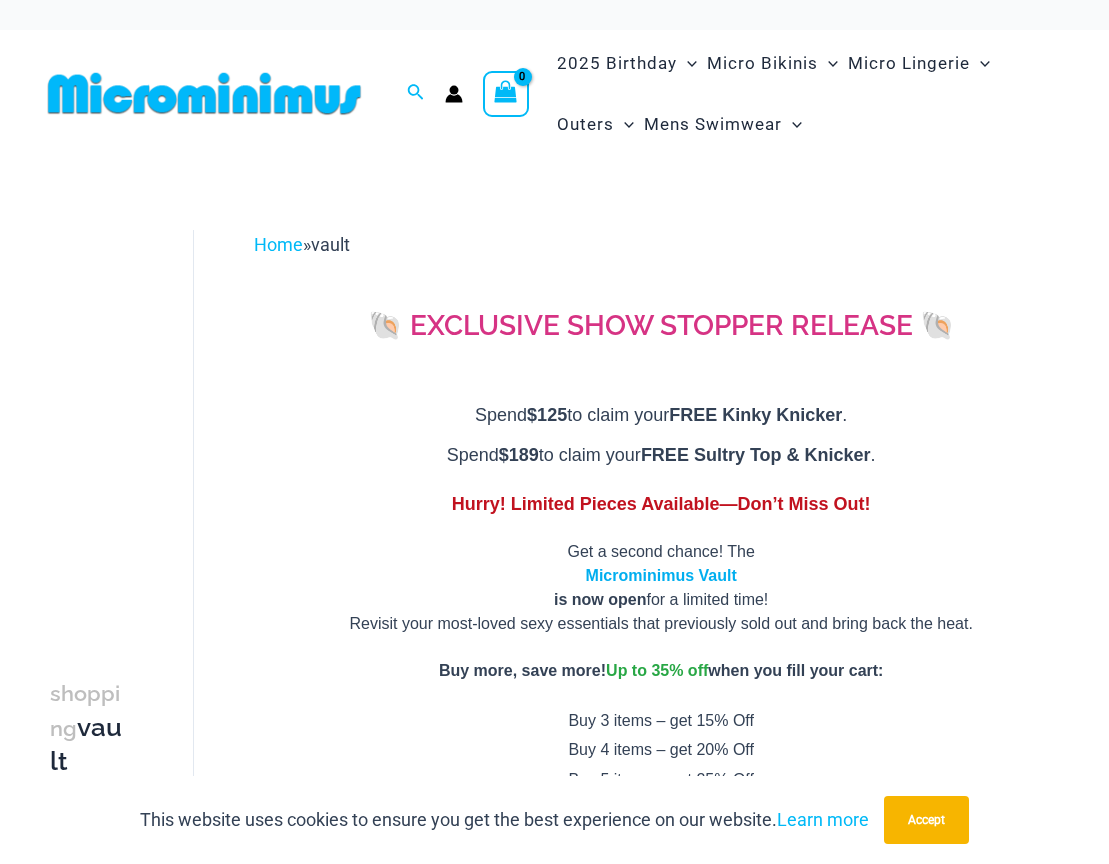 scroll, scrollTop: 0, scrollLeft: 0, axis: both 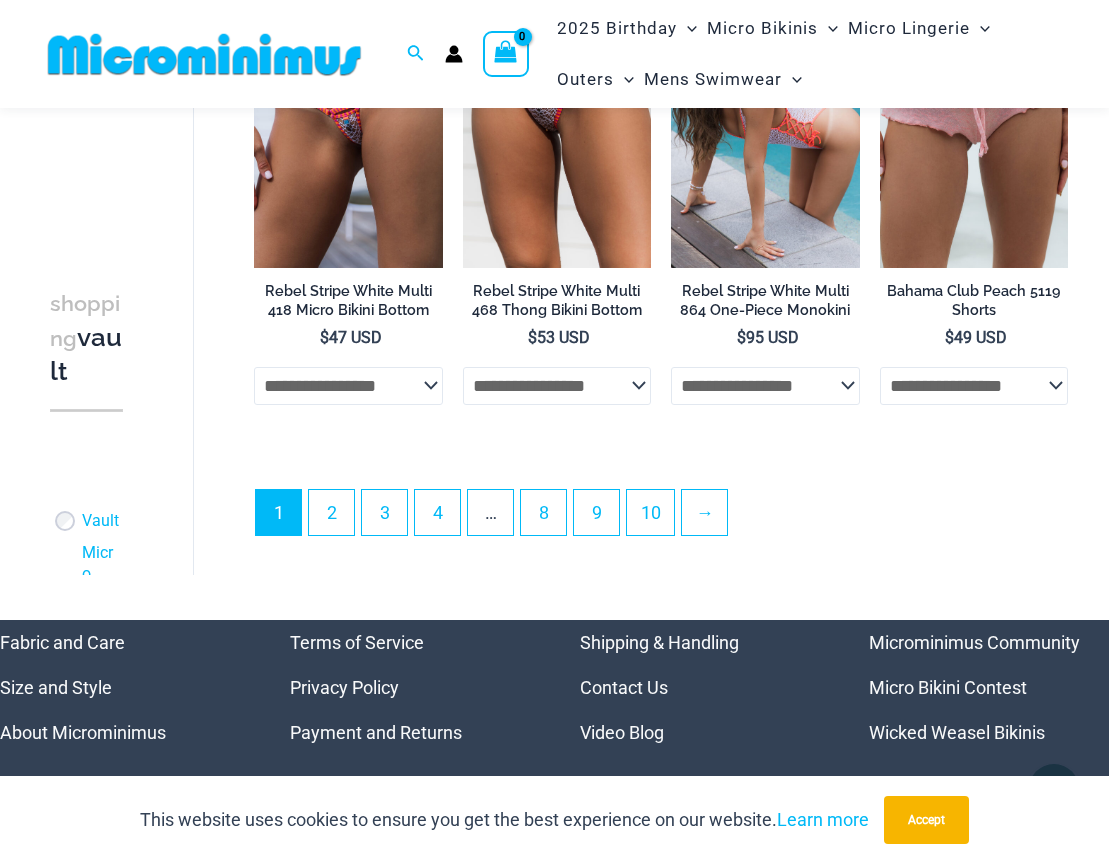 click on "1
2
3
4
…
8
9
10
→" at bounding box center [661, 518] 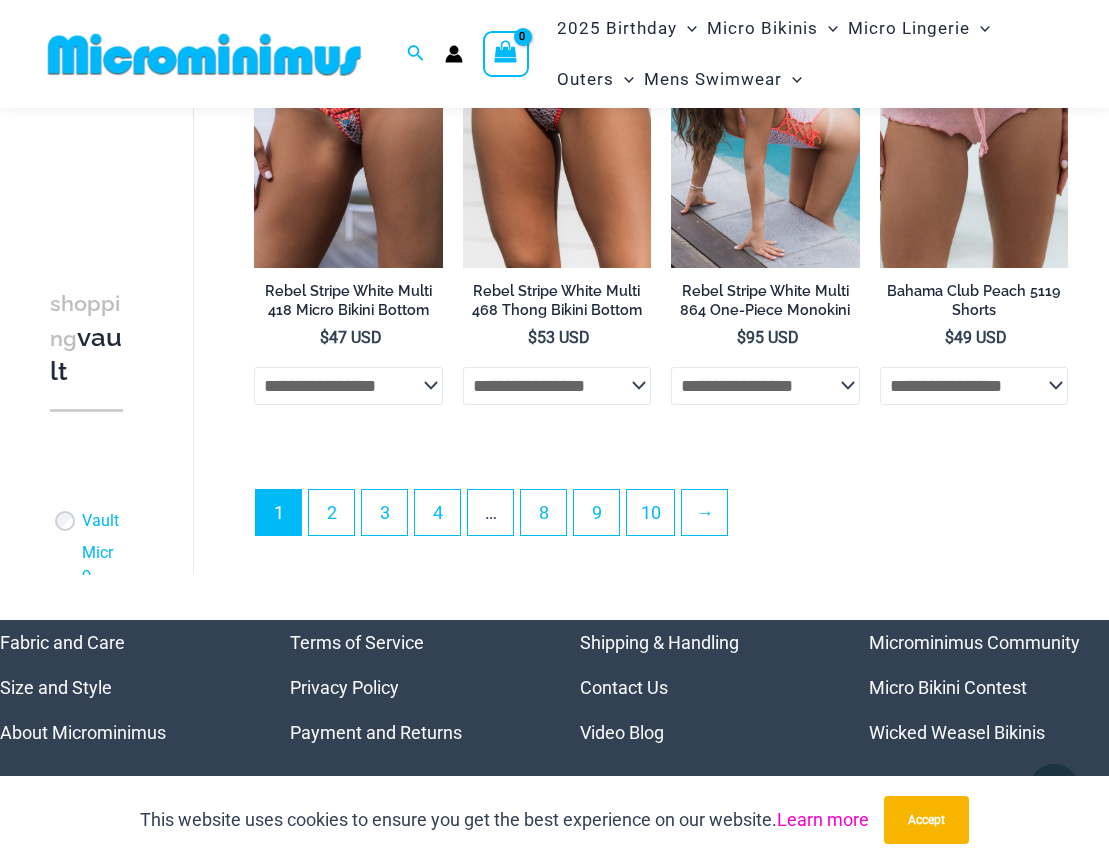 click on "Learn more" at bounding box center [823, 819] 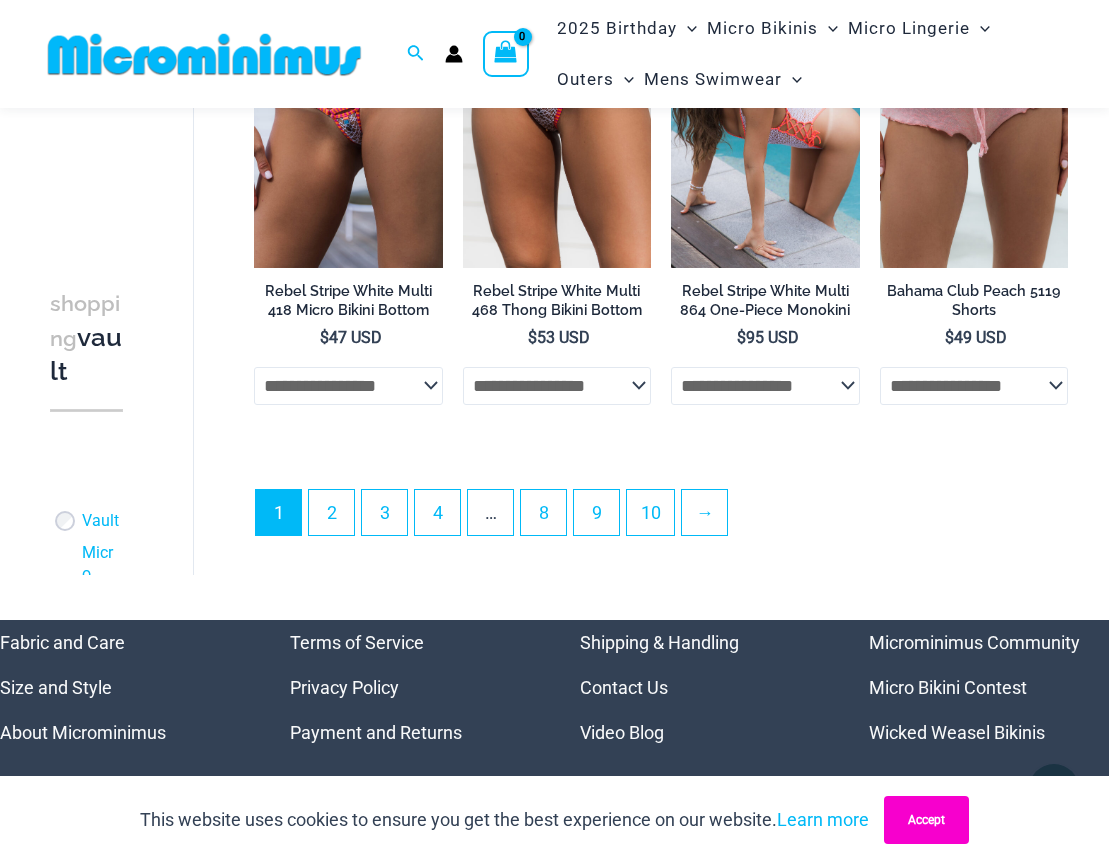 click on "Accept" at bounding box center [926, 820] 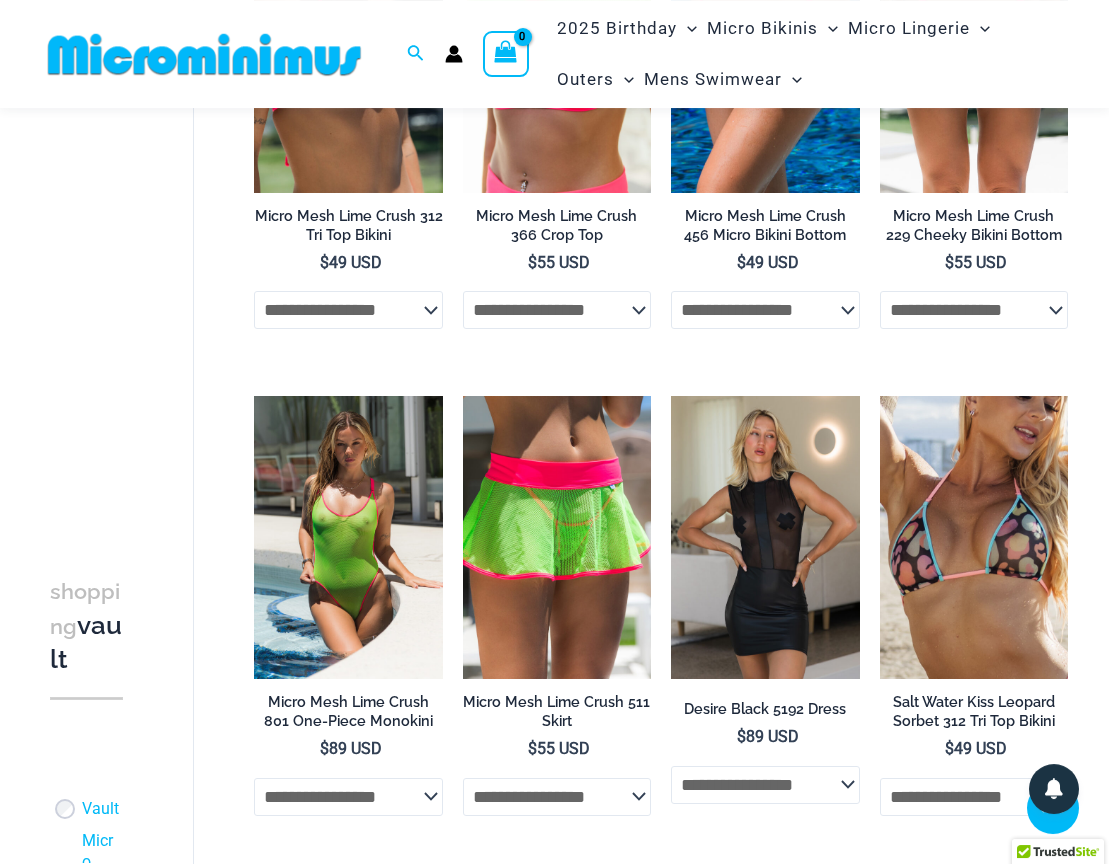 scroll, scrollTop: 2952, scrollLeft: 0, axis: vertical 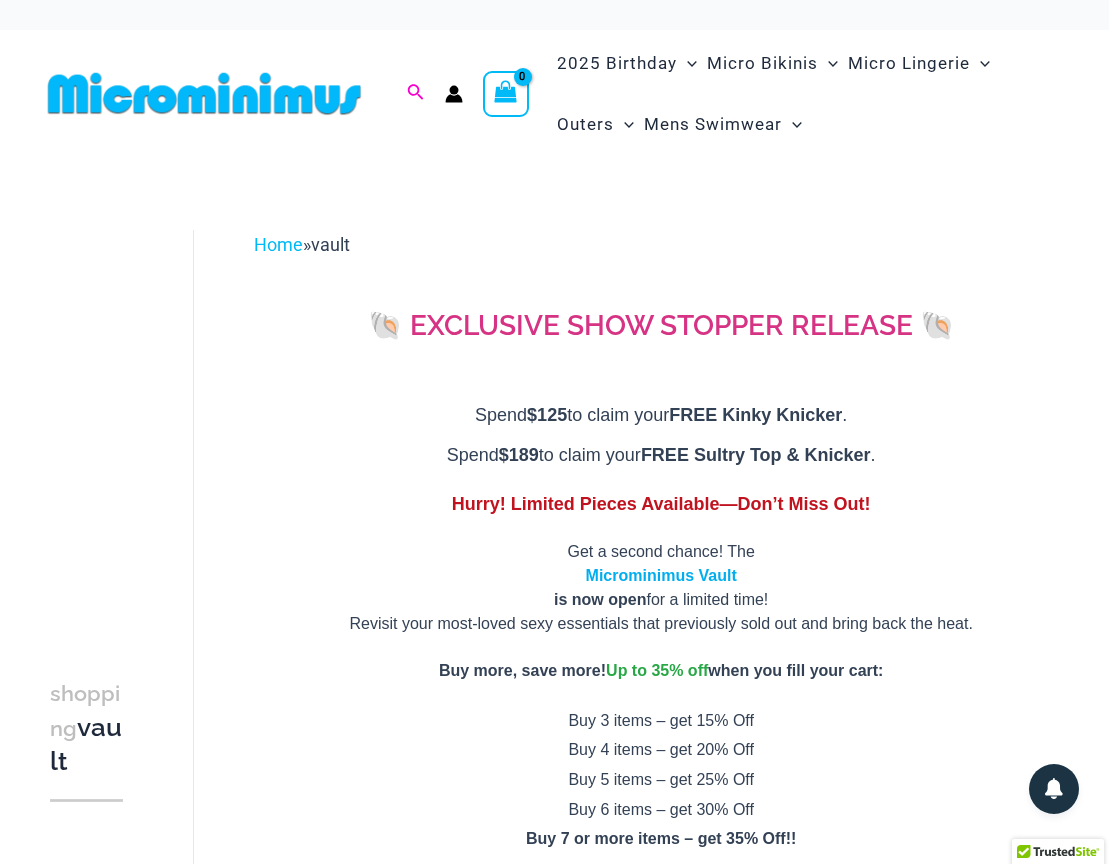 click 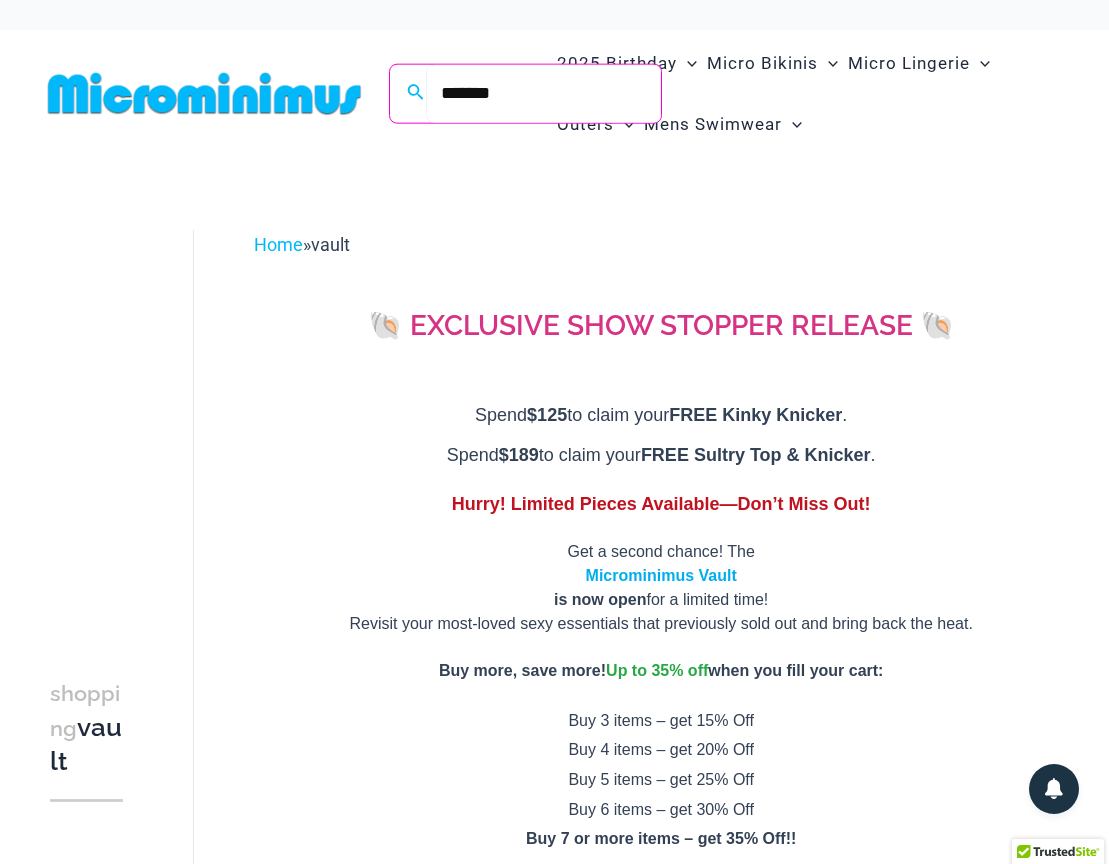 type on "*******" 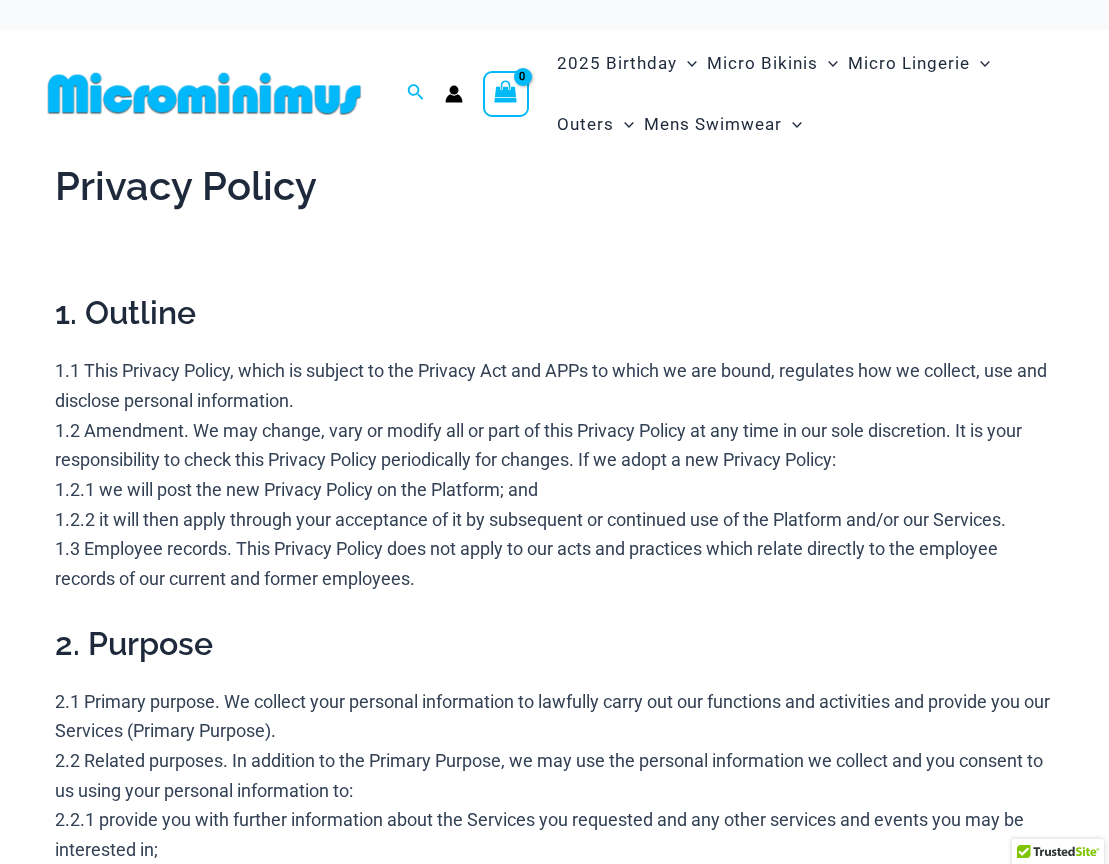 scroll, scrollTop: 0, scrollLeft: 0, axis: both 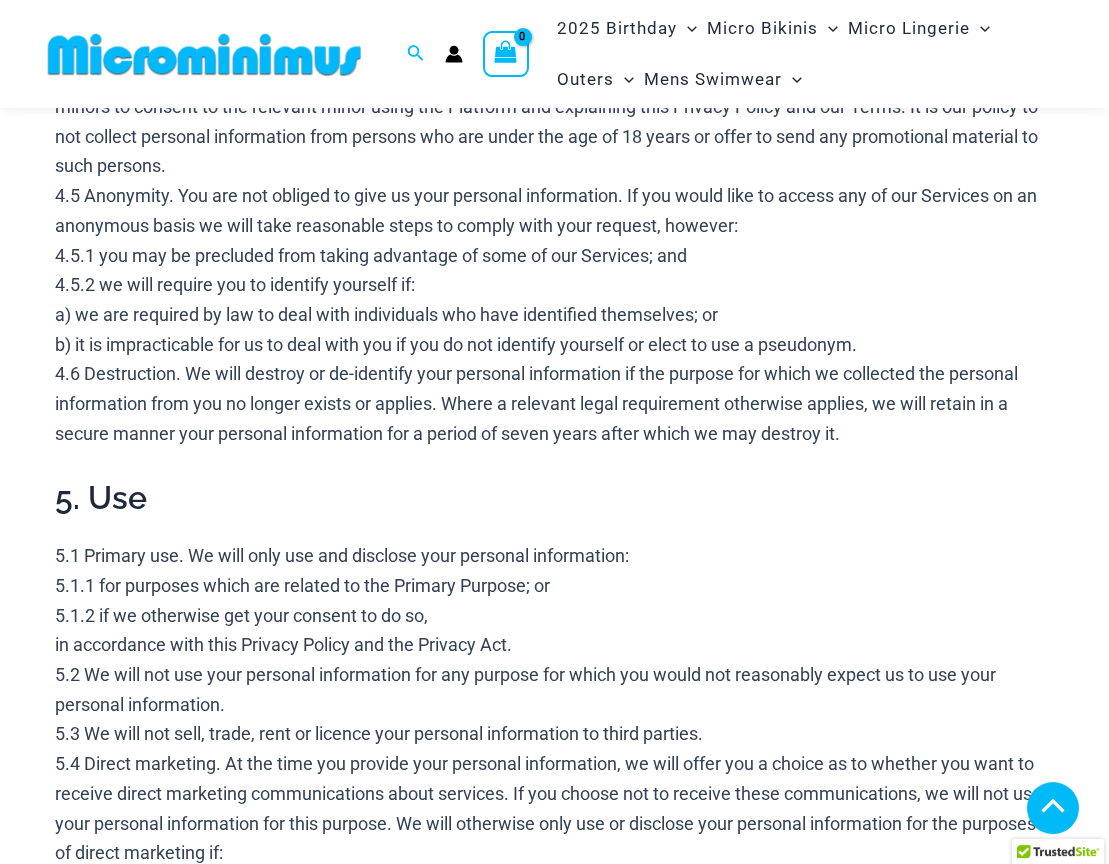 type on "**********" 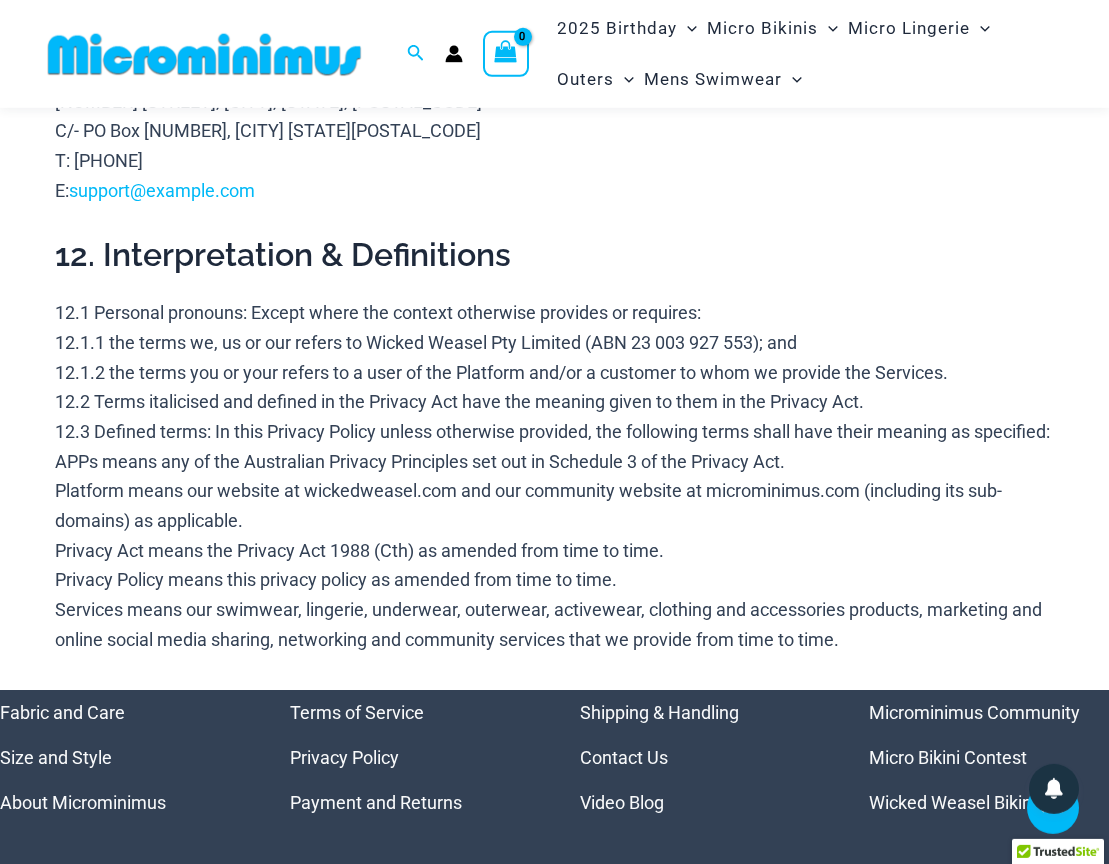 scroll, scrollTop: 7026, scrollLeft: 0, axis: vertical 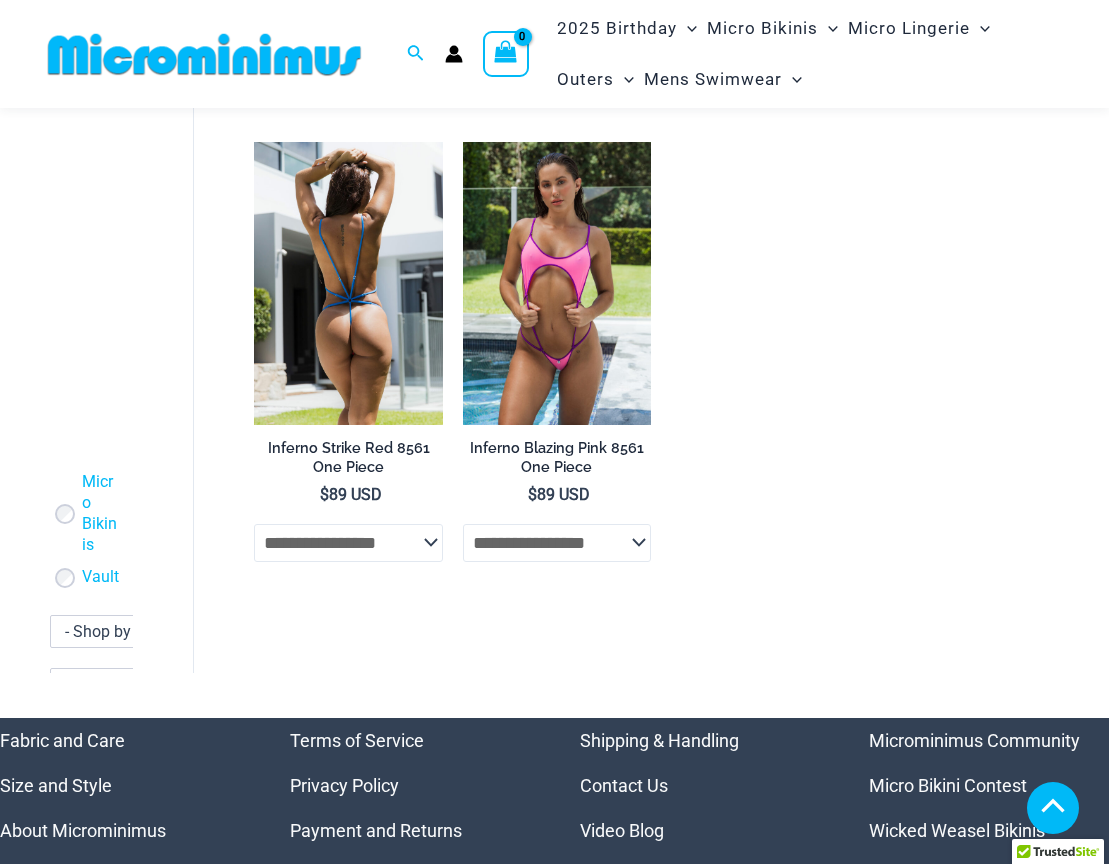 type on "**********" 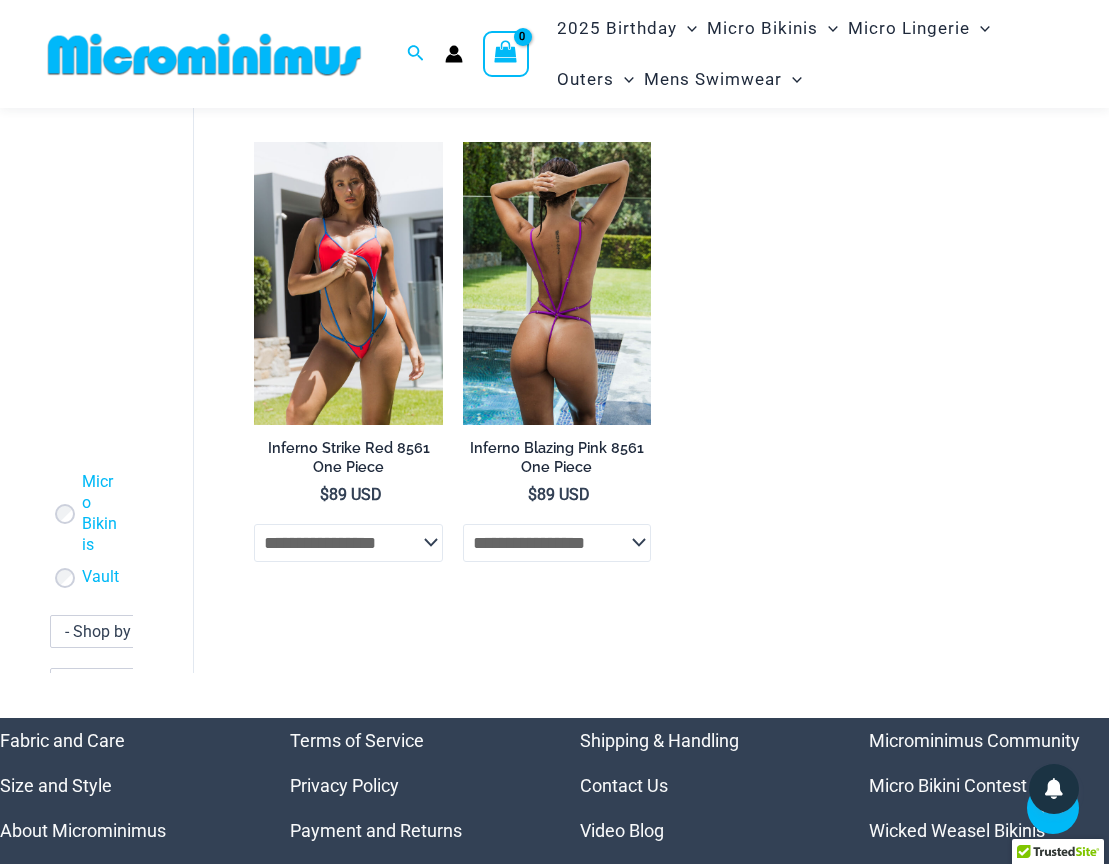 click at bounding box center (557, 283) 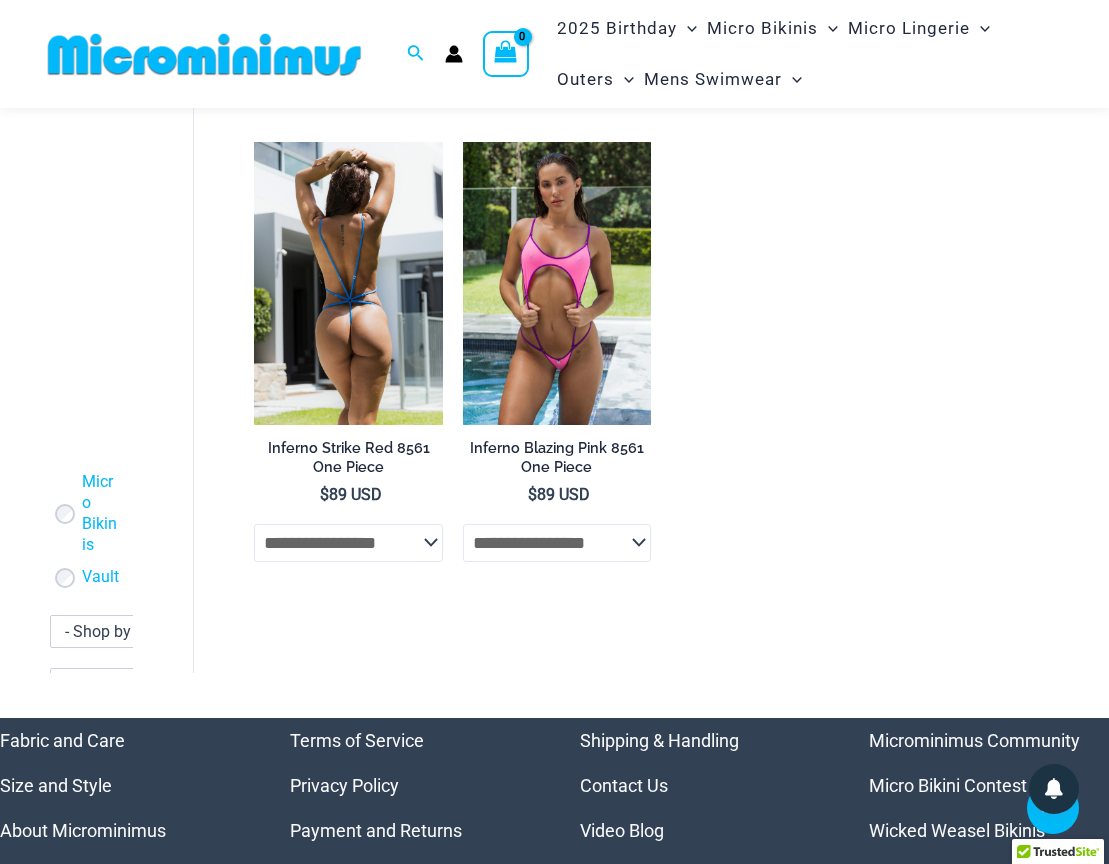 click at bounding box center (348, 283) 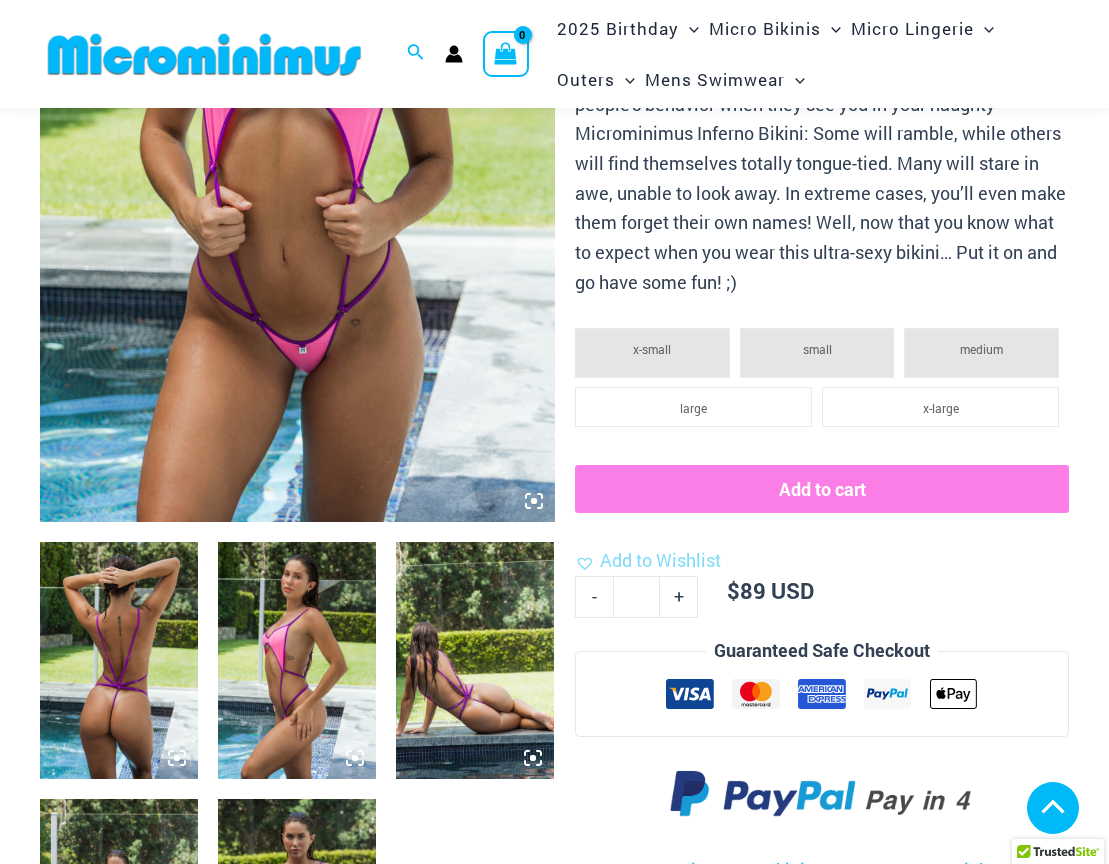 scroll, scrollTop: 849, scrollLeft: 0, axis: vertical 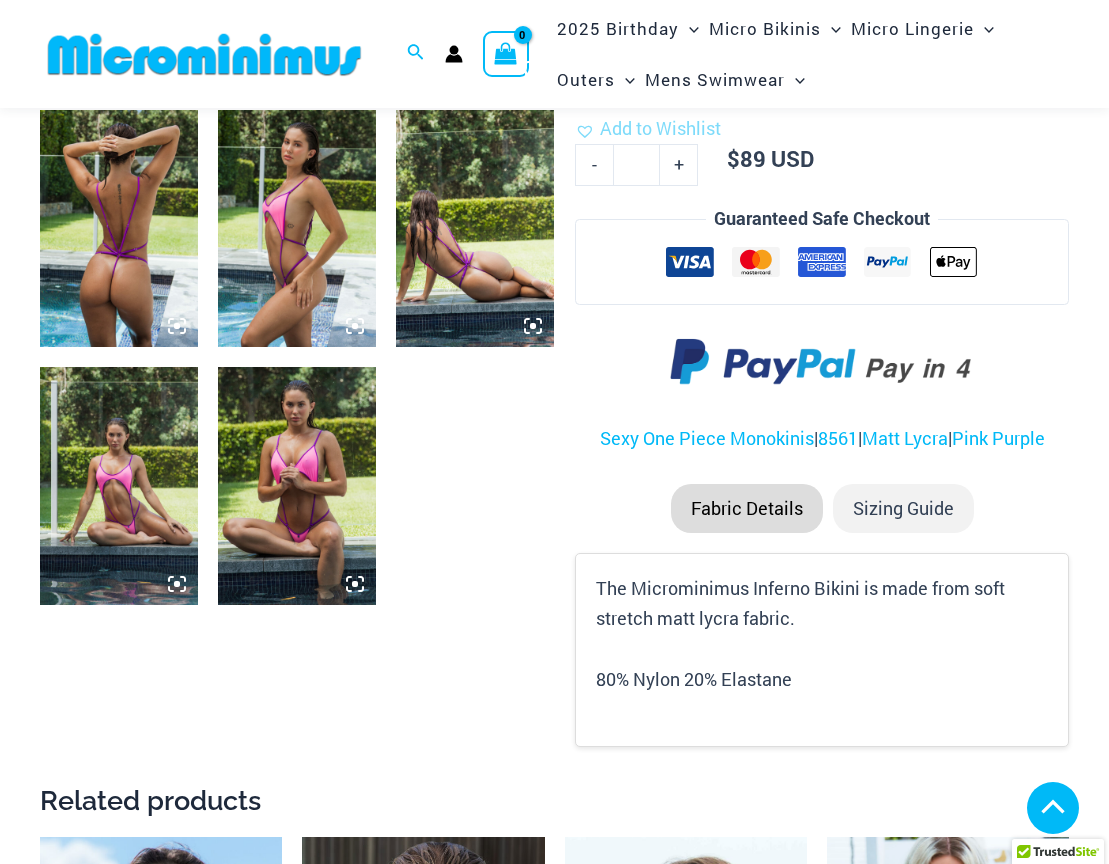 type on "**********" 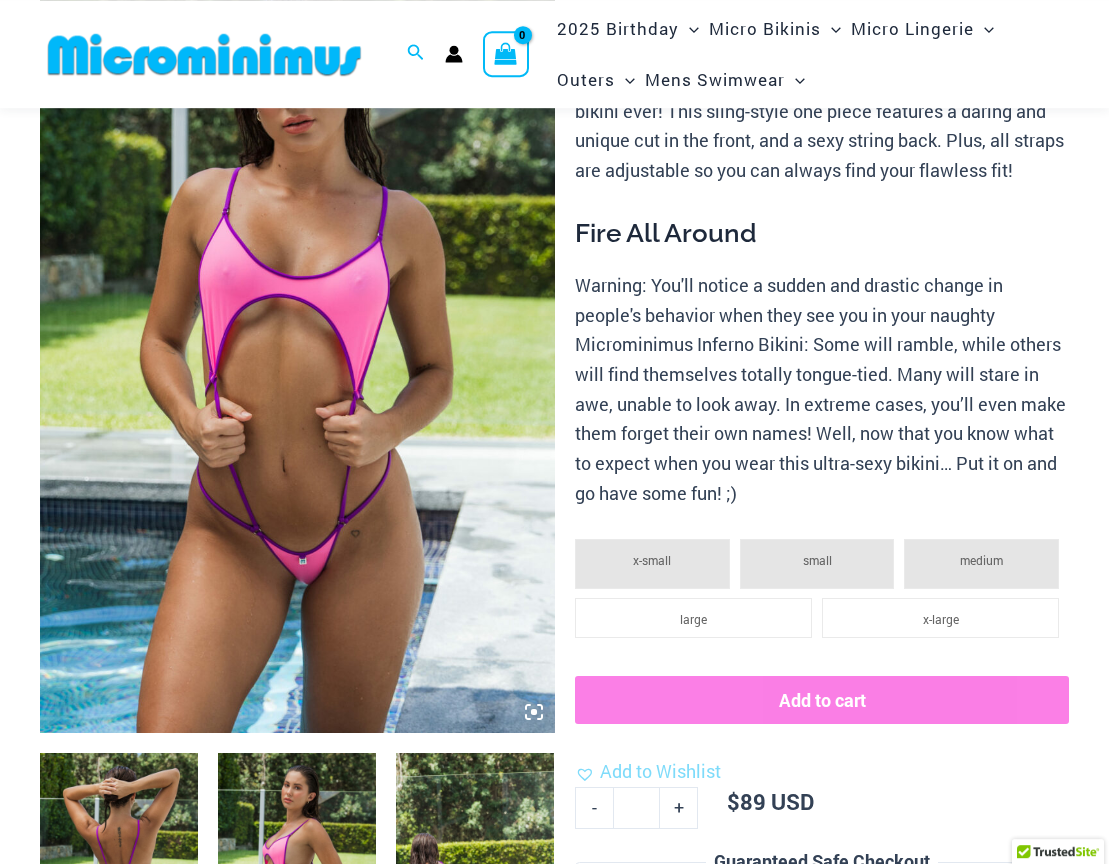 scroll, scrollTop: 201, scrollLeft: 0, axis: vertical 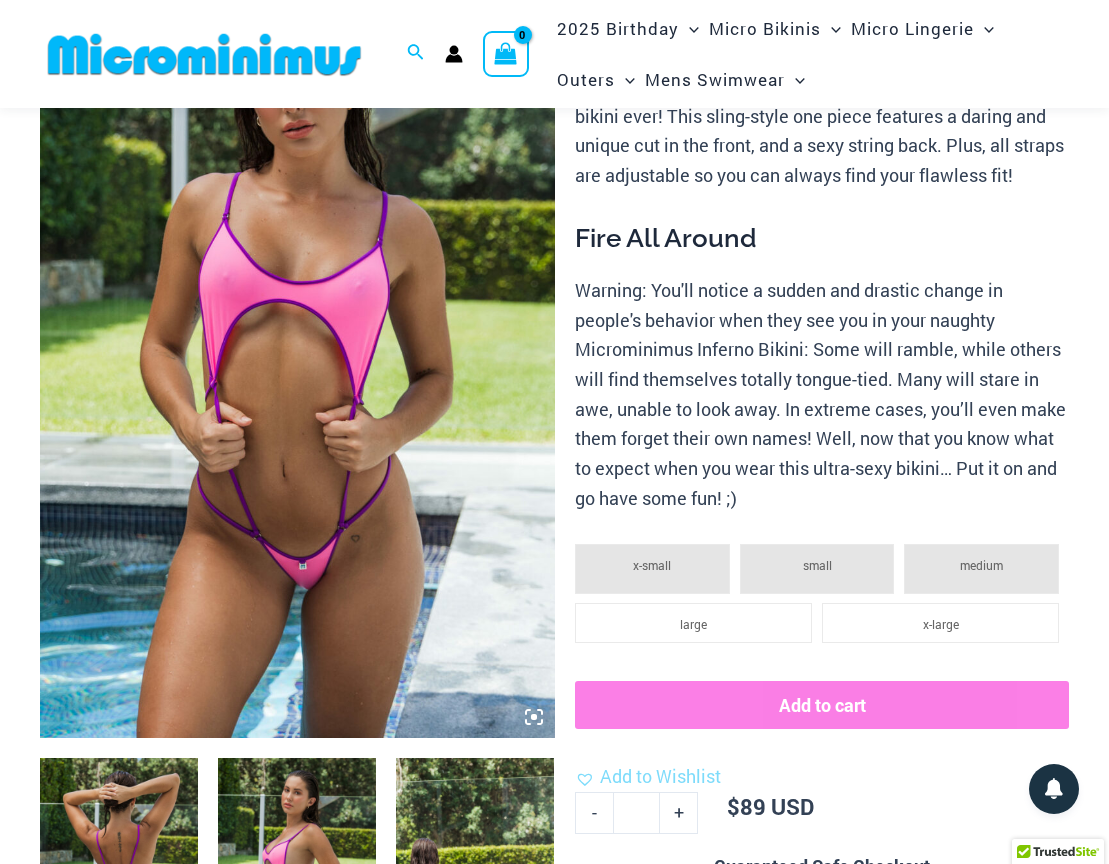 click at bounding box center (297, 352) 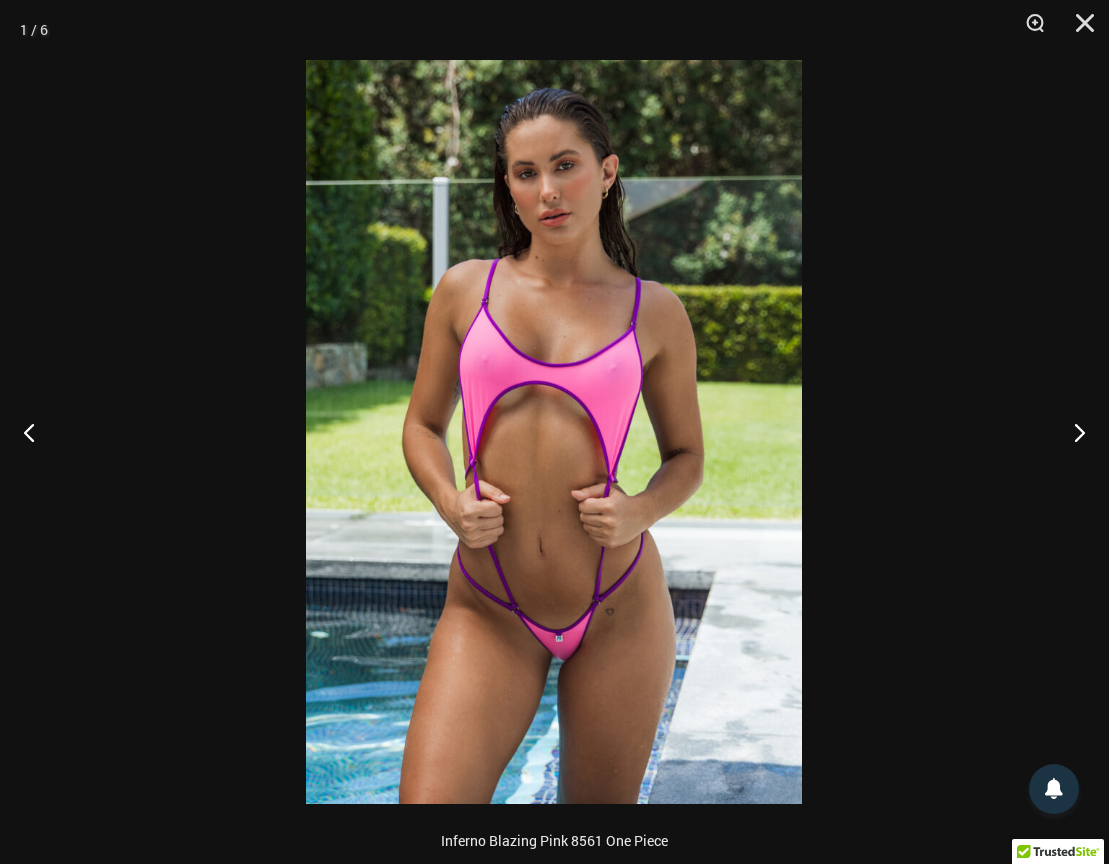 click at bounding box center [554, 432] 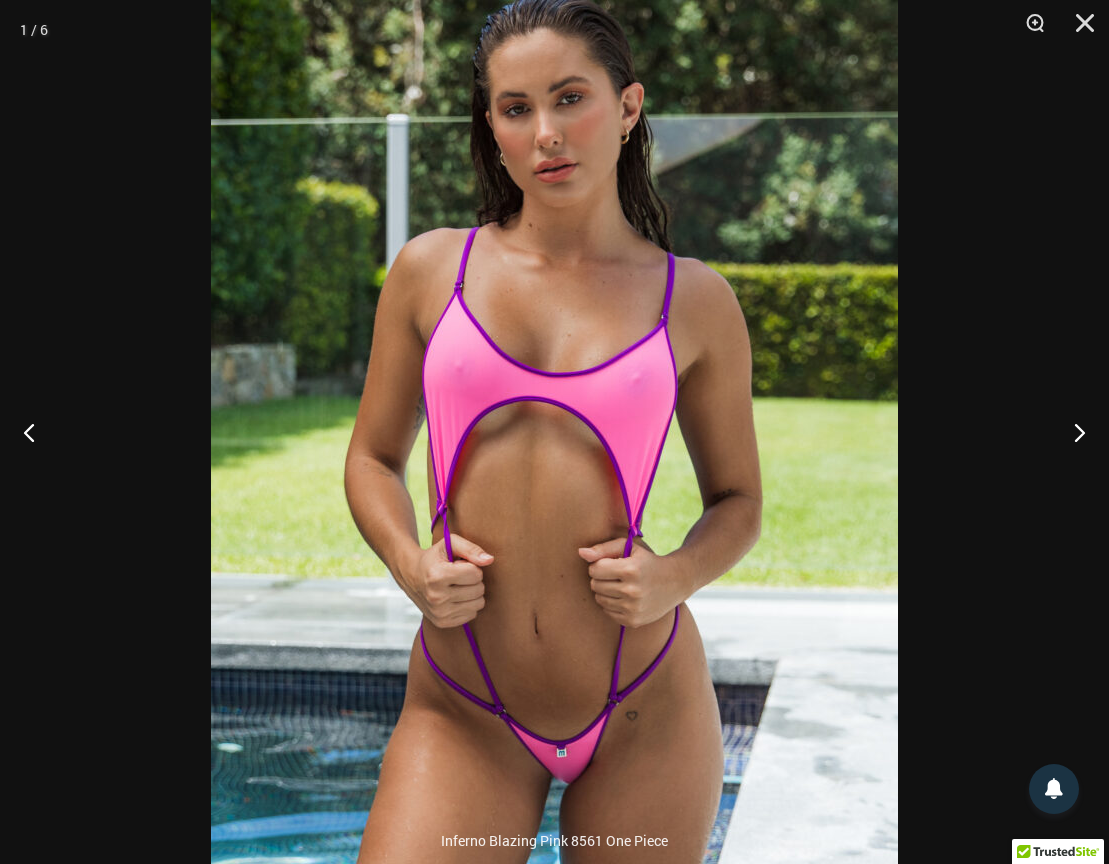 click at bounding box center [554, 467] 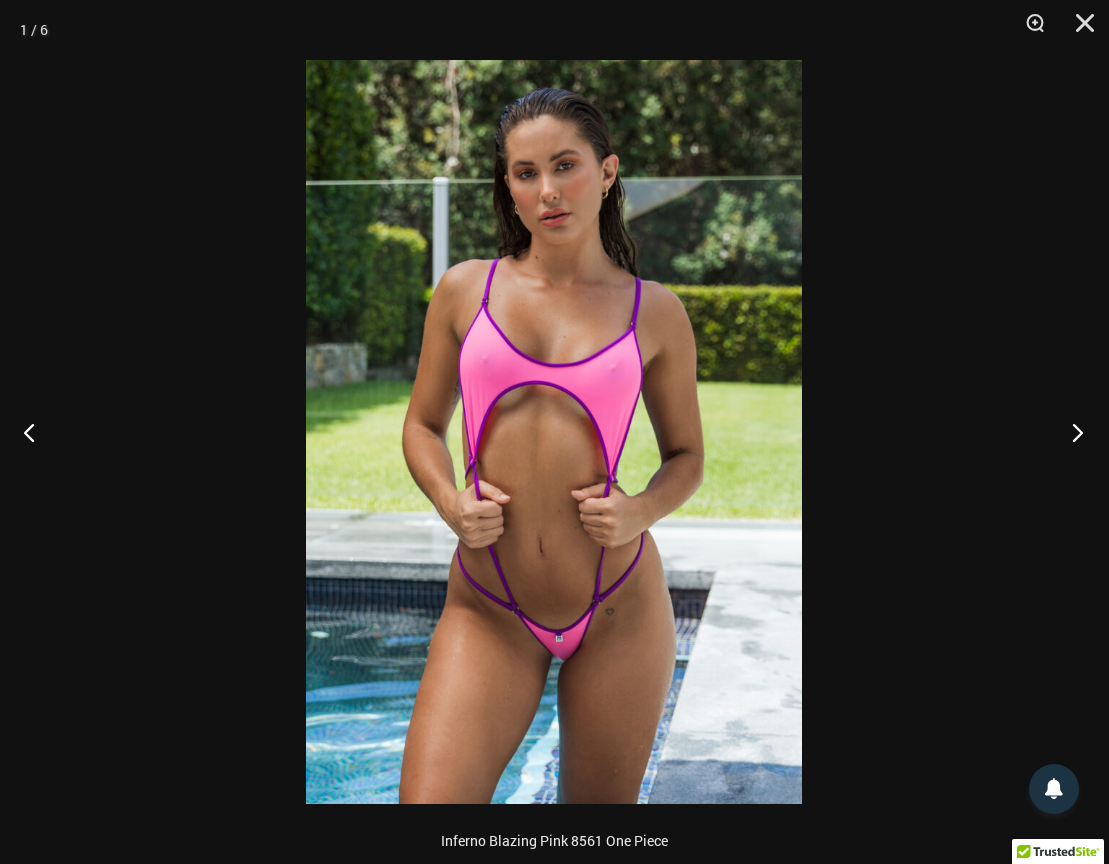 click at bounding box center (1071, 432) 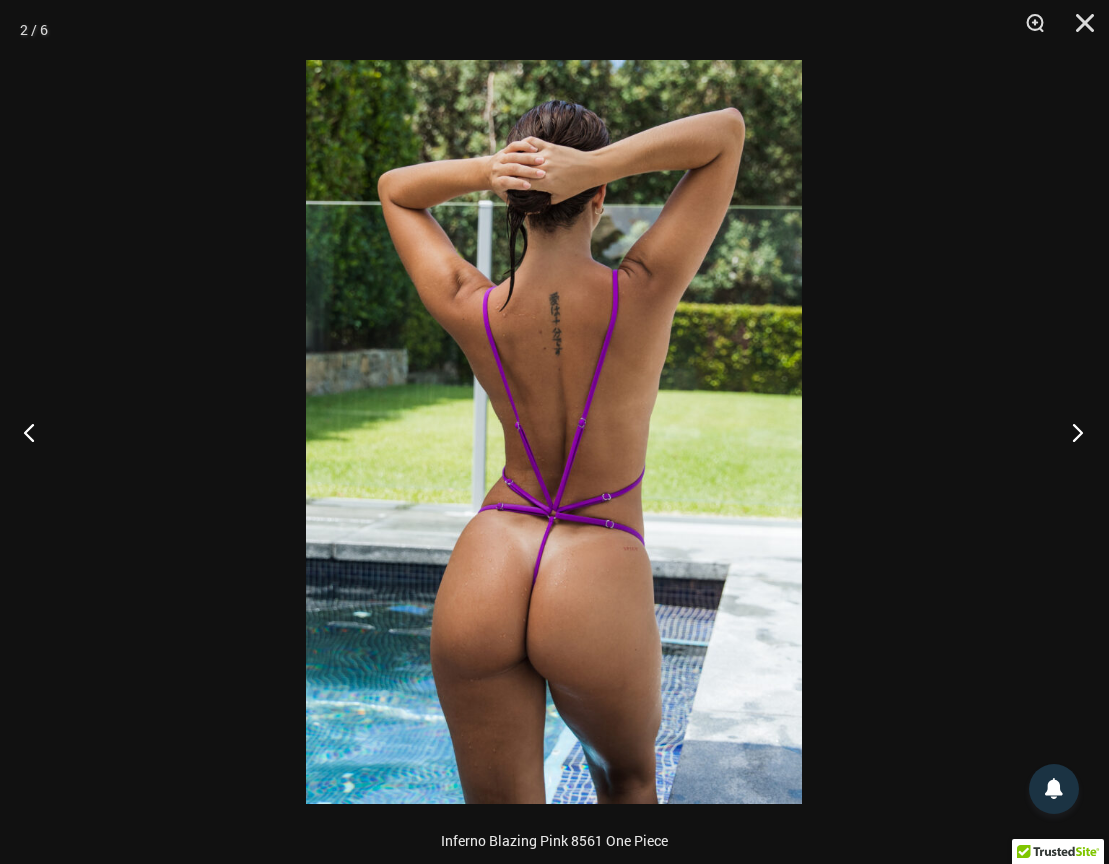 click at bounding box center [1071, 432] 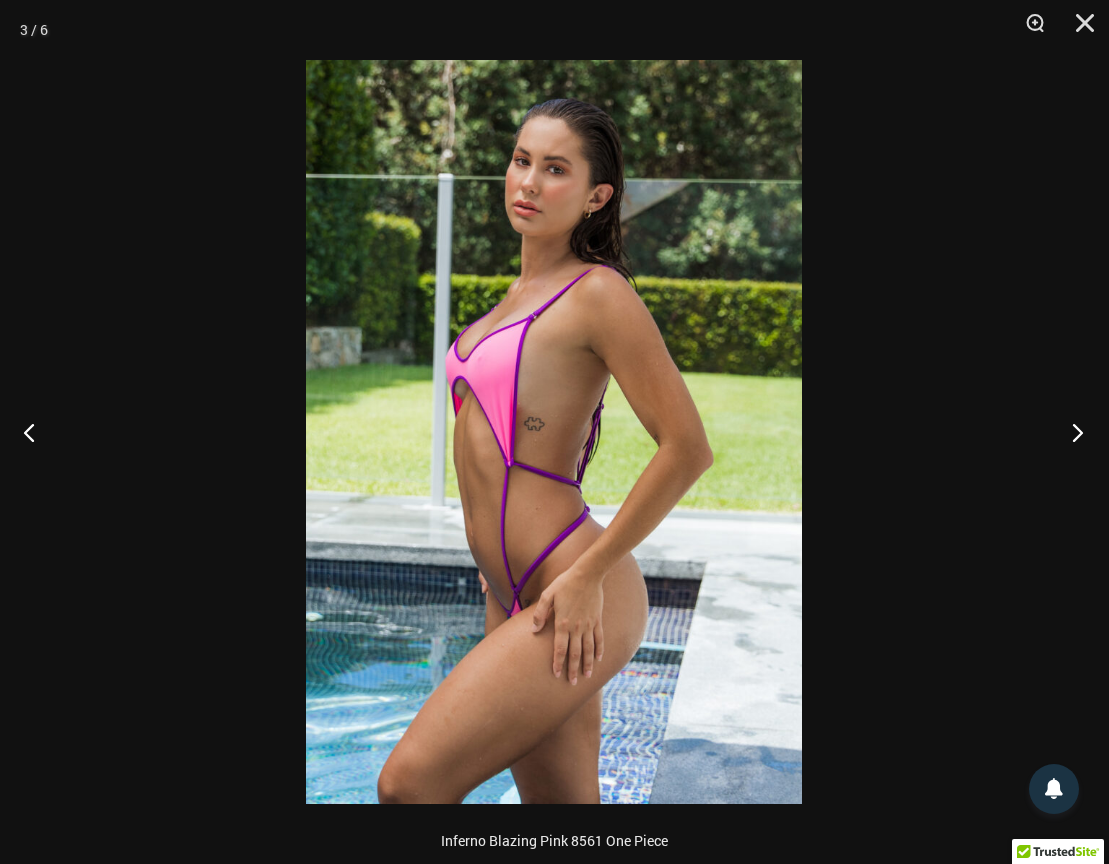 click at bounding box center (1071, 432) 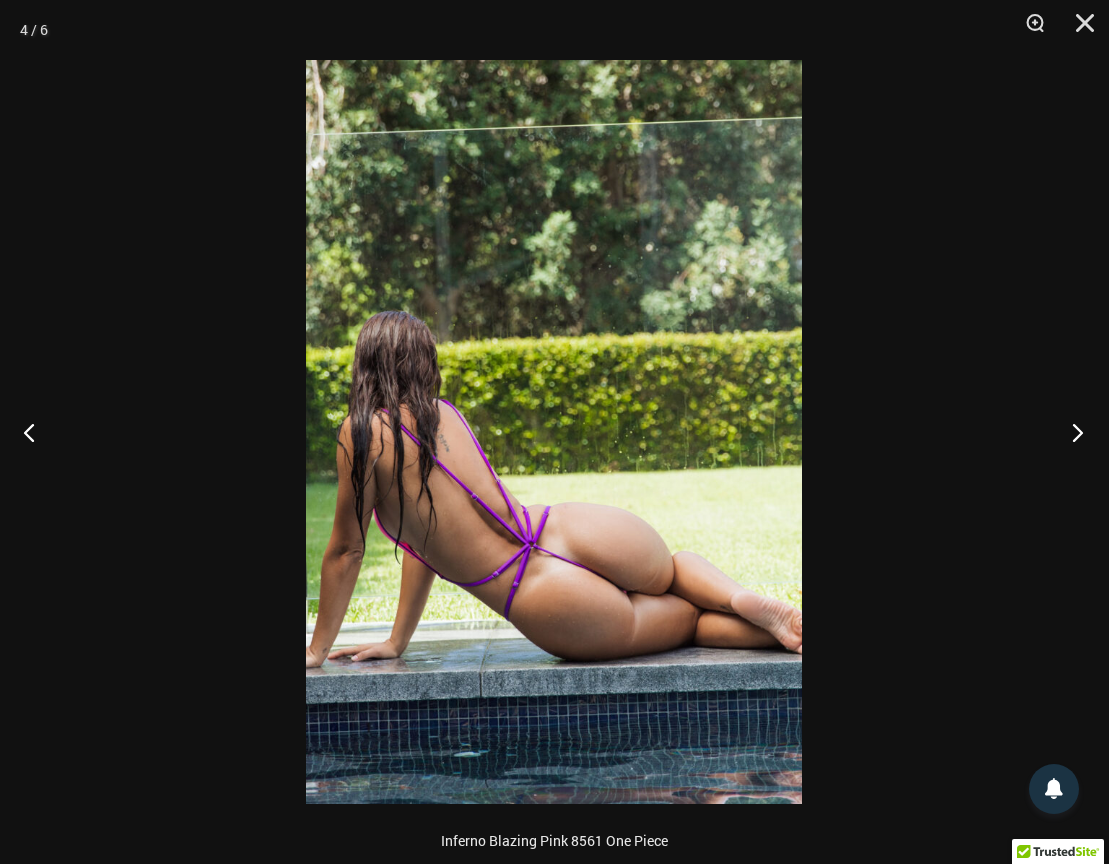click at bounding box center [1071, 432] 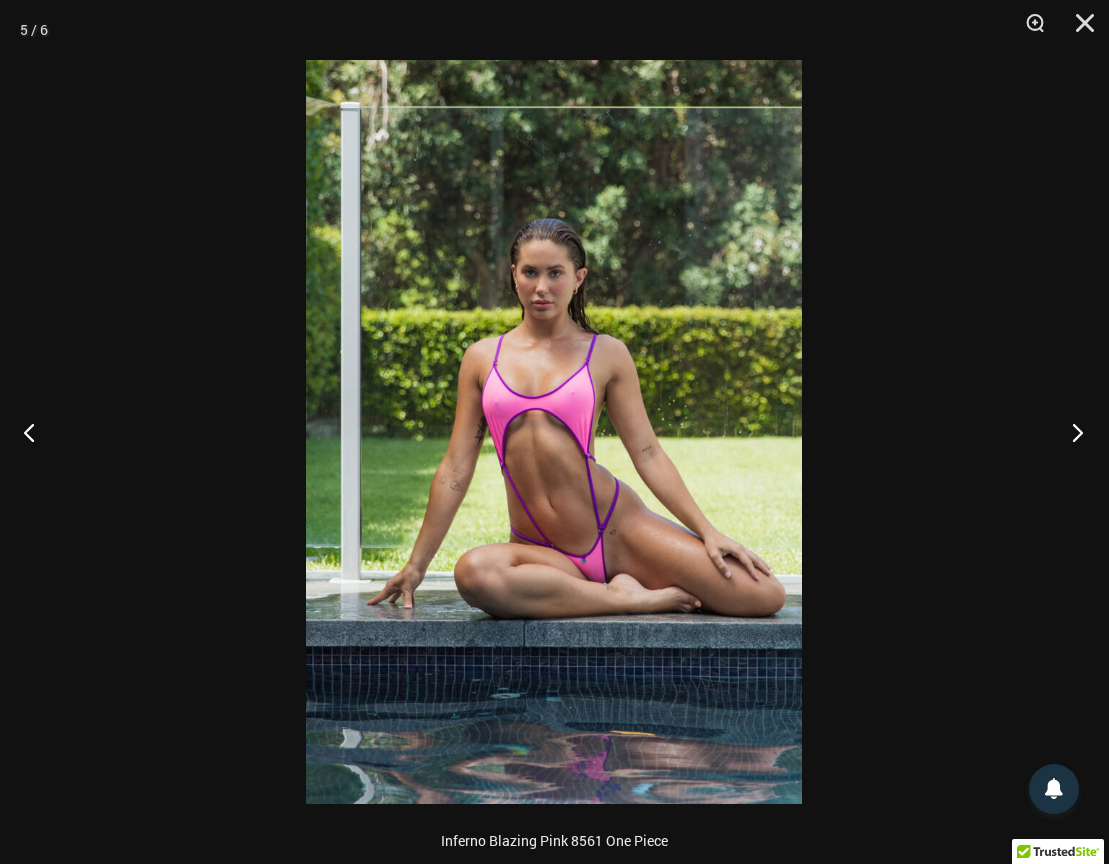 click at bounding box center (1071, 432) 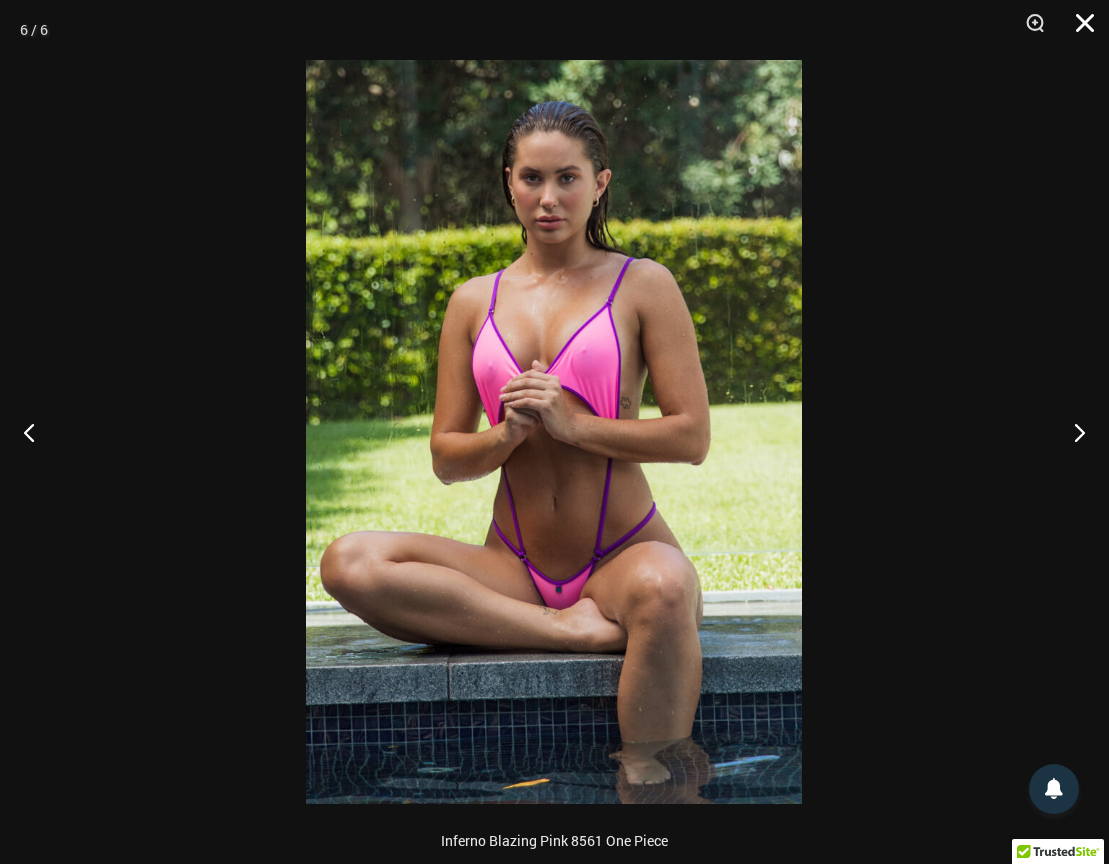 click at bounding box center (1078, 30) 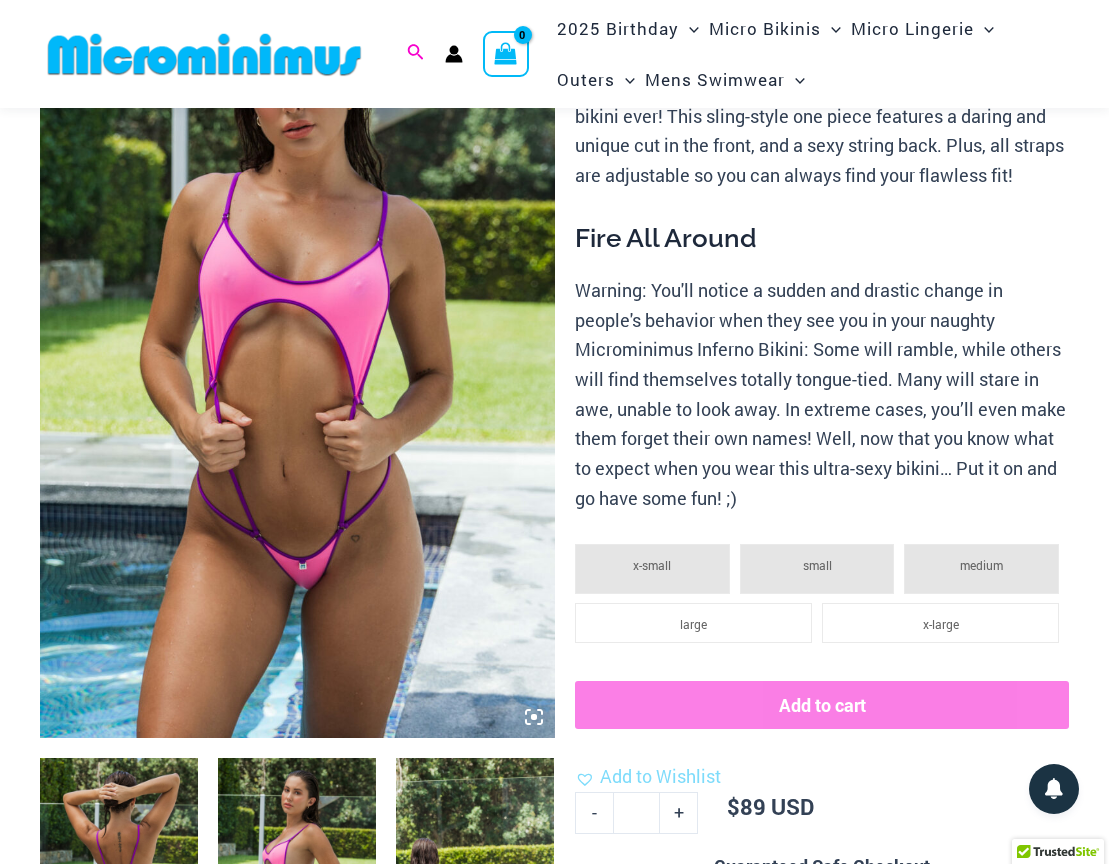 click 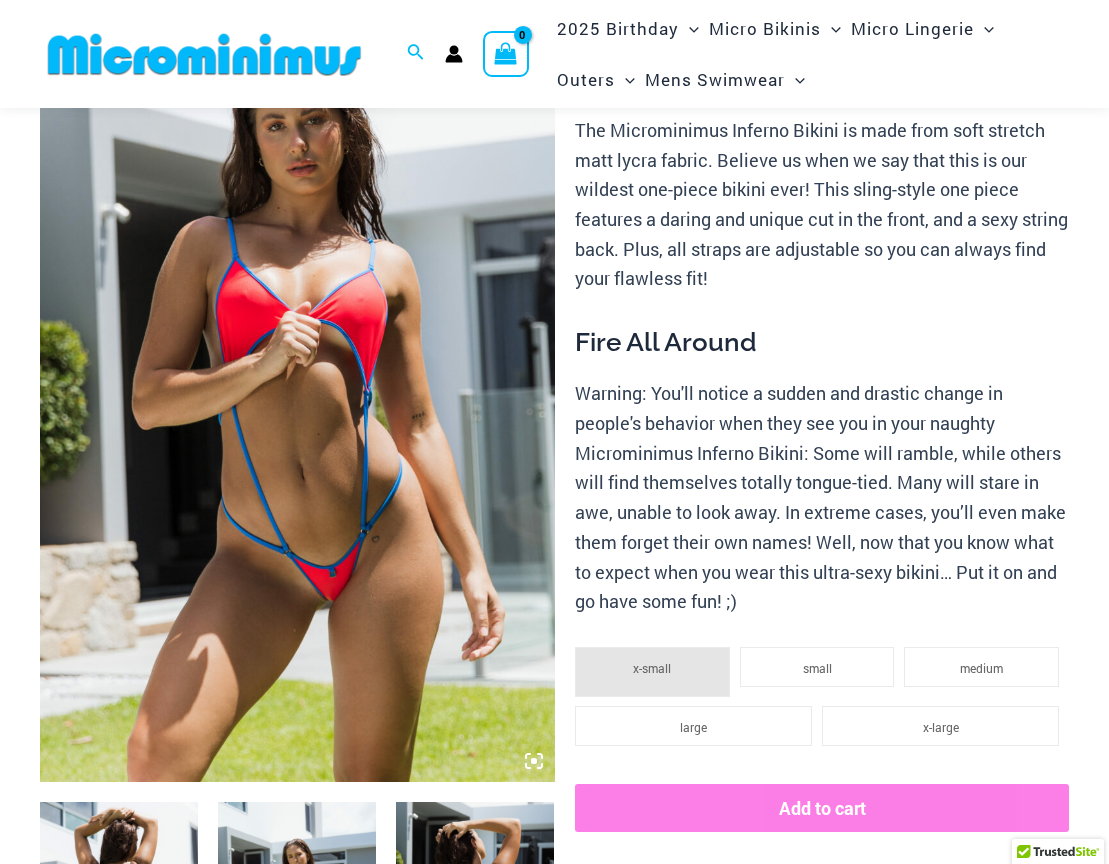 scroll, scrollTop: 307, scrollLeft: 0, axis: vertical 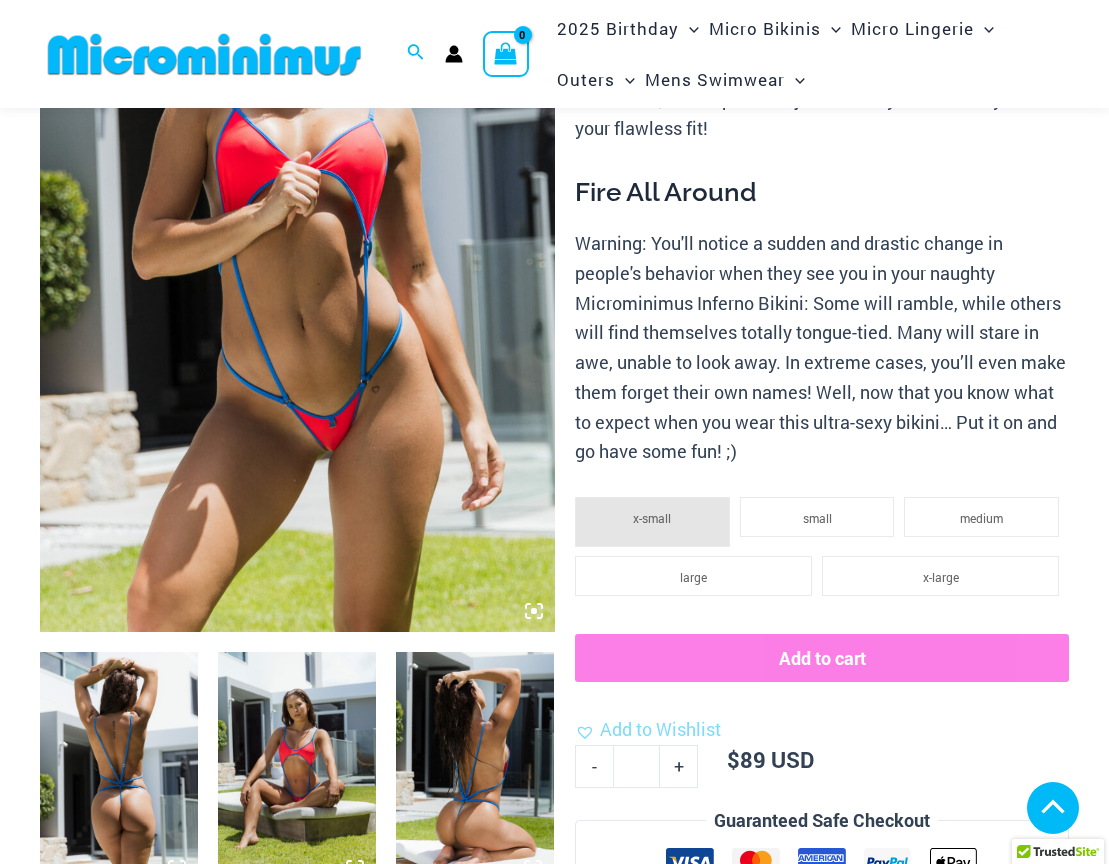 click at bounding box center [297, 246] 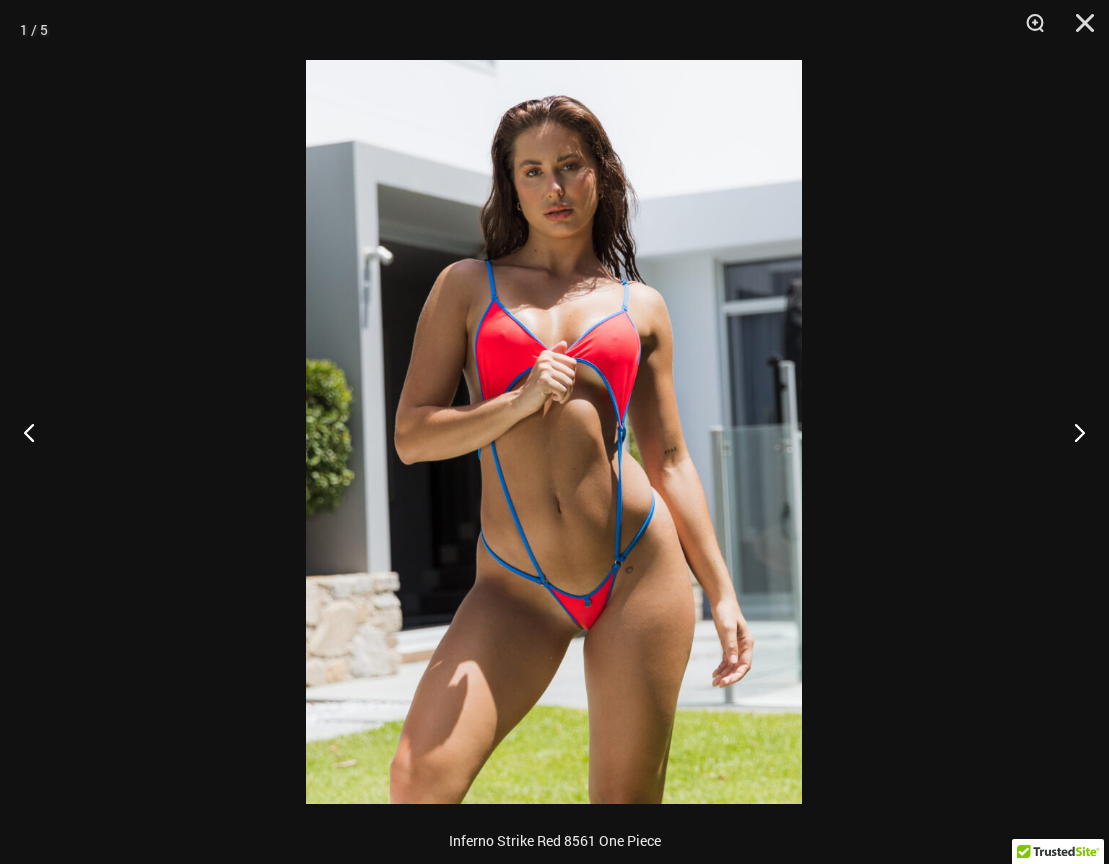 click at bounding box center (554, 432) 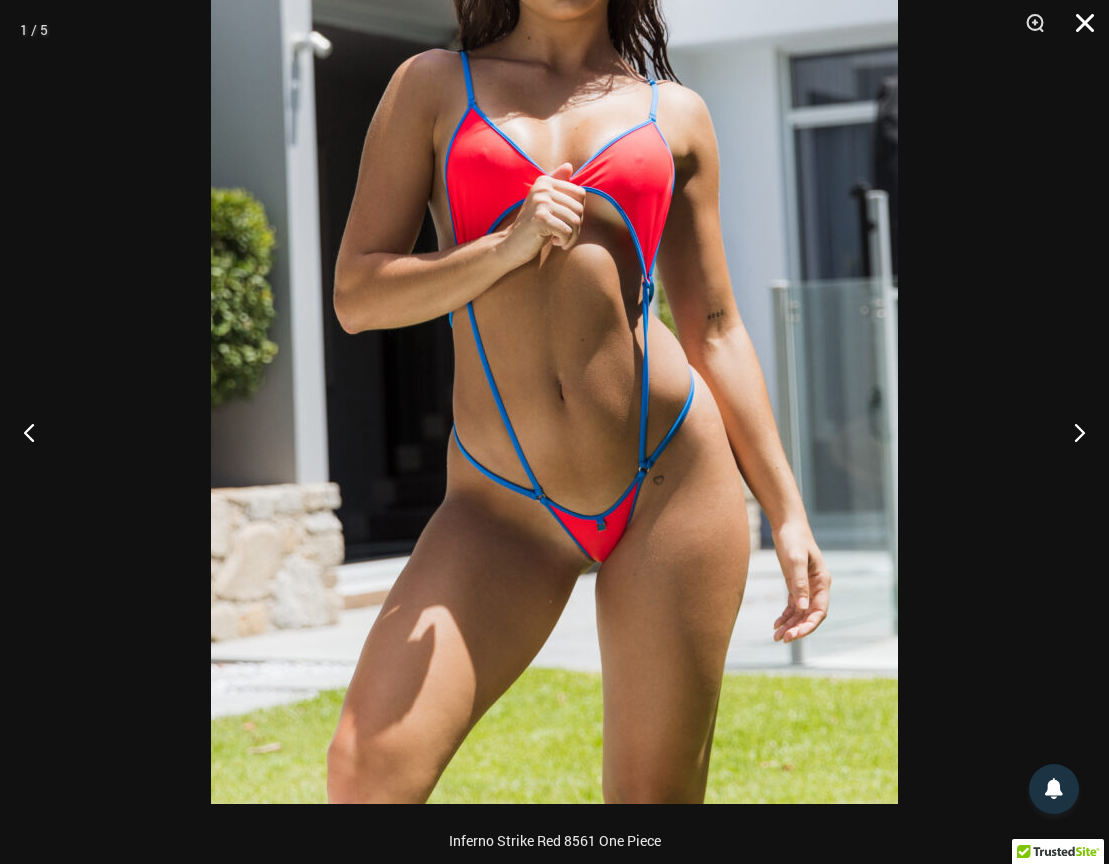 click at bounding box center [1078, 30] 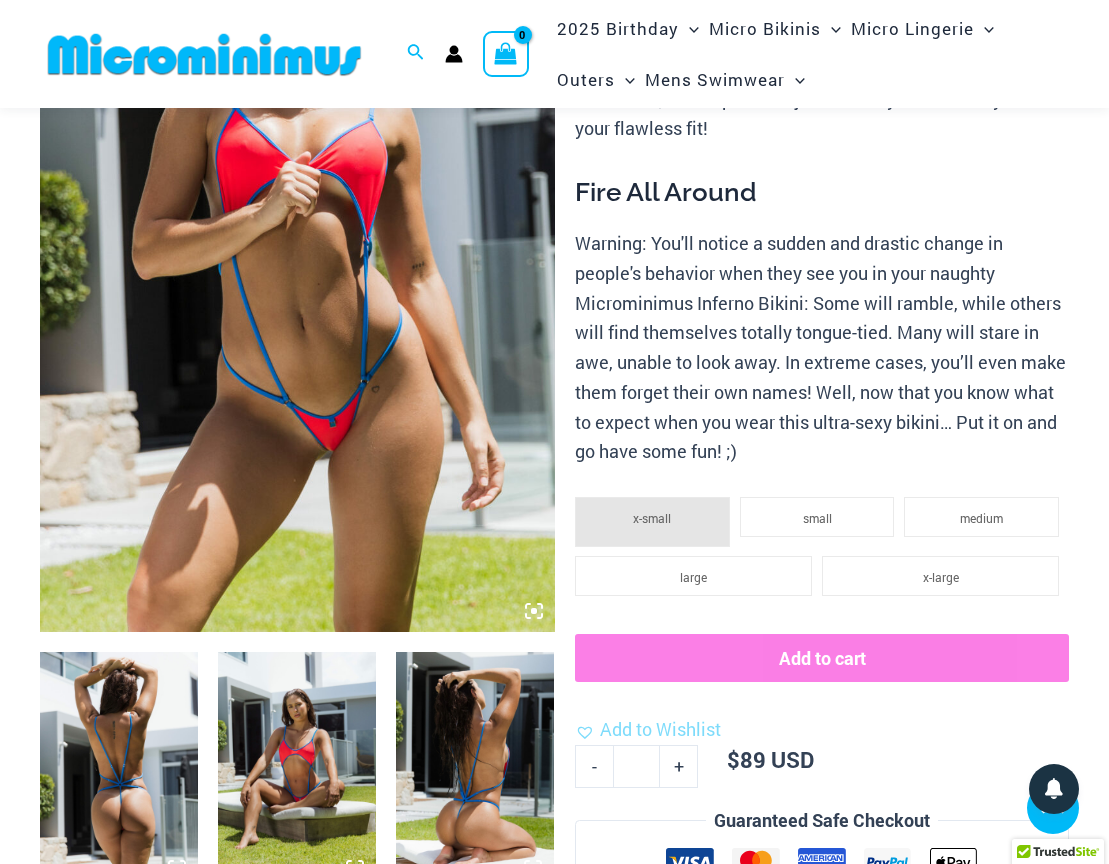 click at bounding box center (297, 246) 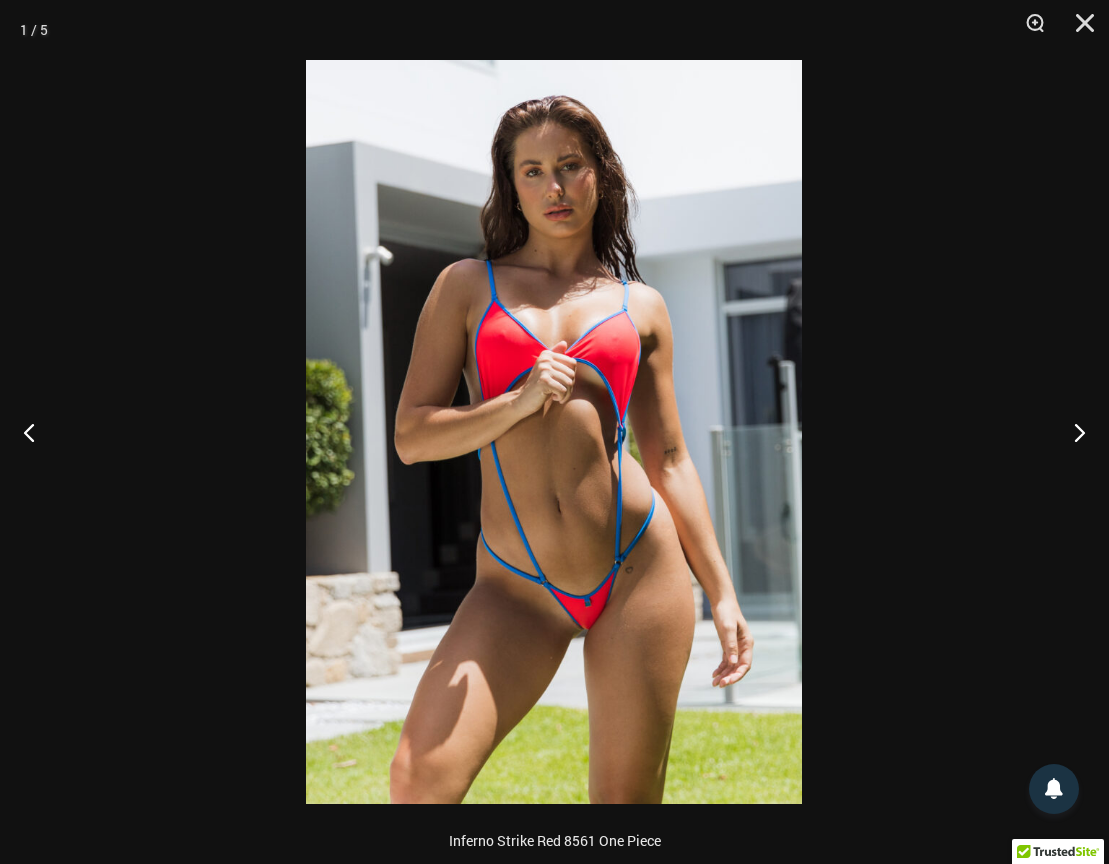 click at bounding box center (554, 432) 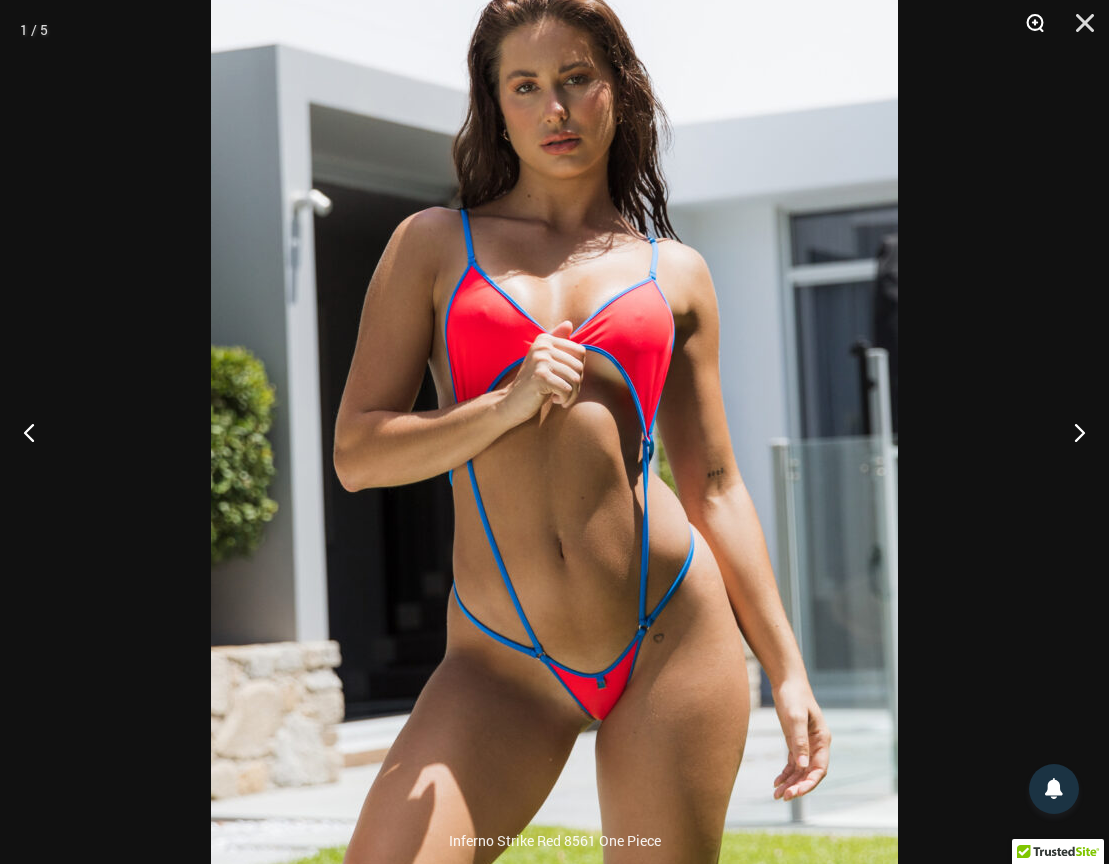 click at bounding box center [1028, 30] 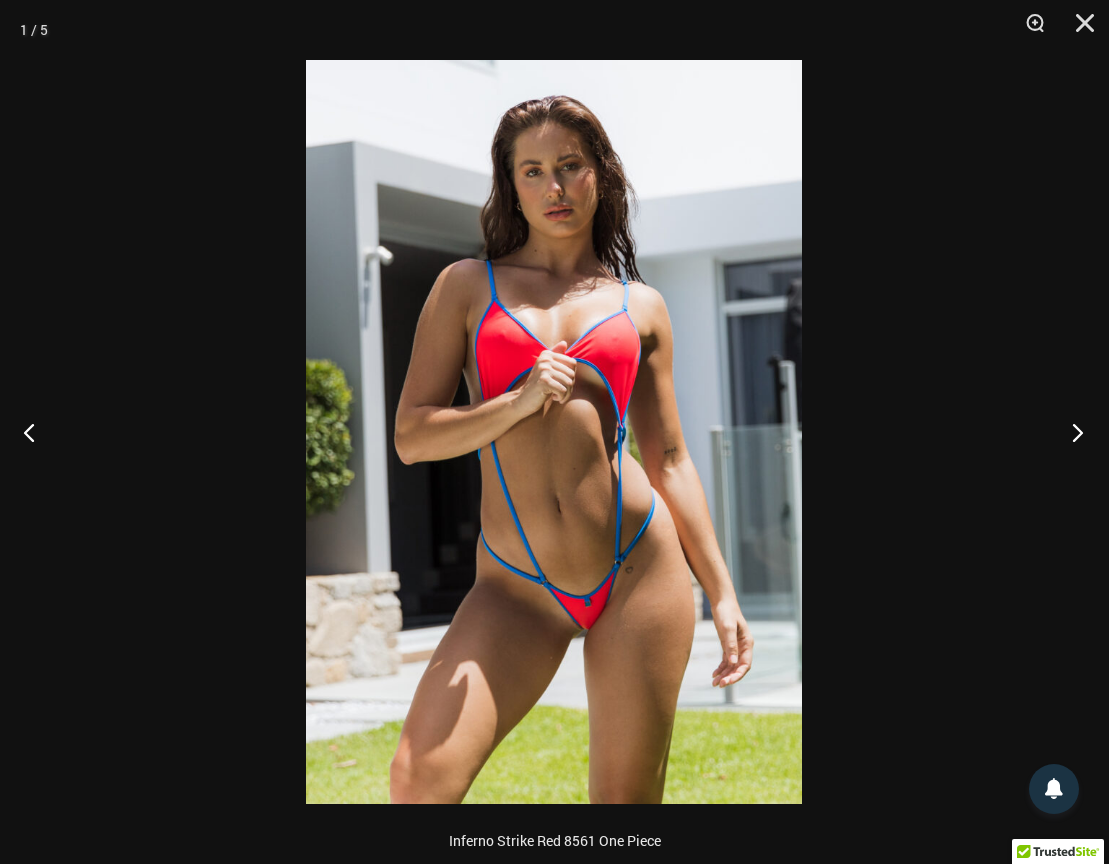 click at bounding box center (1071, 432) 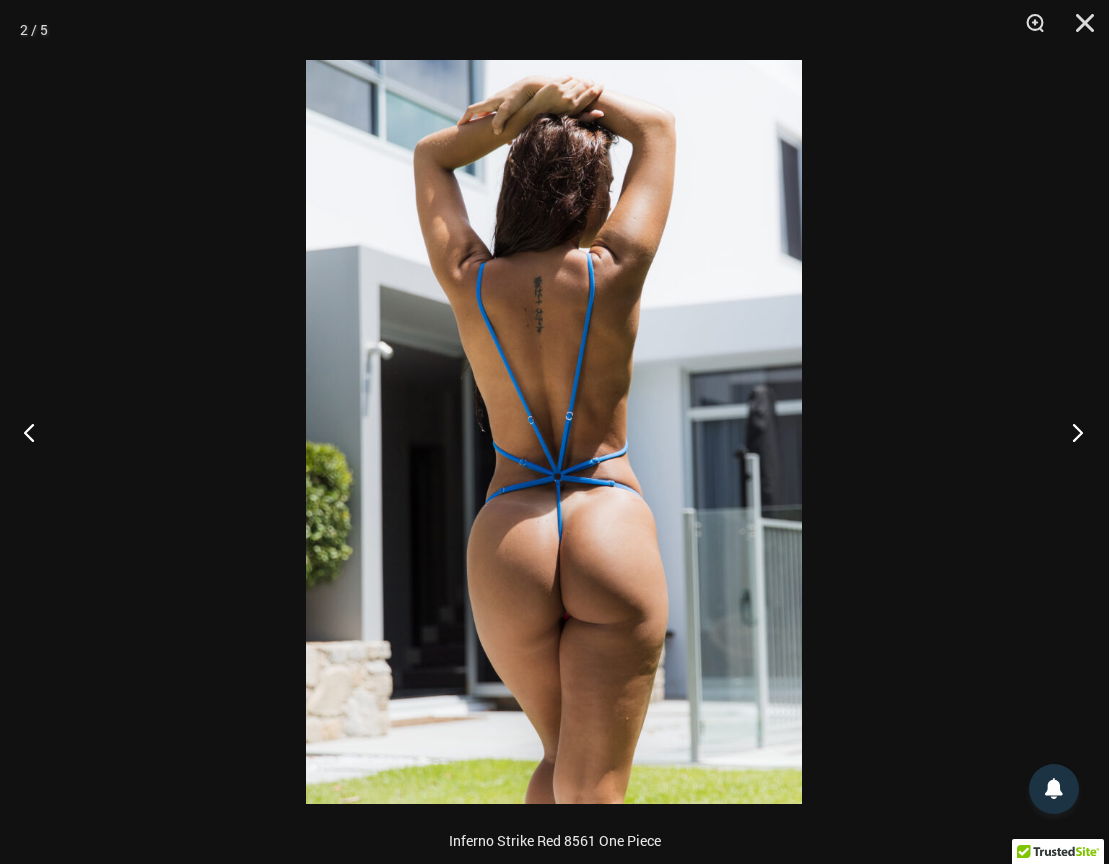 click at bounding box center (1071, 432) 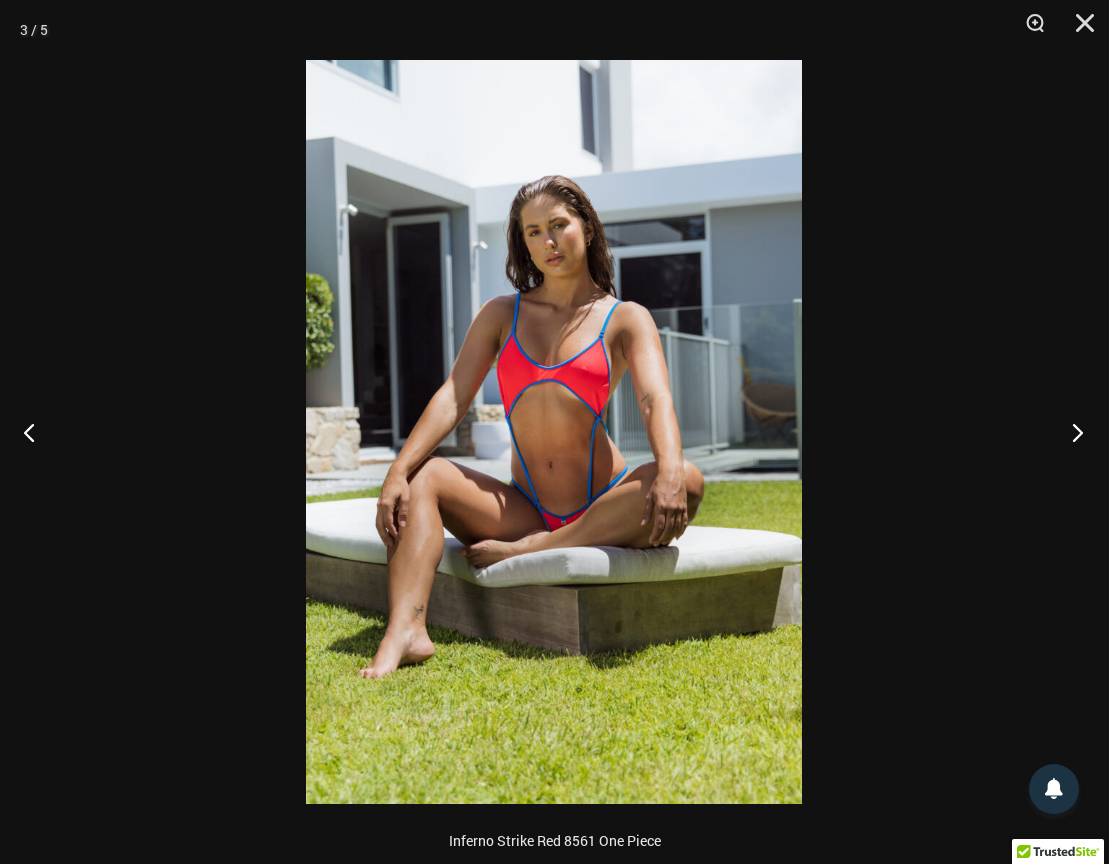click at bounding box center (1071, 432) 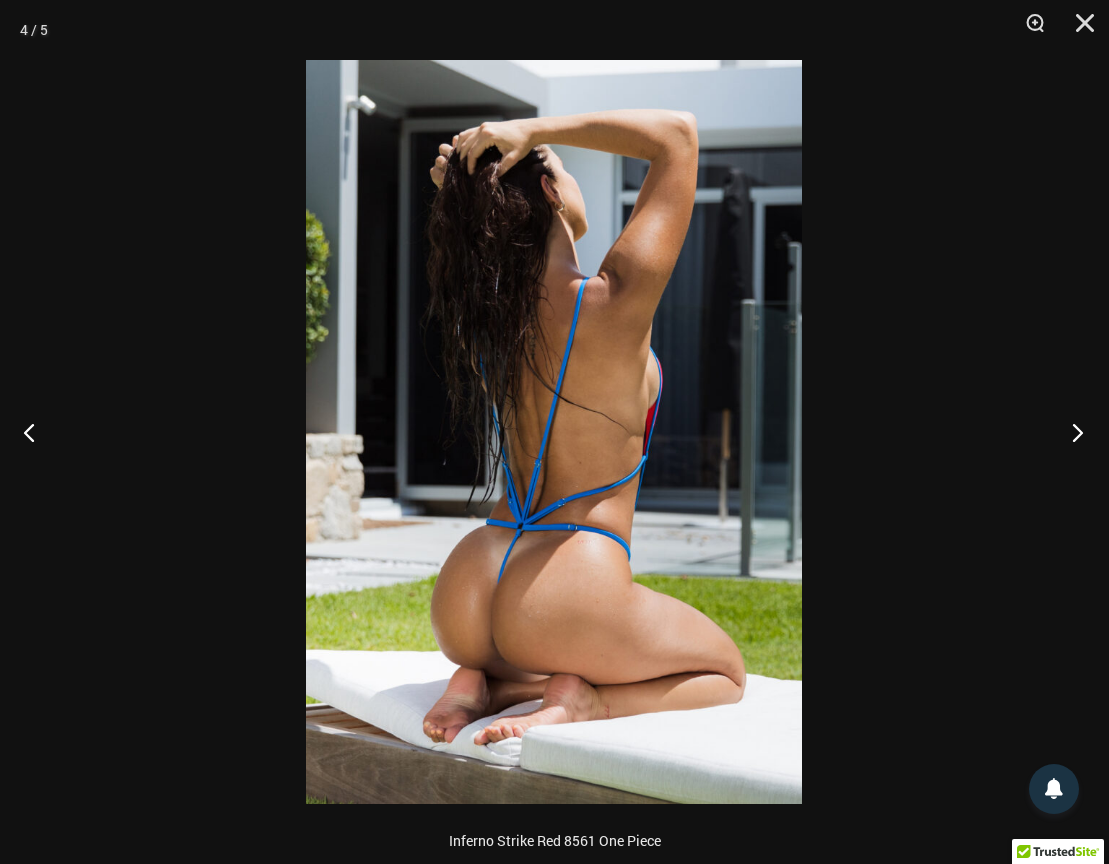 click at bounding box center (1071, 432) 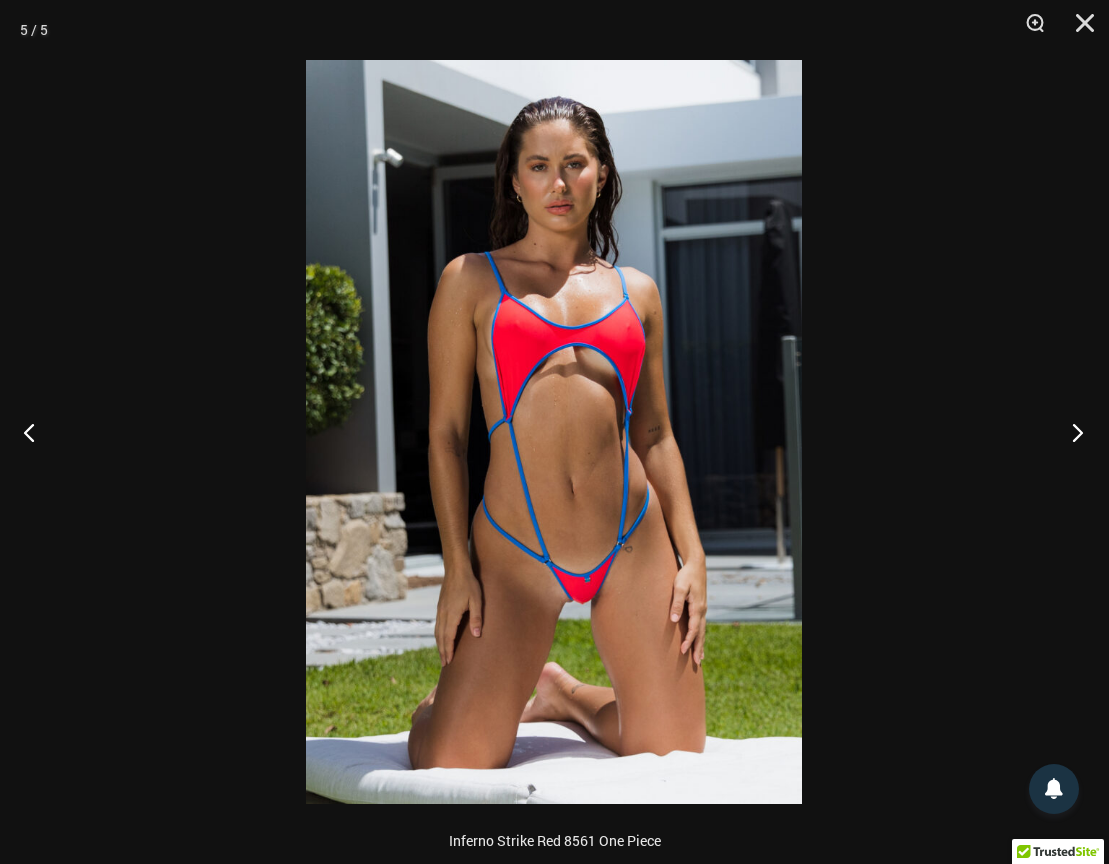 click at bounding box center (1071, 432) 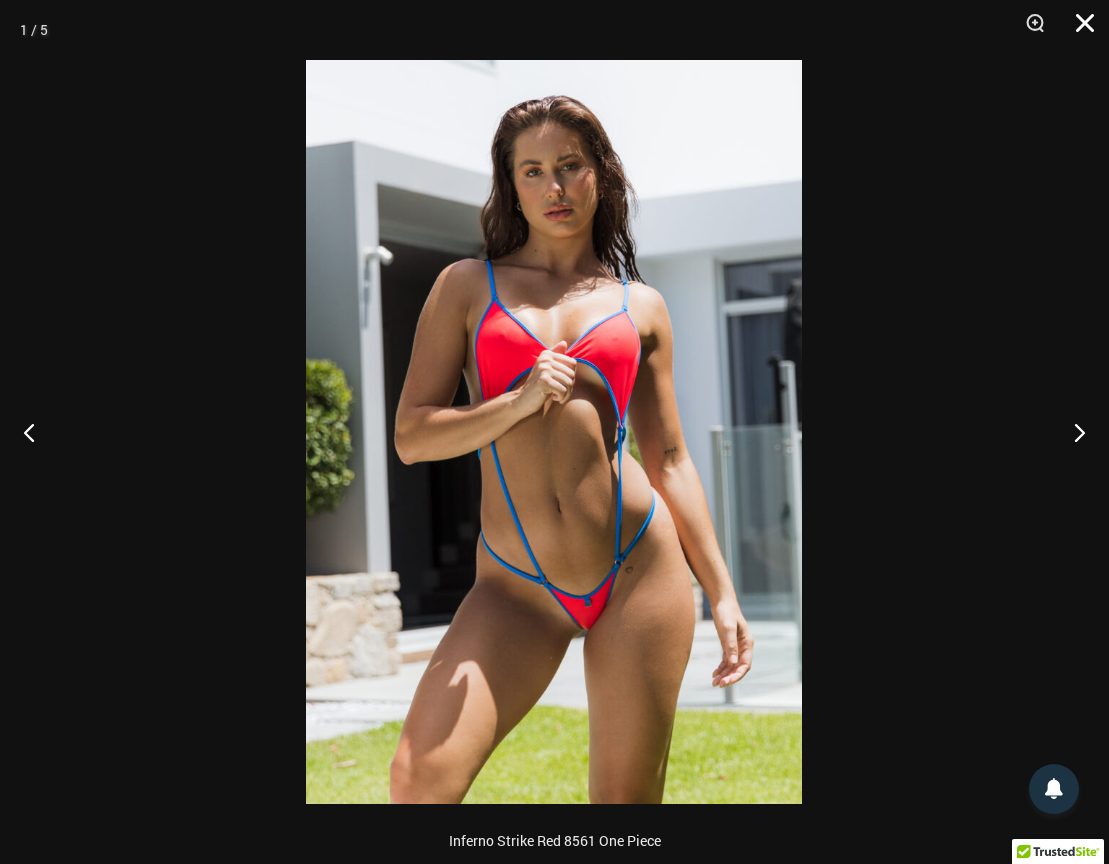 click at bounding box center [1078, 30] 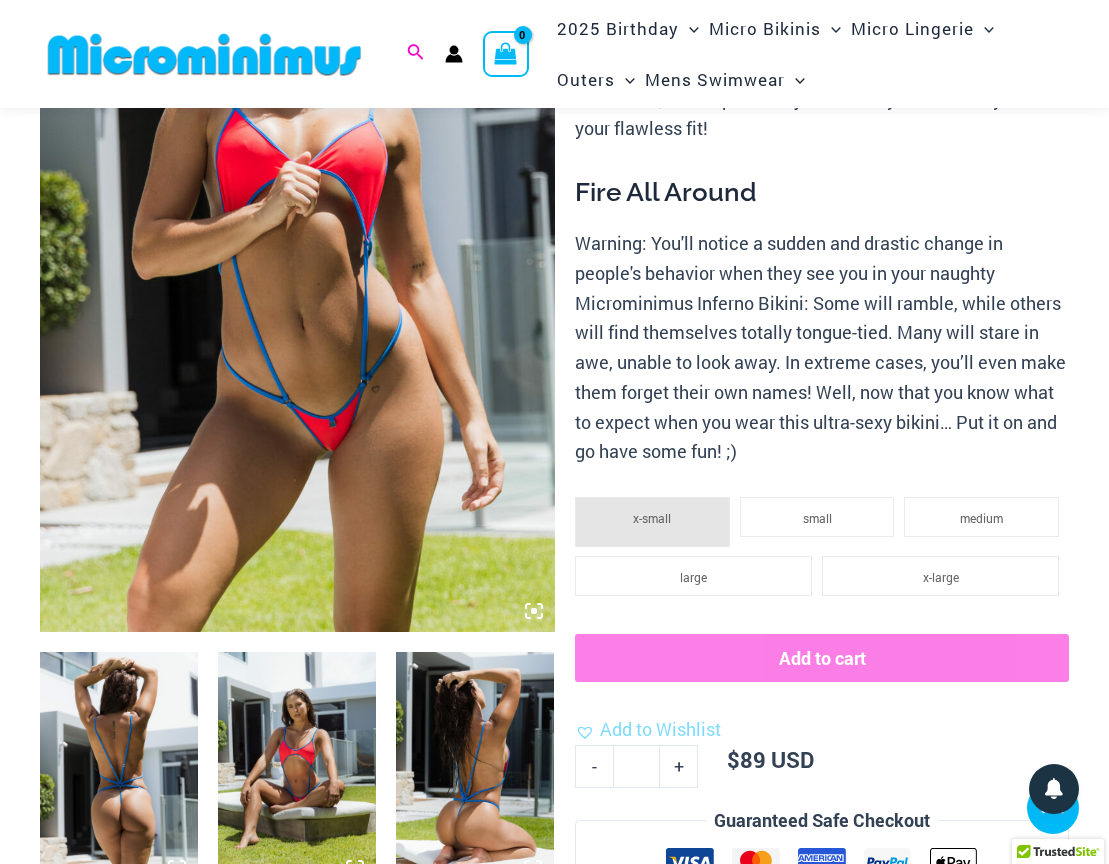 click 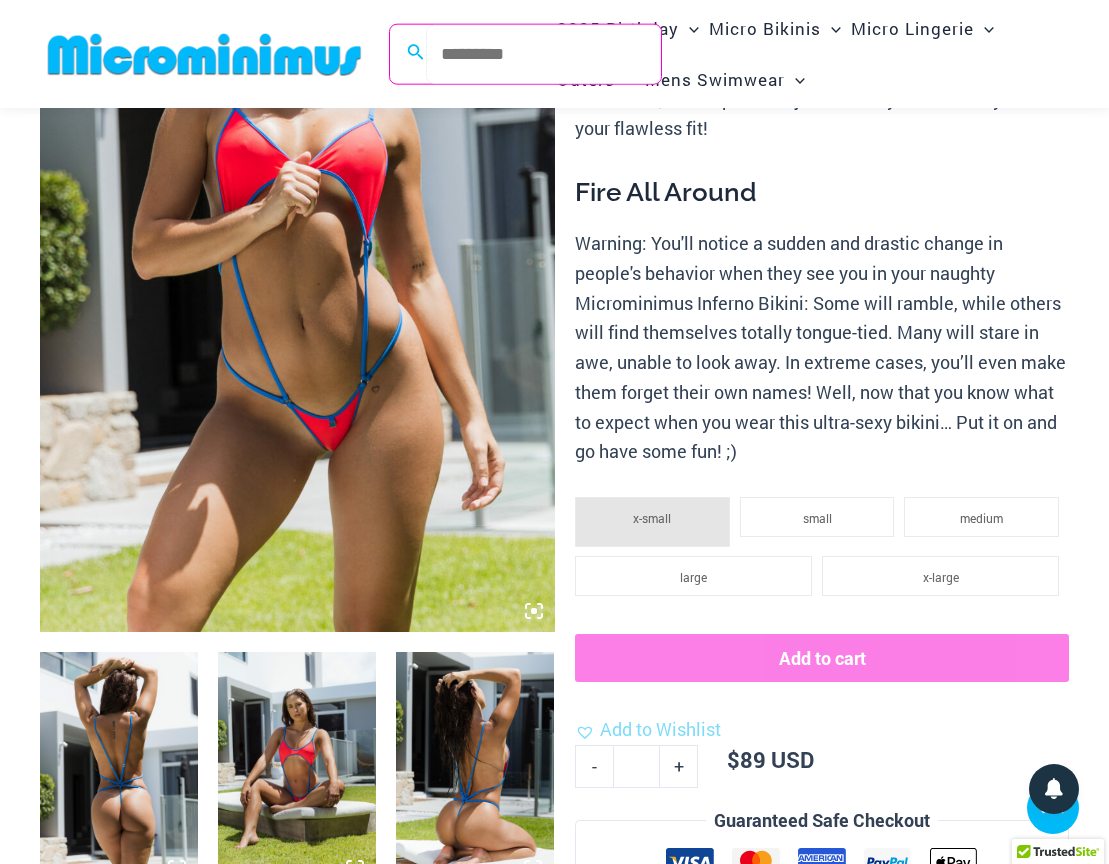 click on "Search for:
Search" at bounding box center (543, 54) 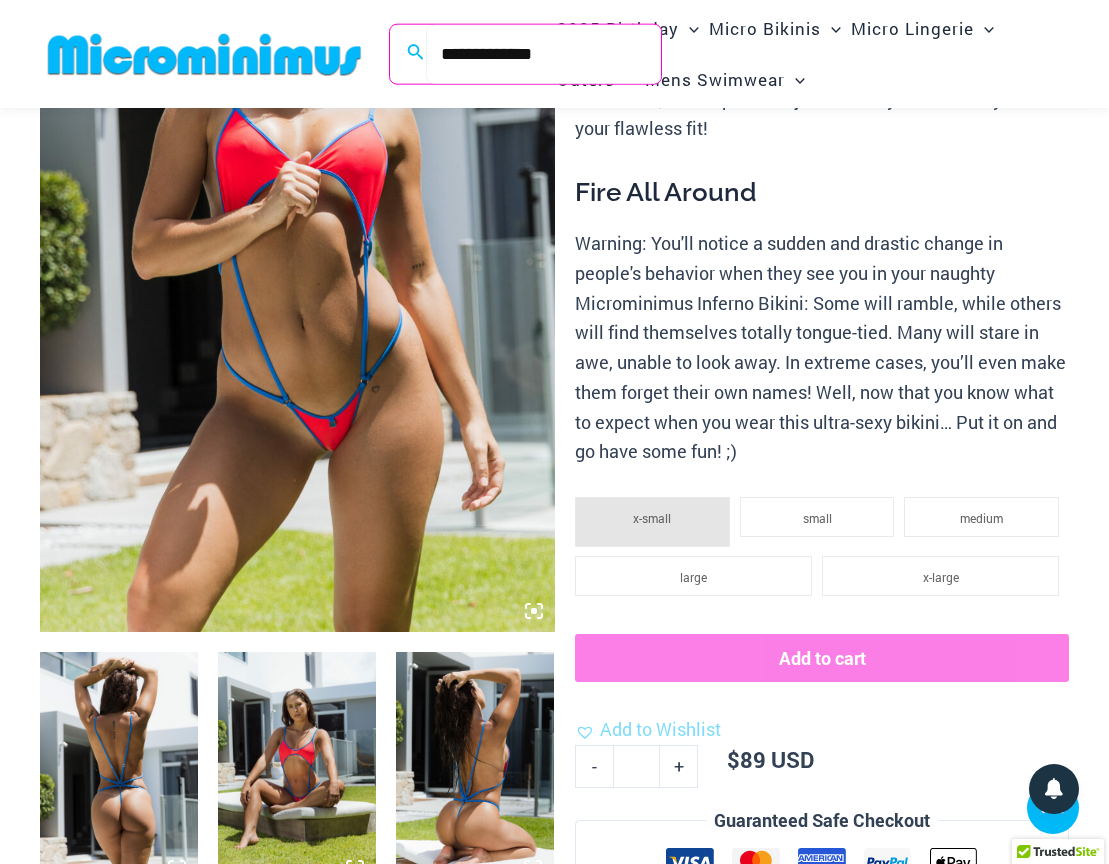type on "**********" 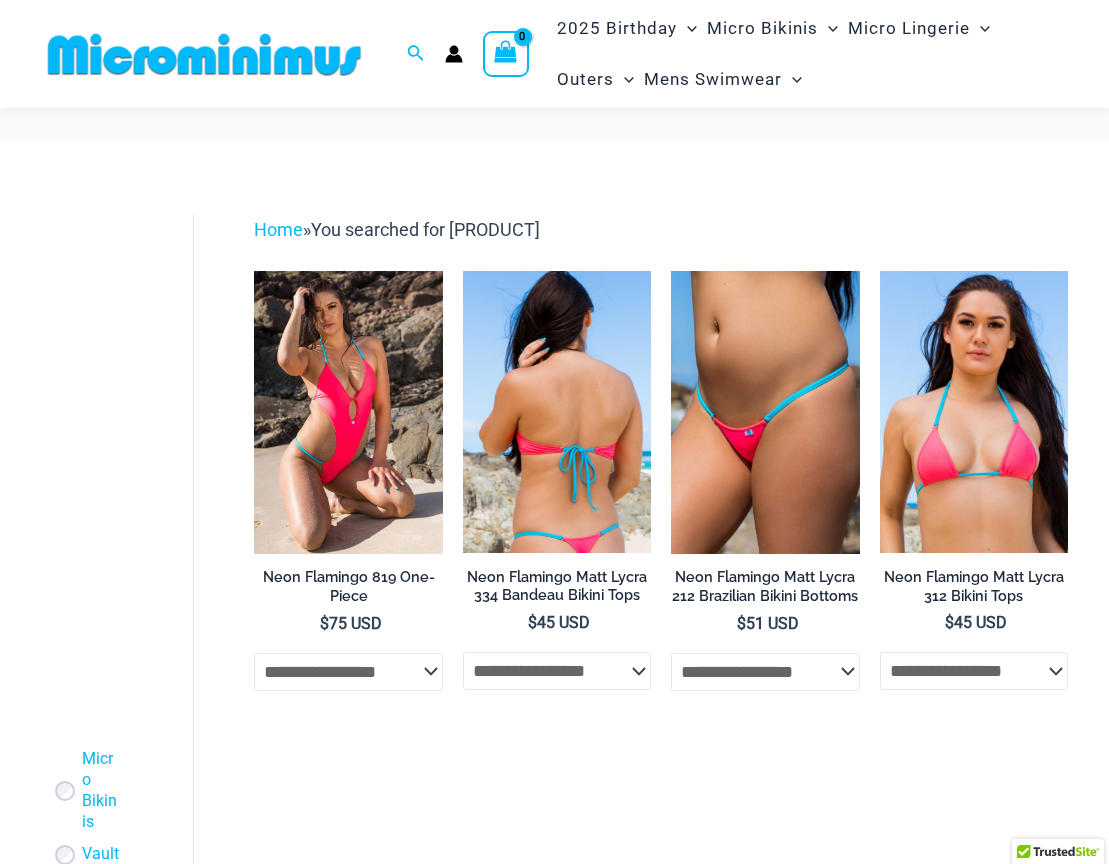 scroll, scrollTop: 199, scrollLeft: 0, axis: vertical 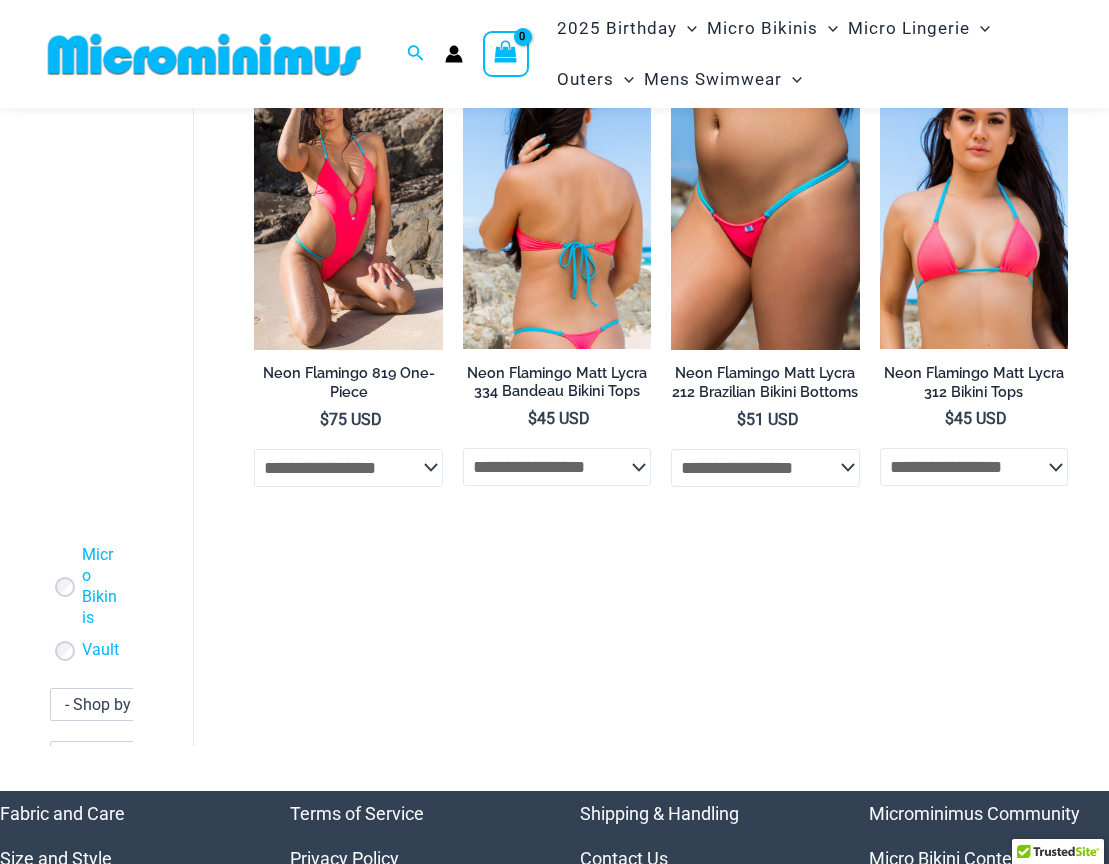 type on "**********" 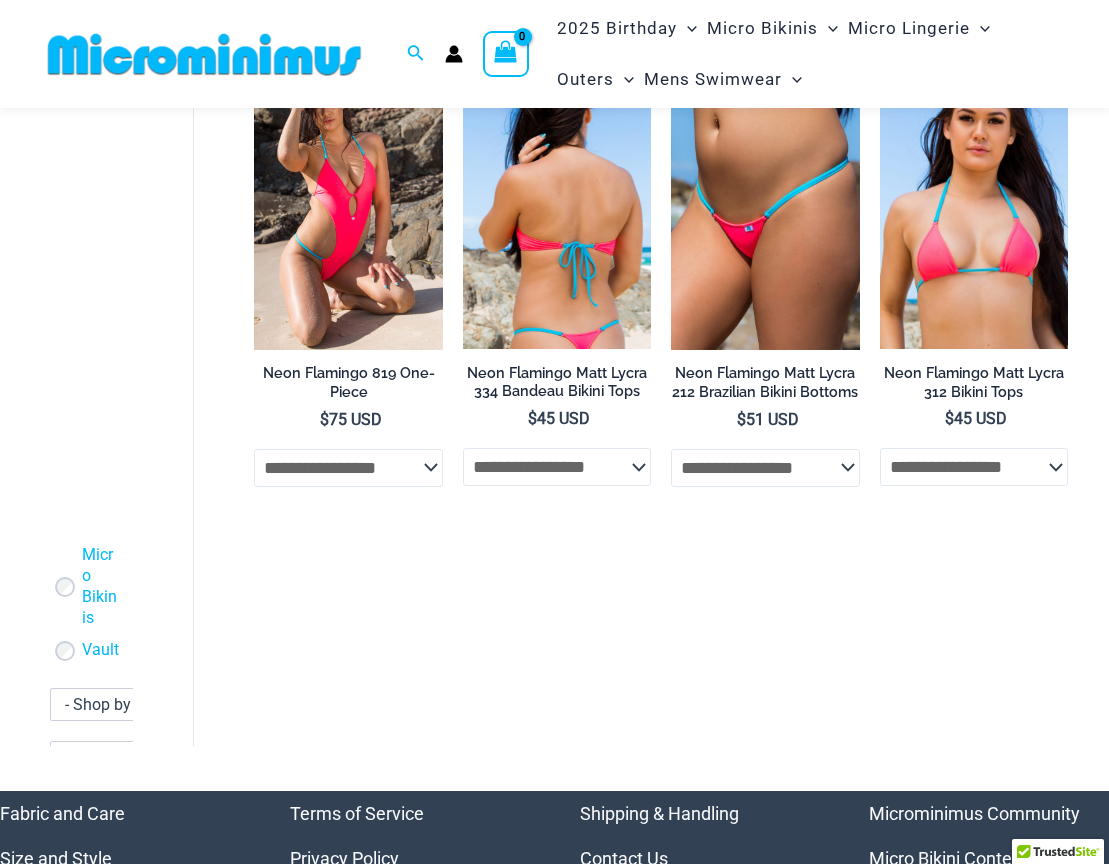 click on "**********" 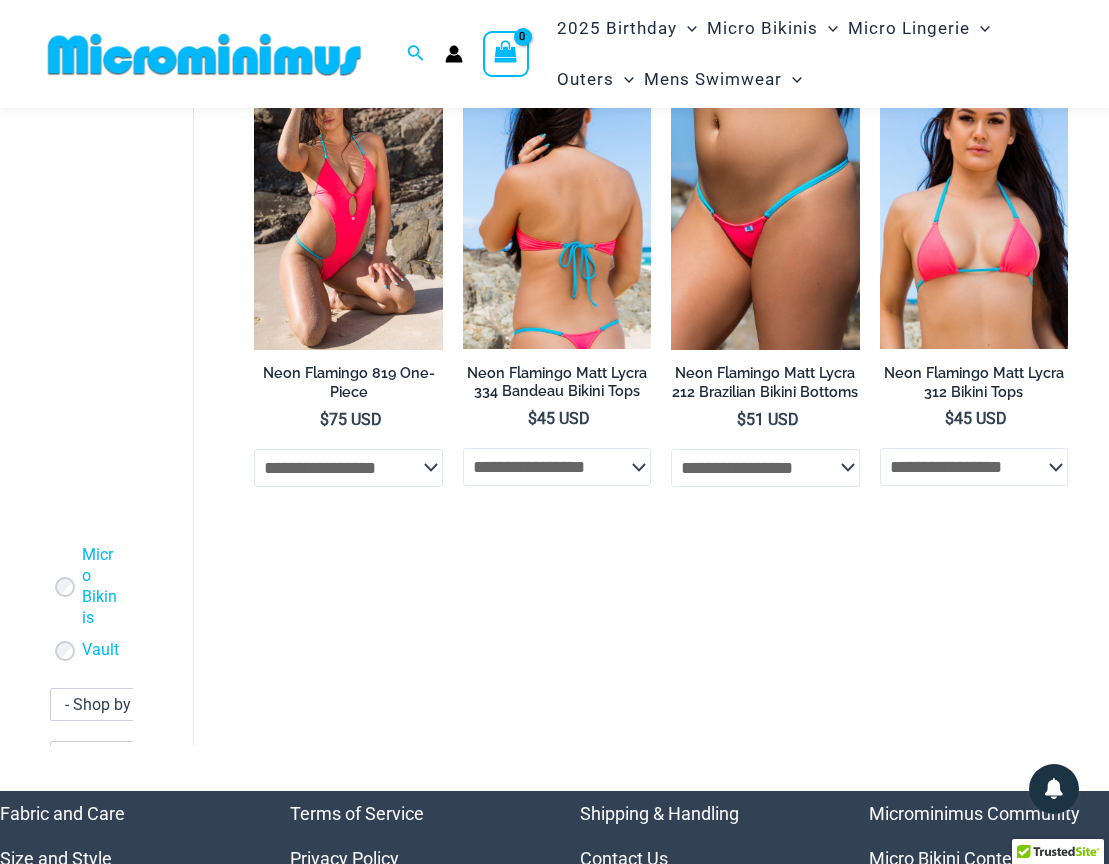 click on "**********" 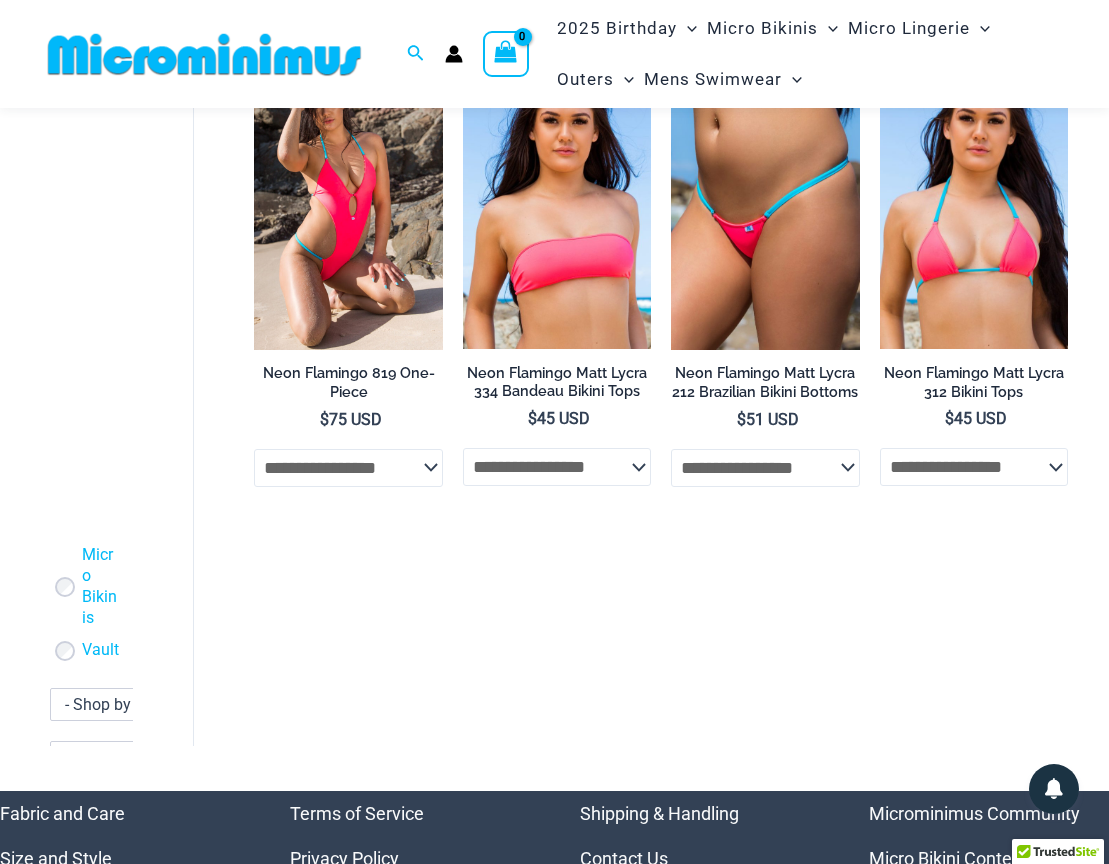 scroll, scrollTop: 0, scrollLeft: 0, axis: both 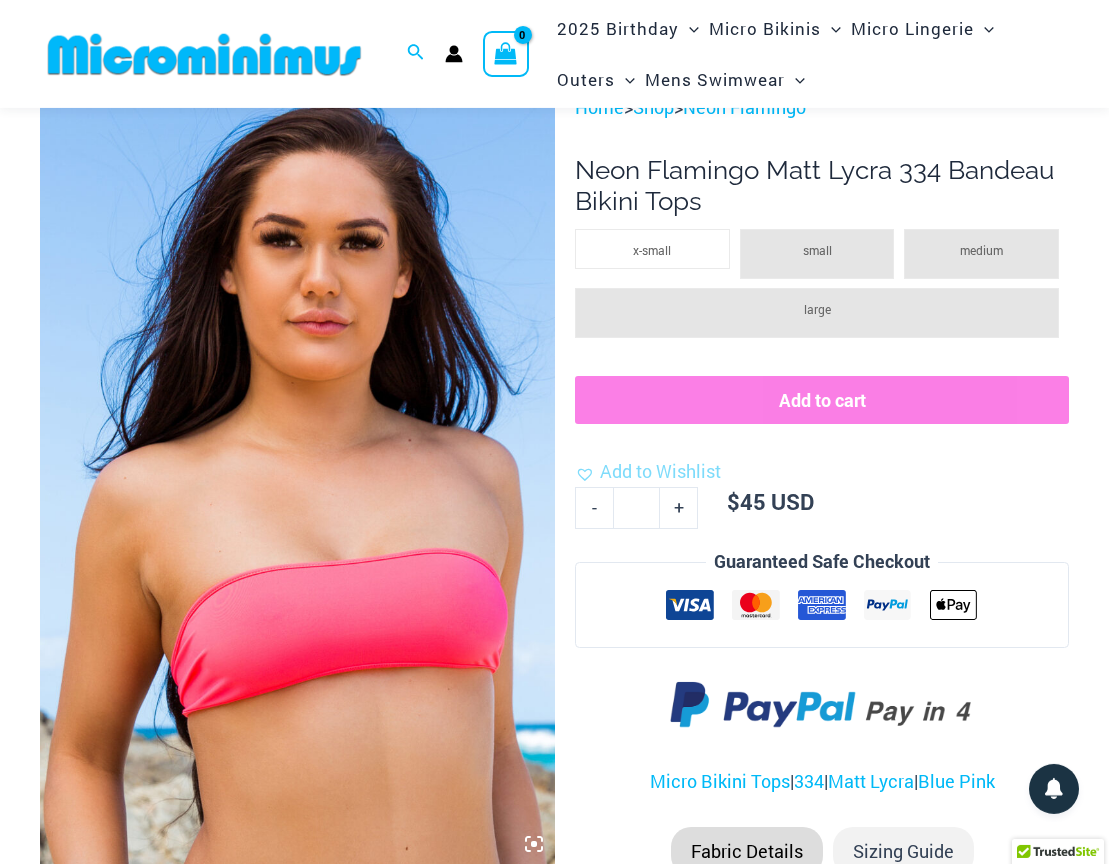 type on "**********" 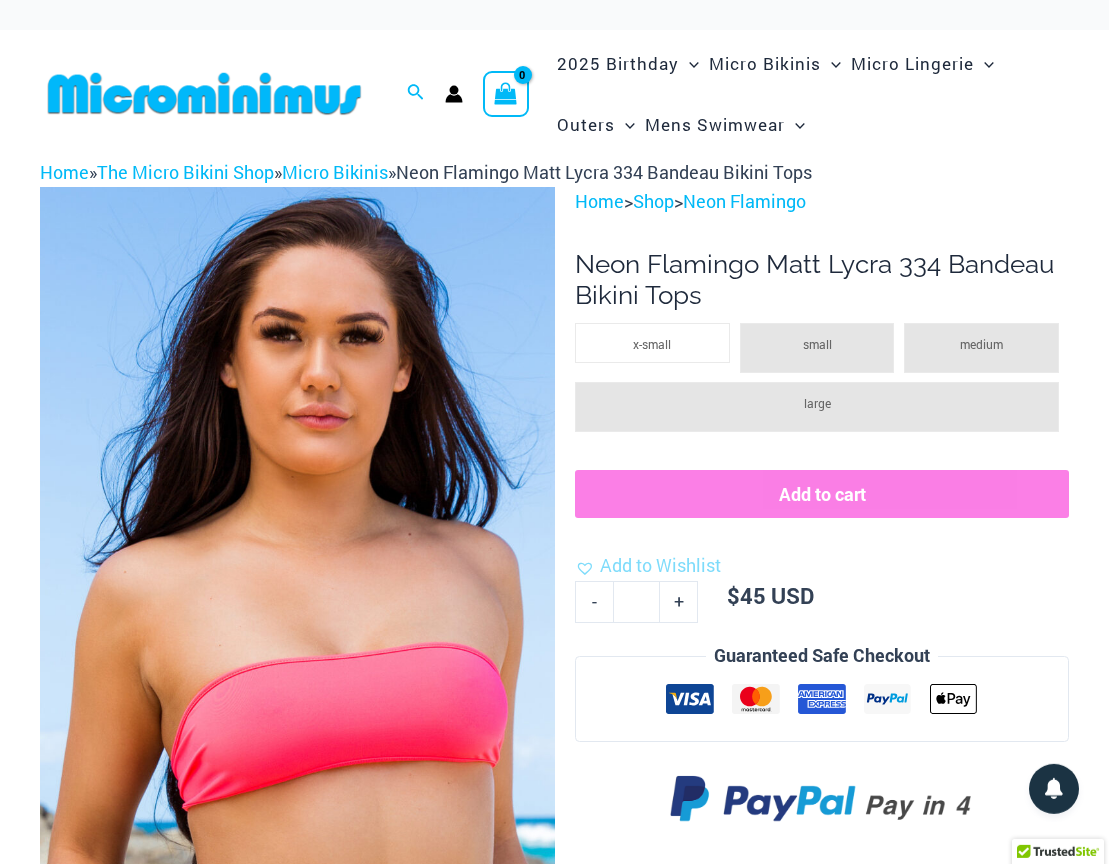 scroll, scrollTop: 0, scrollLeft: 0, axis: both 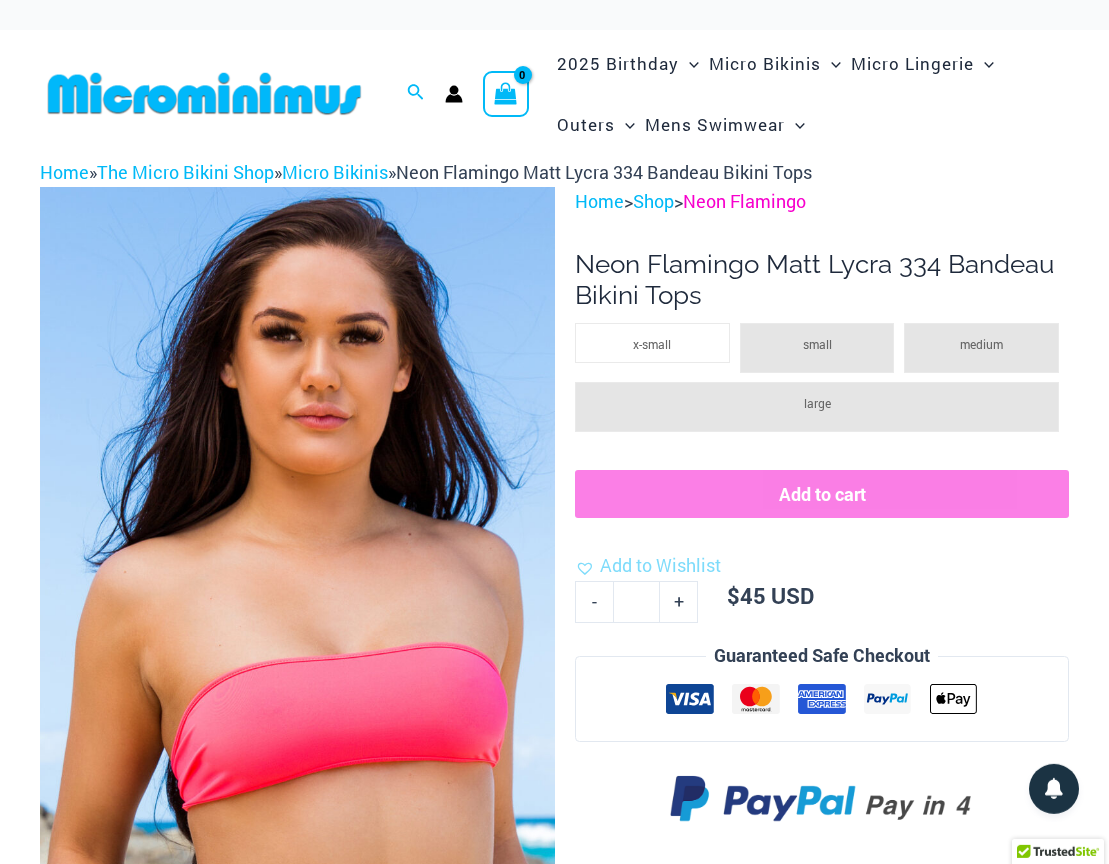 click on "Neon Flamingo" 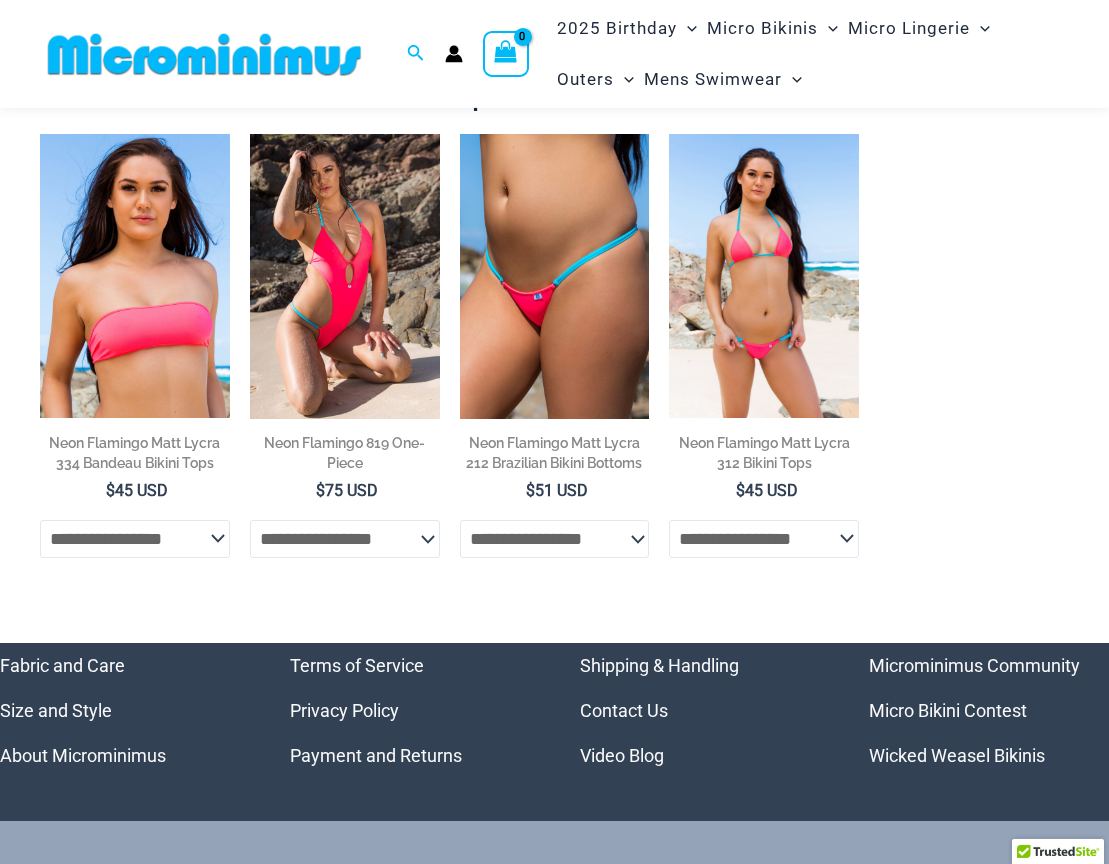 scroll, scrollTop: 199, scrollLeft: 0, axis: vertical 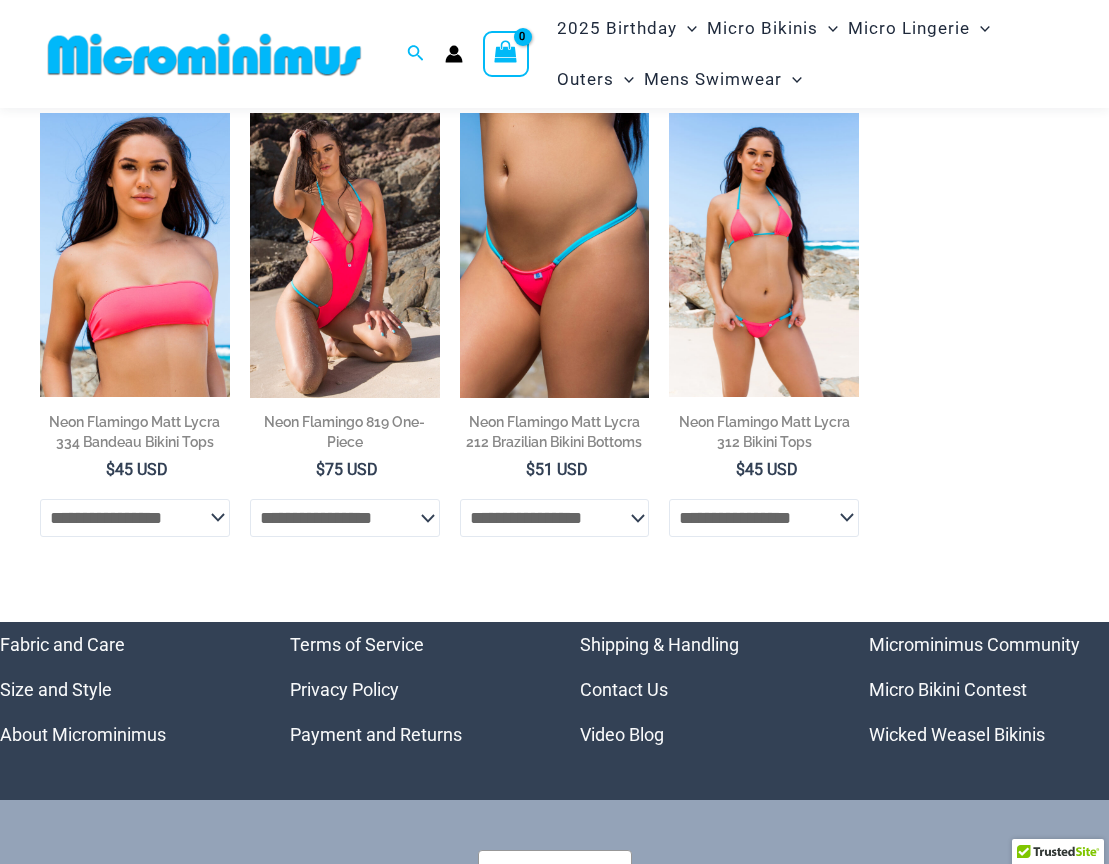 click on "**********" 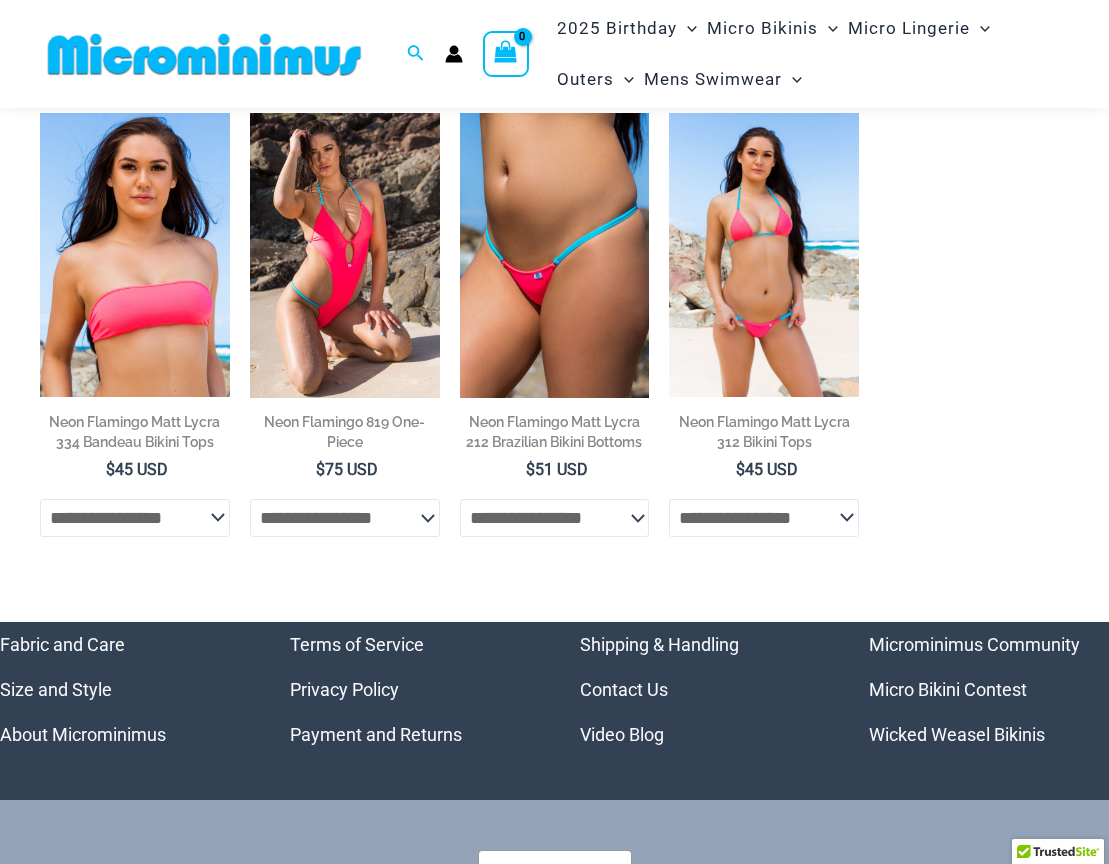 type on "**********" 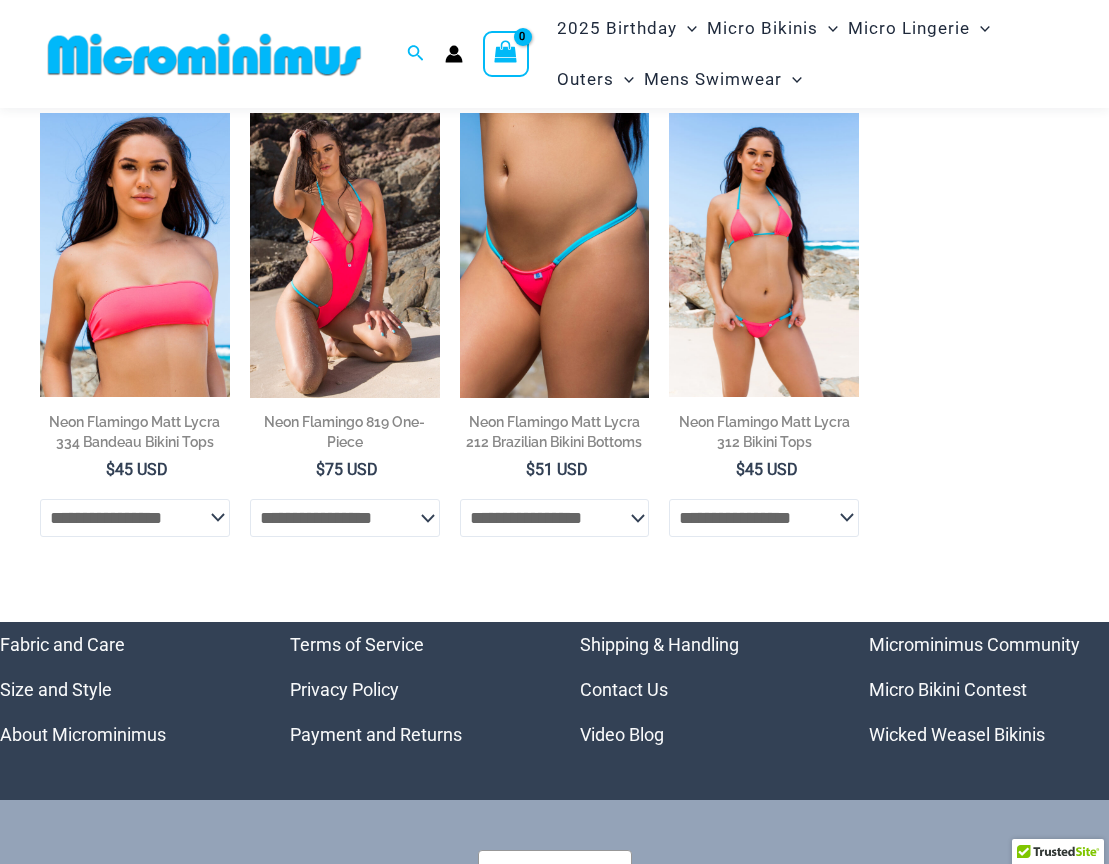 click on "**********" 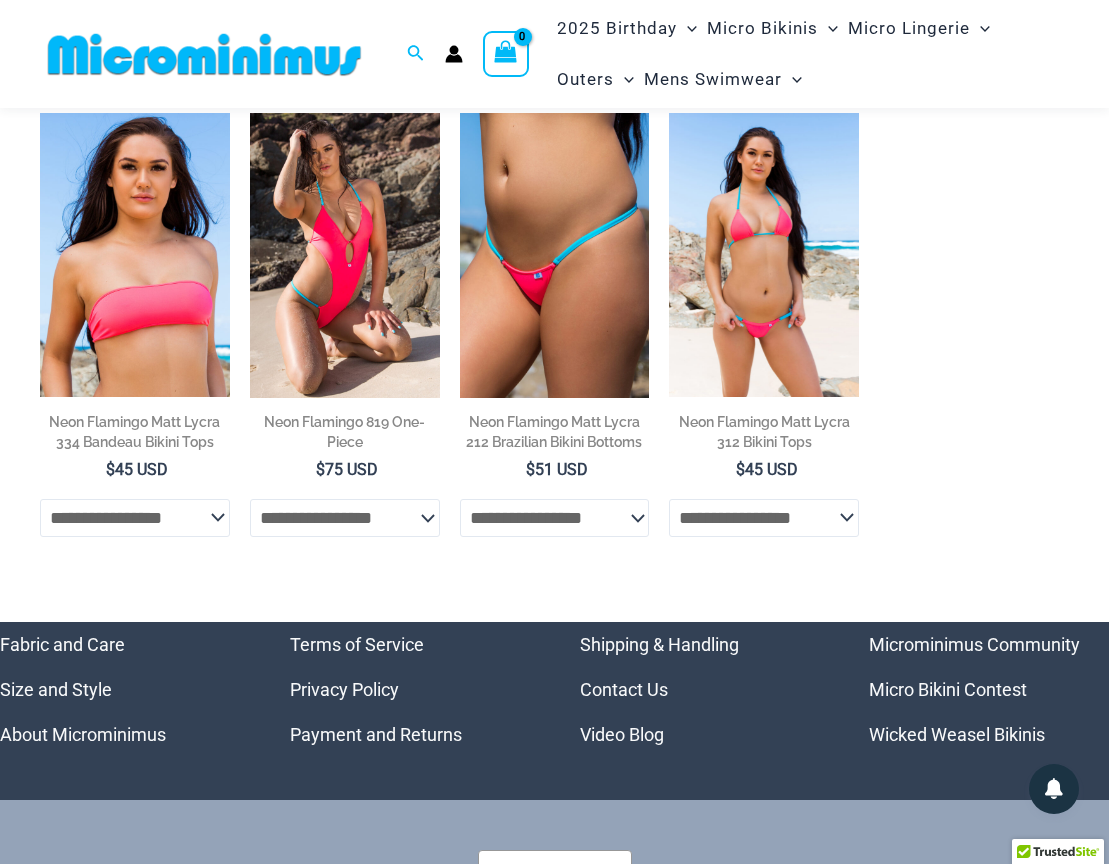 click on "**********" 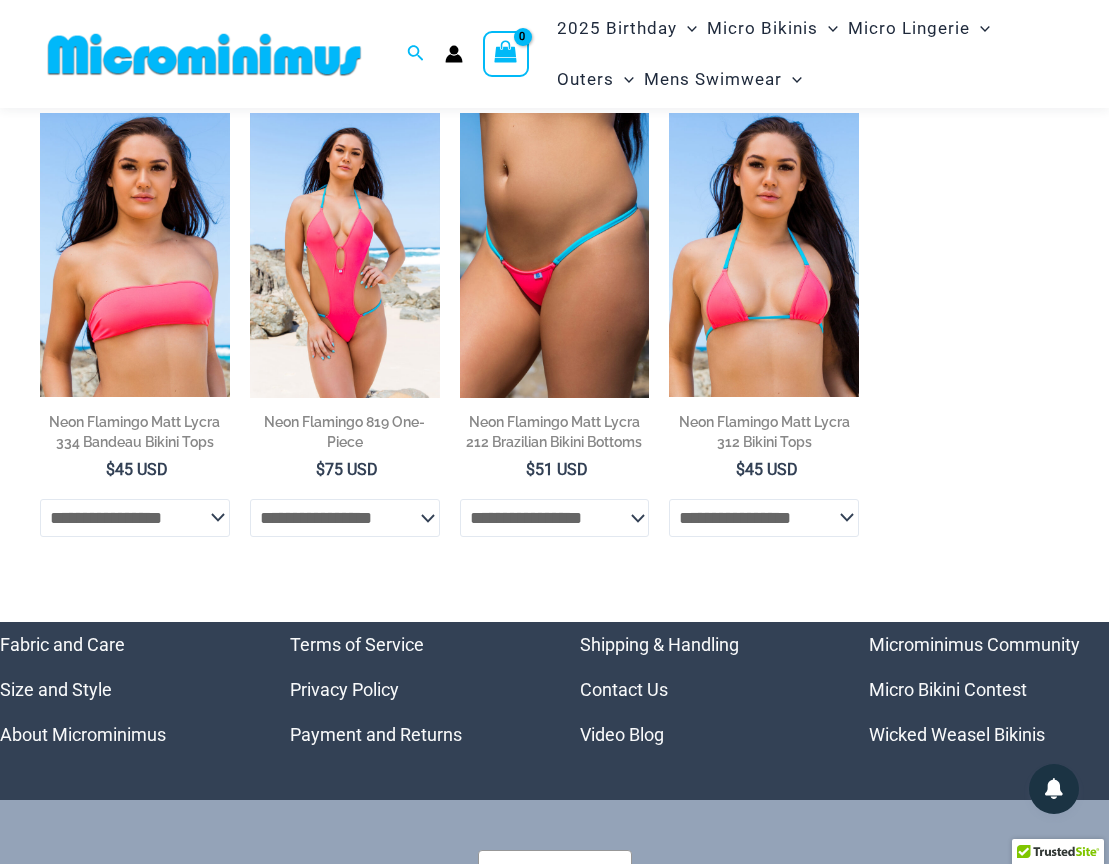 click on "**********" 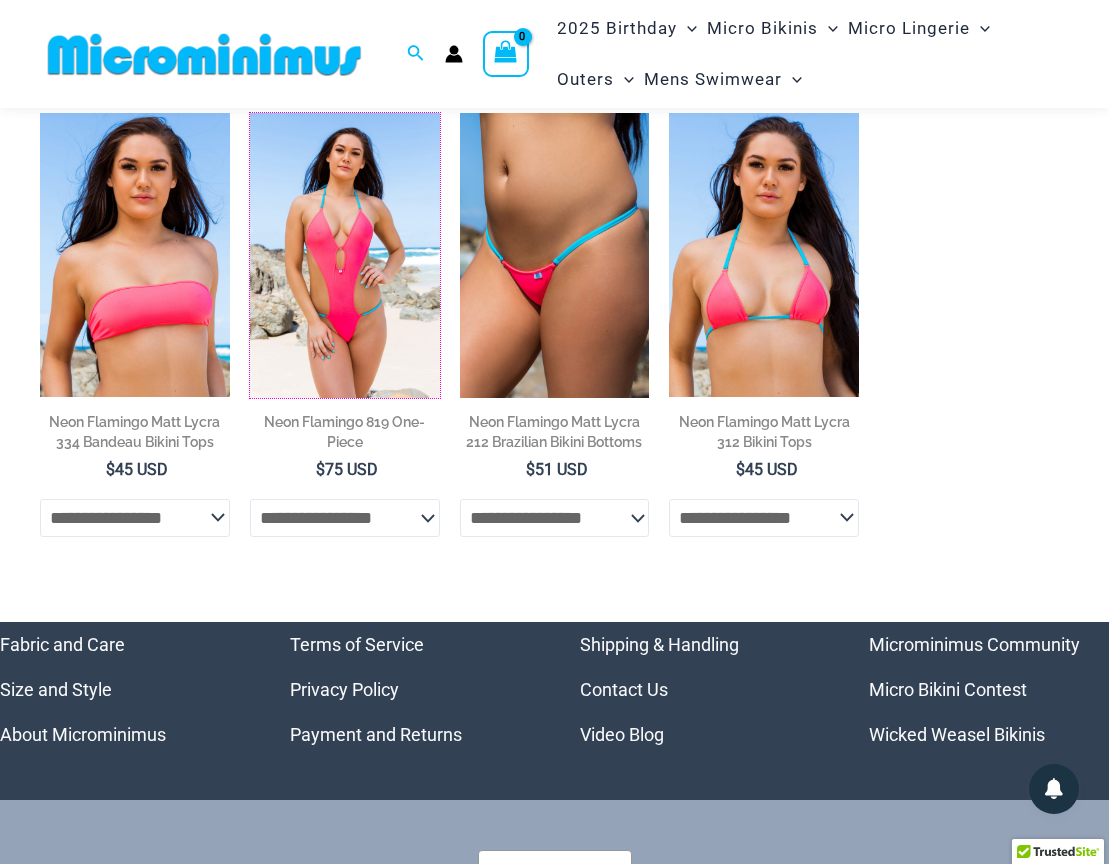 click at bounding box center (345, 255) 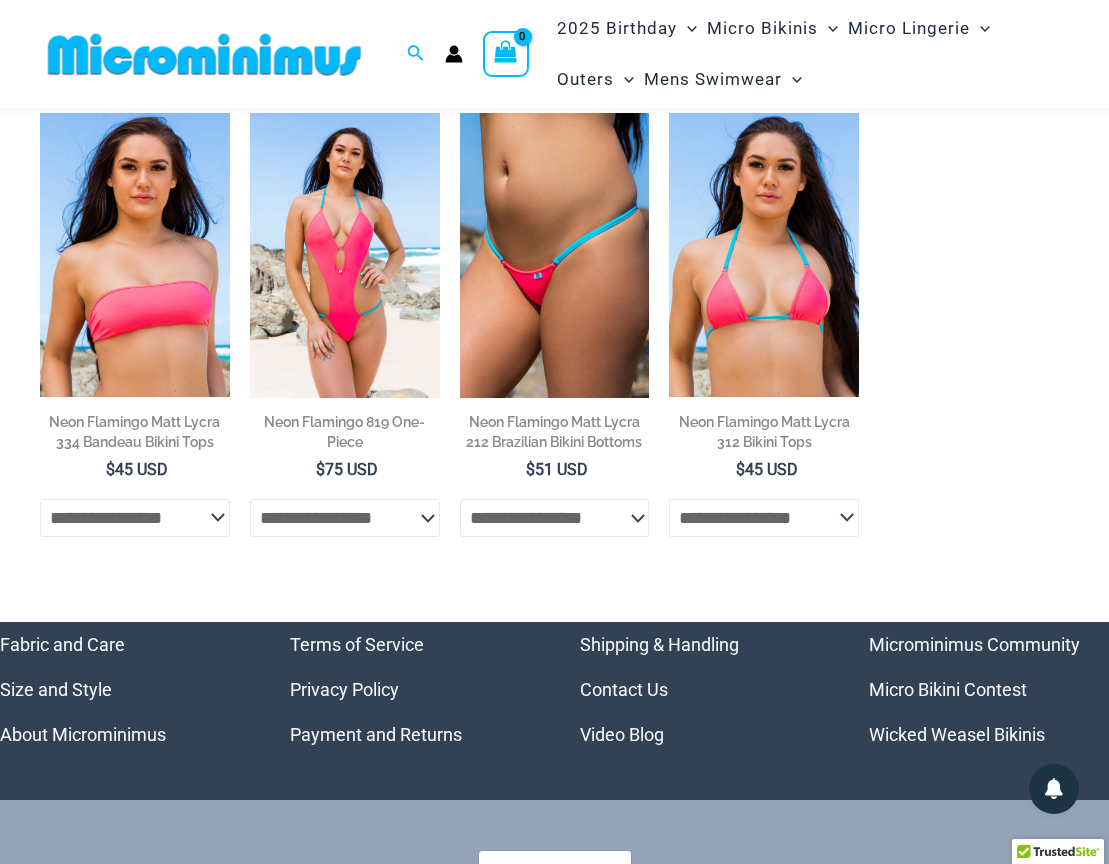 click at bounding box center (345, 255) 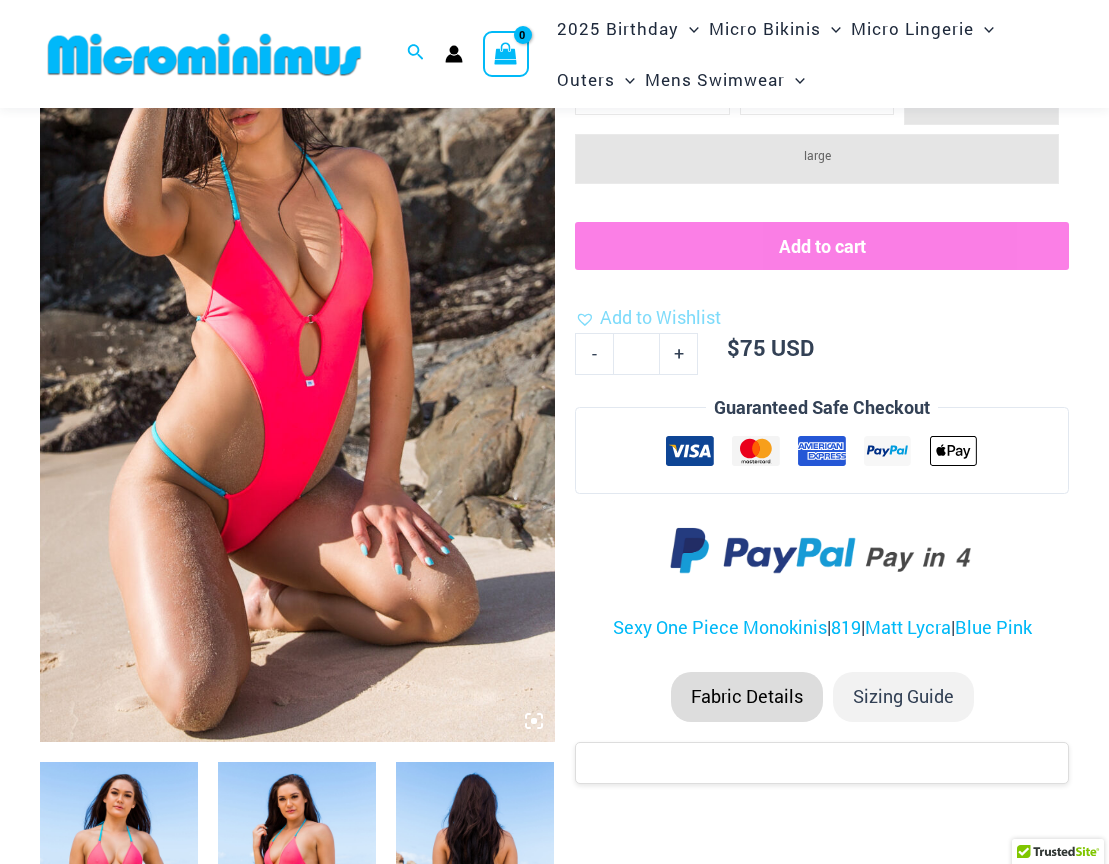 scroll, scrollTop: 521, scrollLeft: 0, axis: vertical 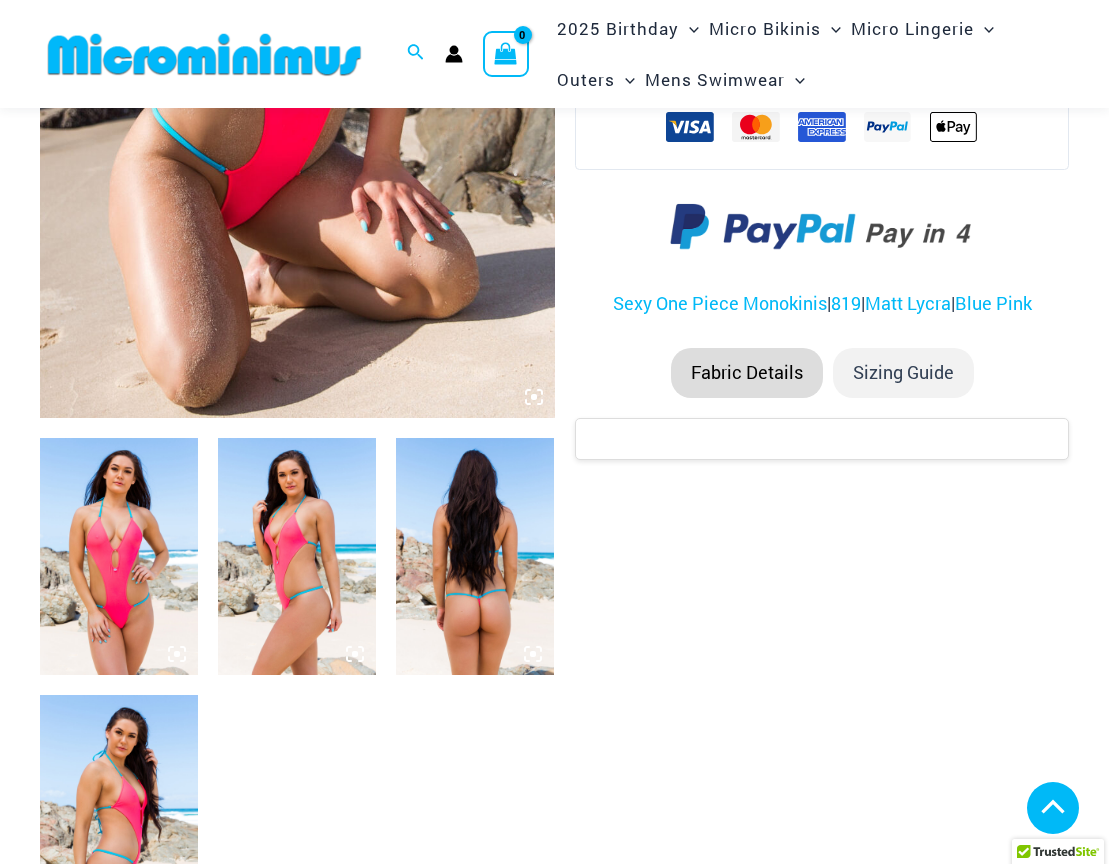 type on "**********" 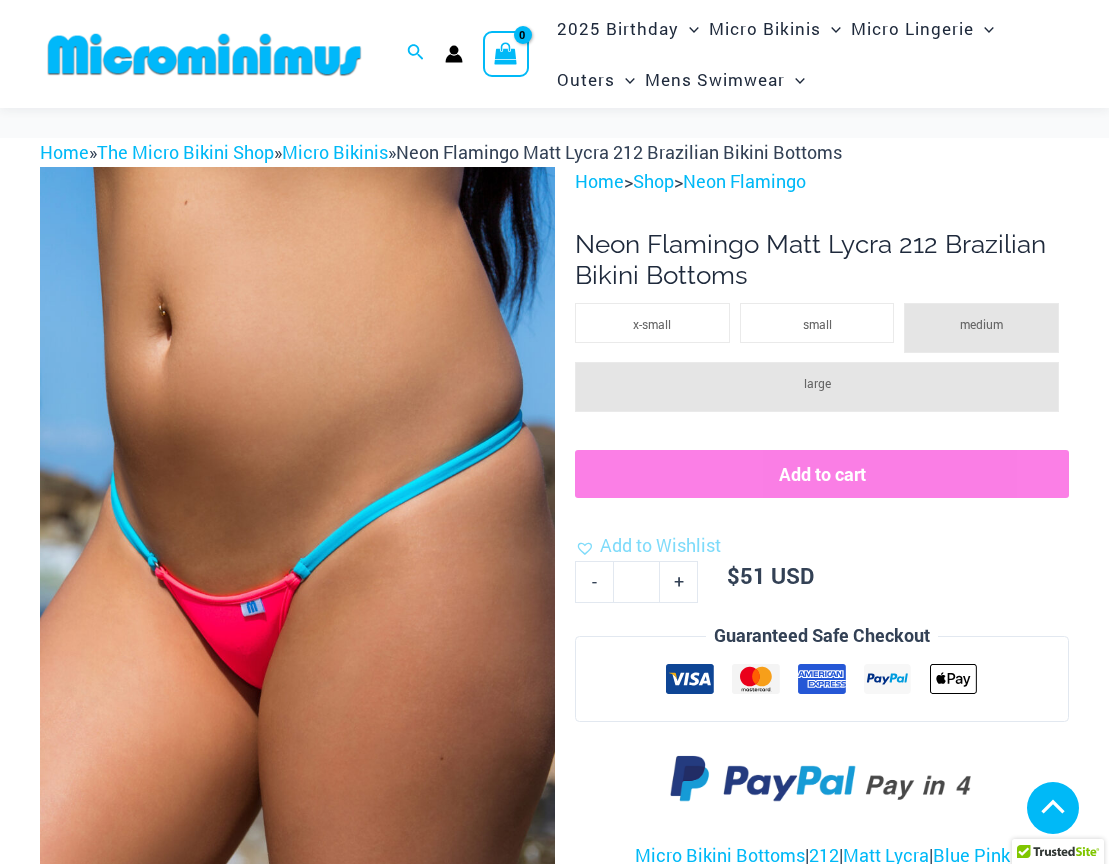 scroll, scrollTop: 628, scrollLeft: 0, axis: vertical 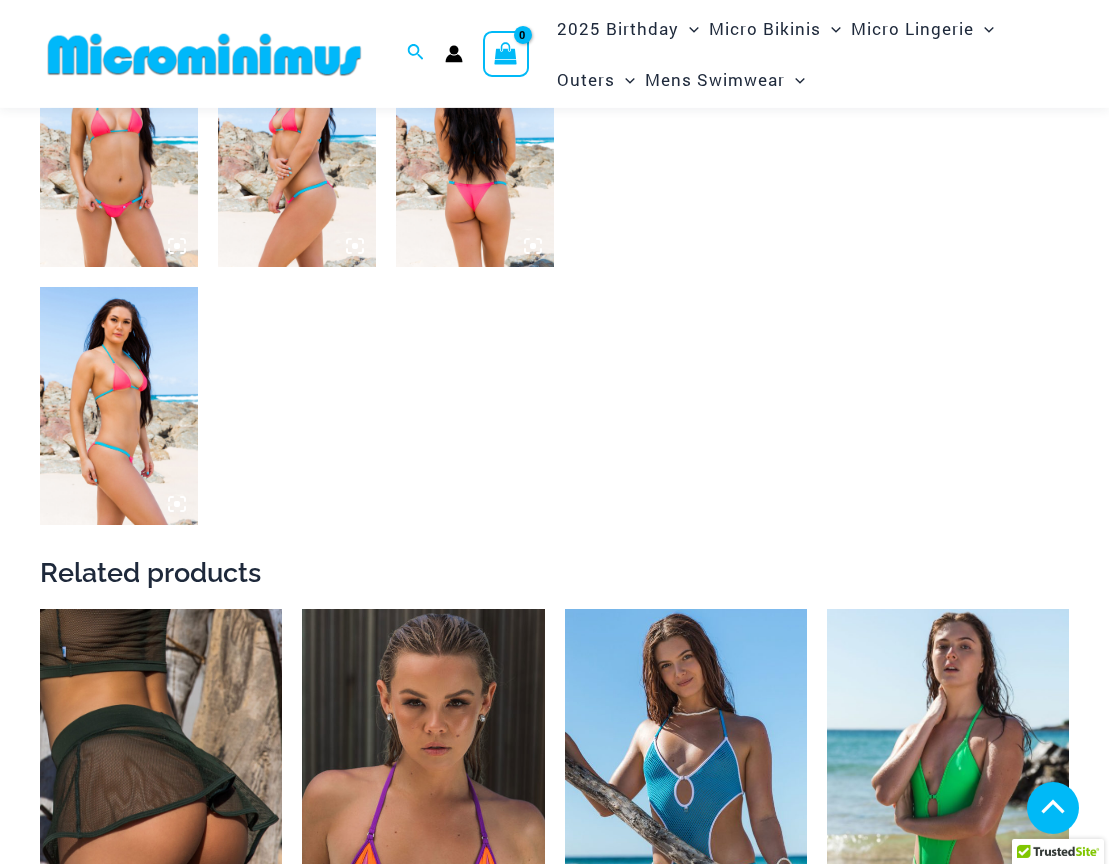 type on "**********" 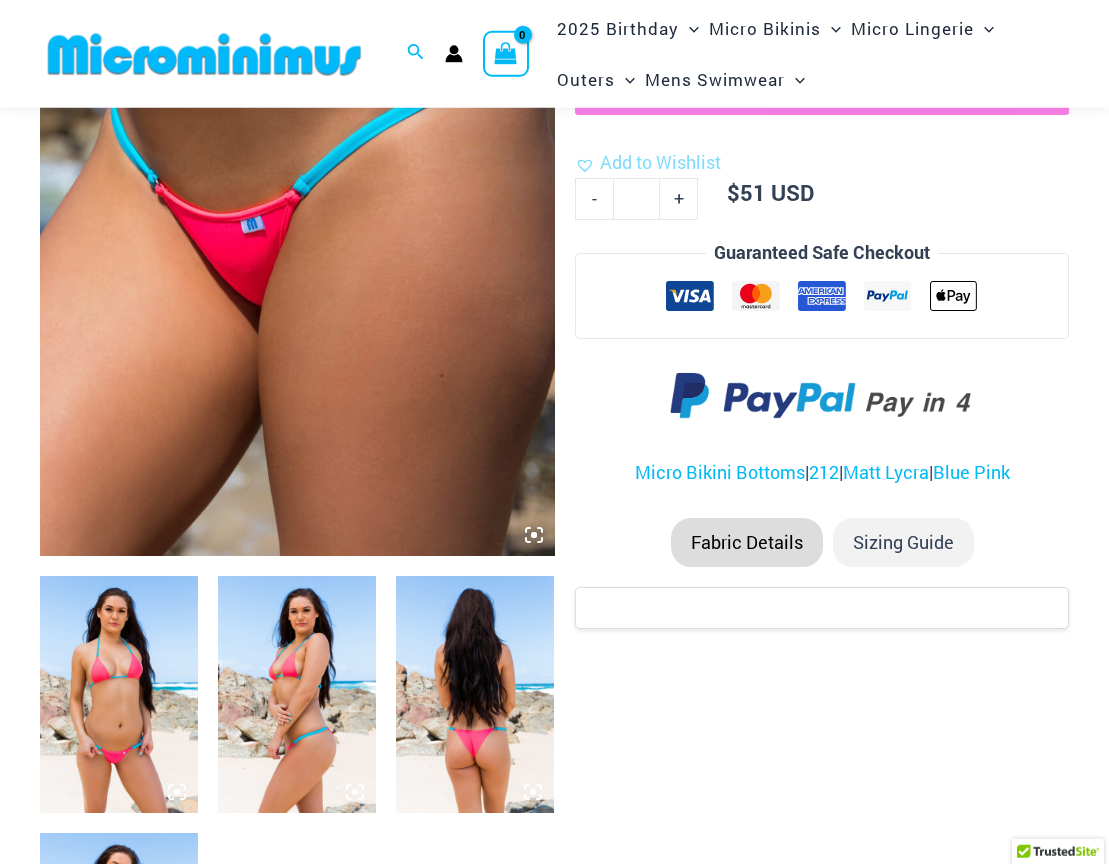 scroll, scrollTop: 196, scrollLeft: 0, axis: vertical 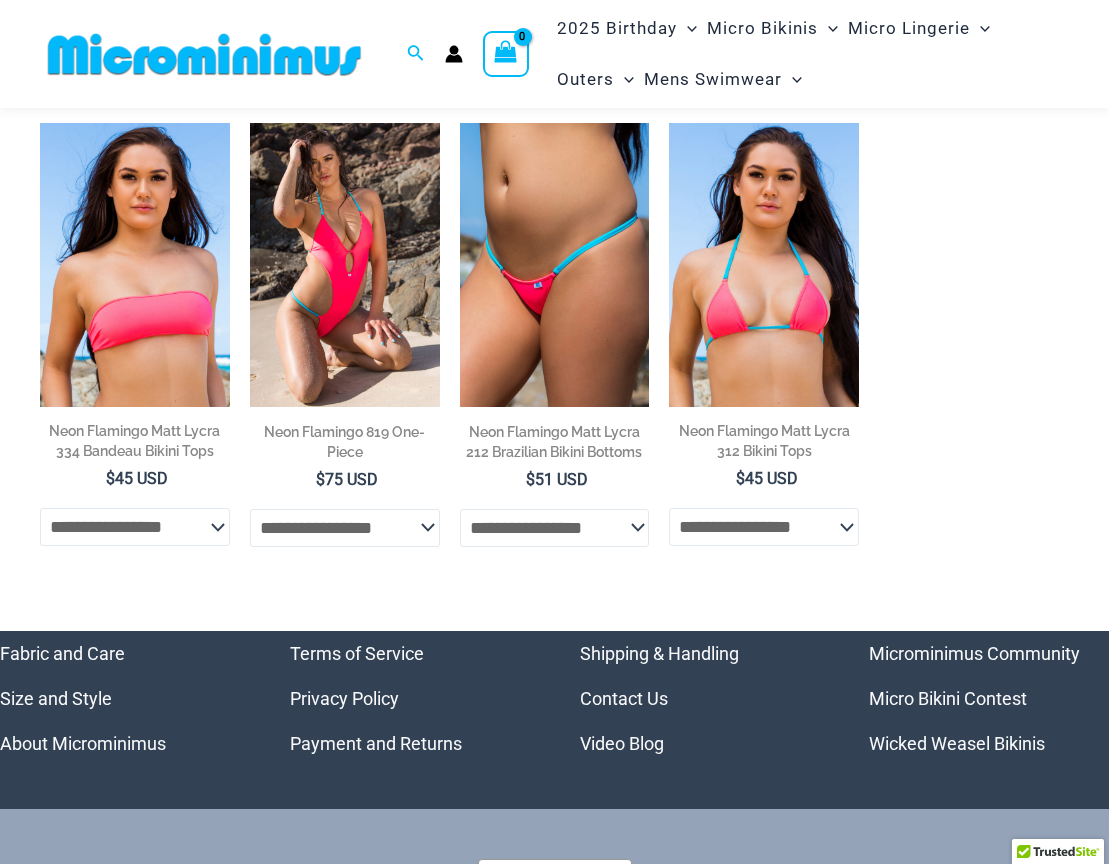 type on "**********" 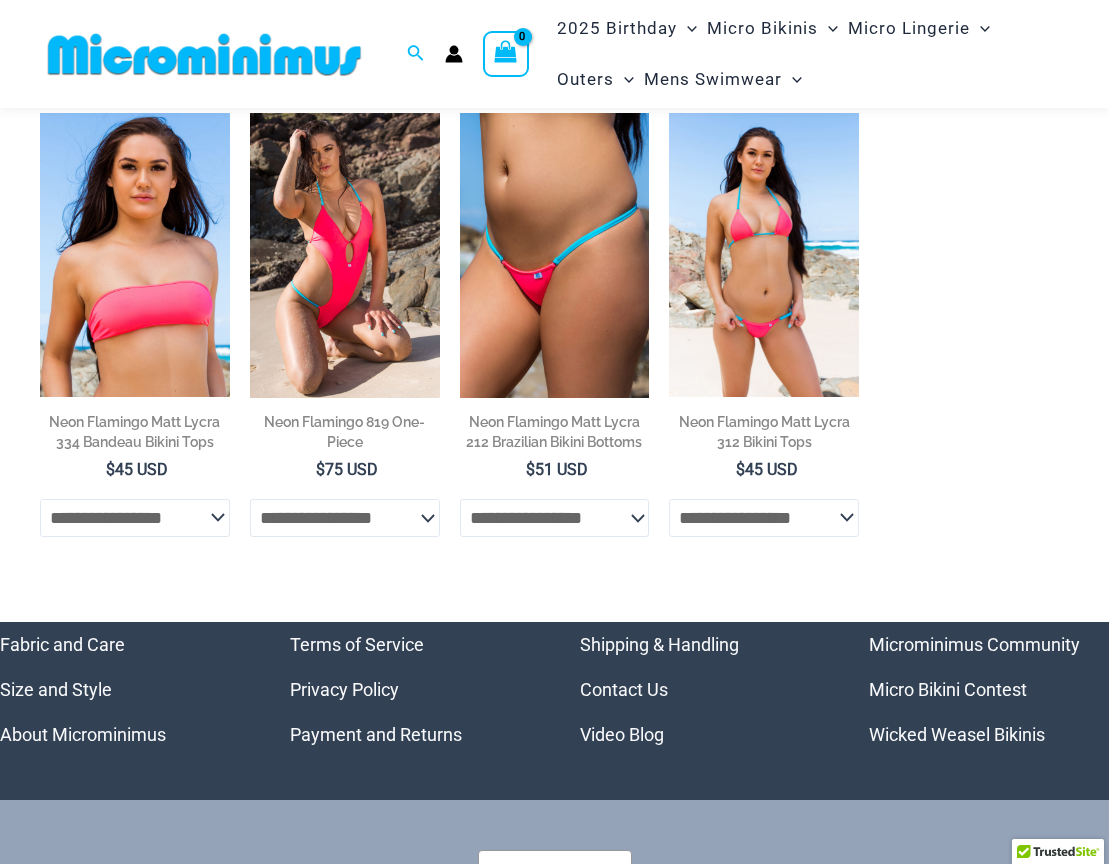 scroll, scrollTop: 0, scrollLeft: 0, axis: both 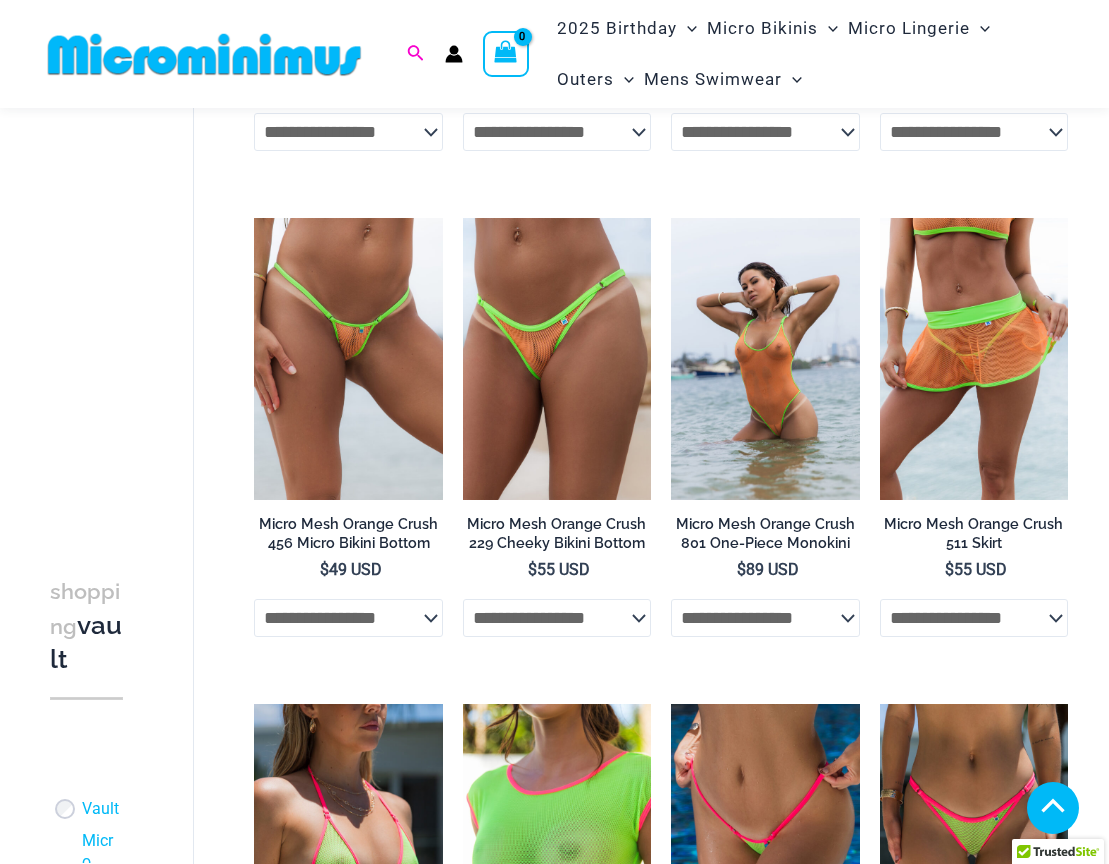 click 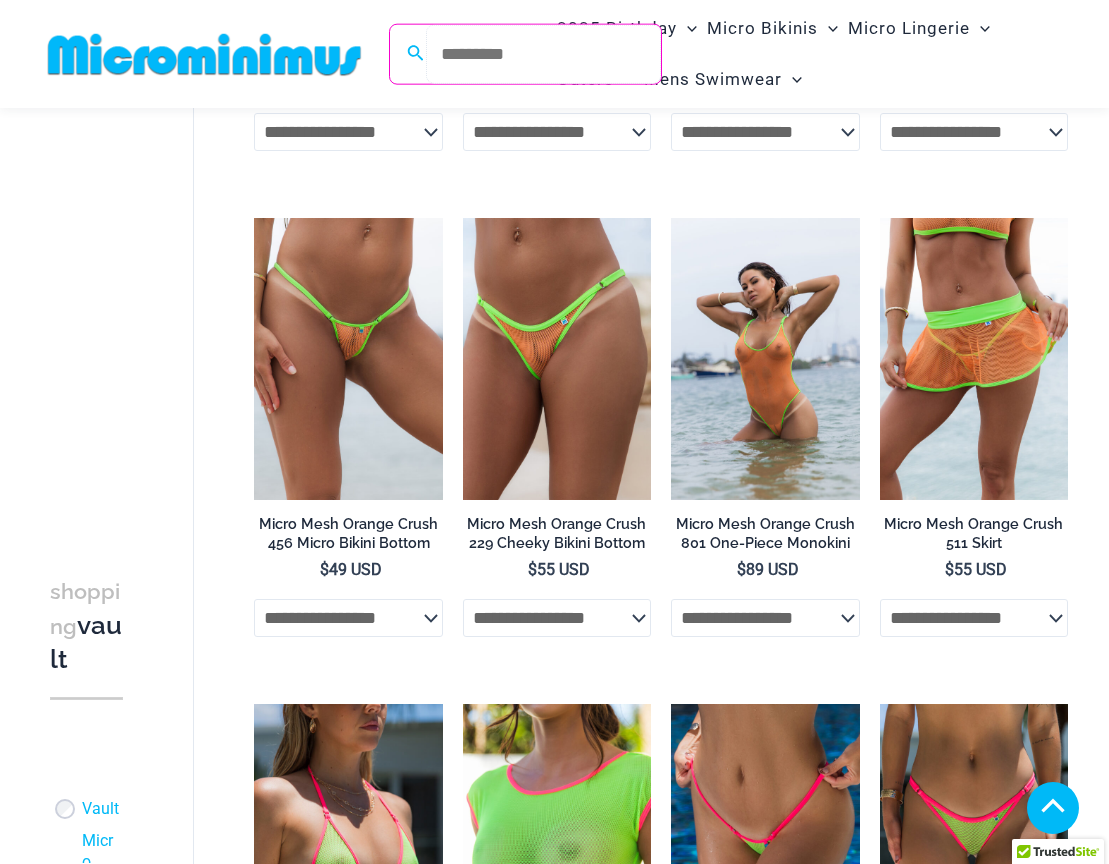 click on "Search for:
Search" at bounding box center [543, 54] 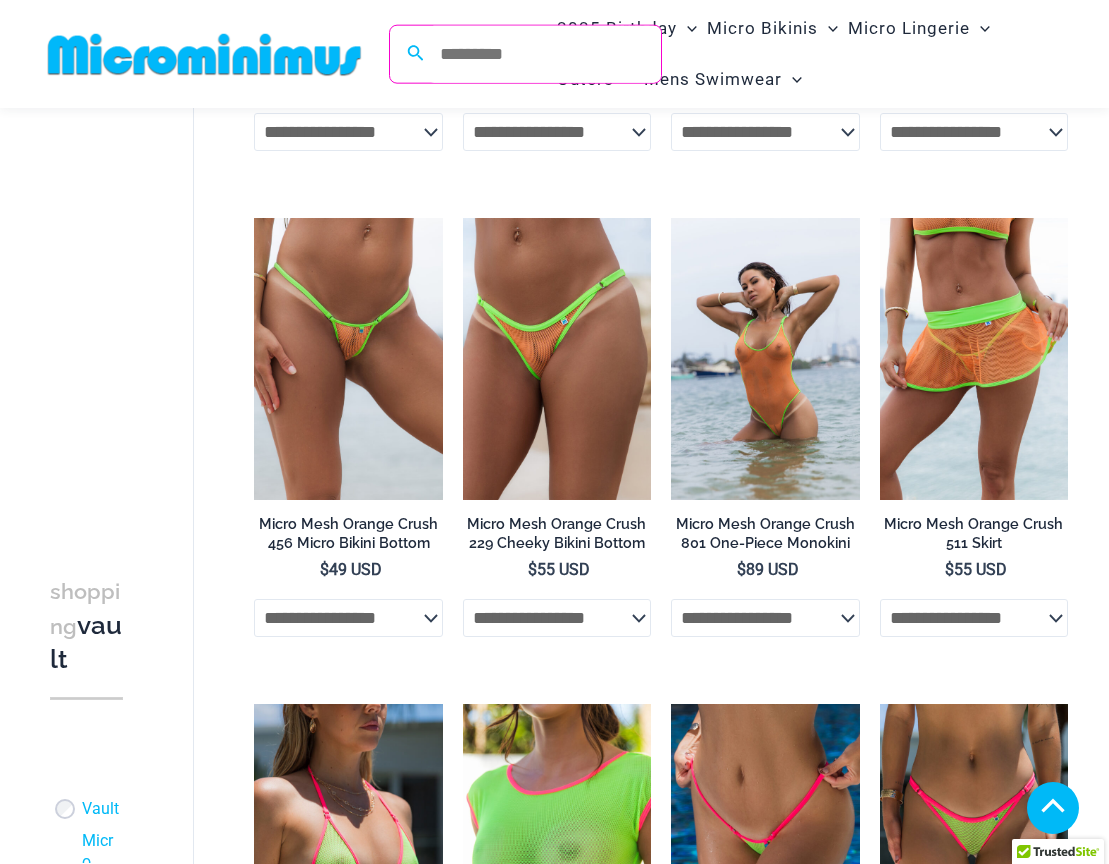 type on "**********" 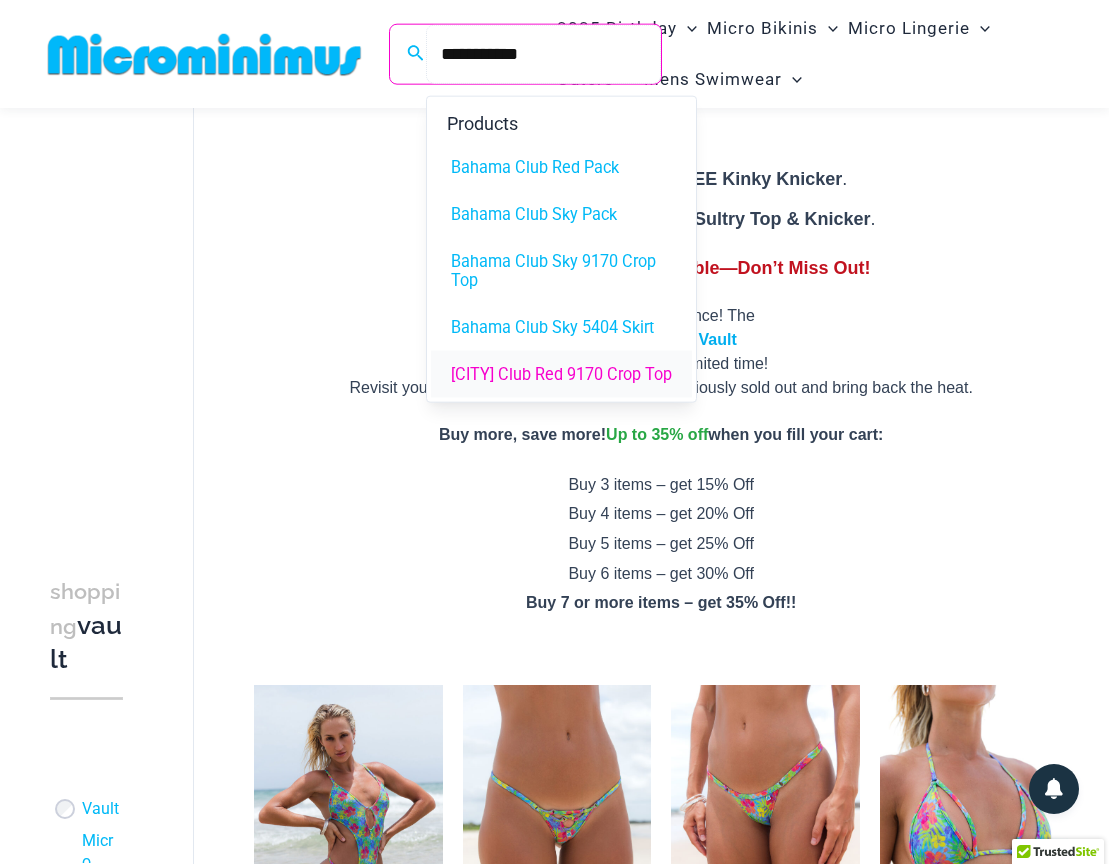 scroll, scrollTop: 0, scrollLeft: 0, axis: both 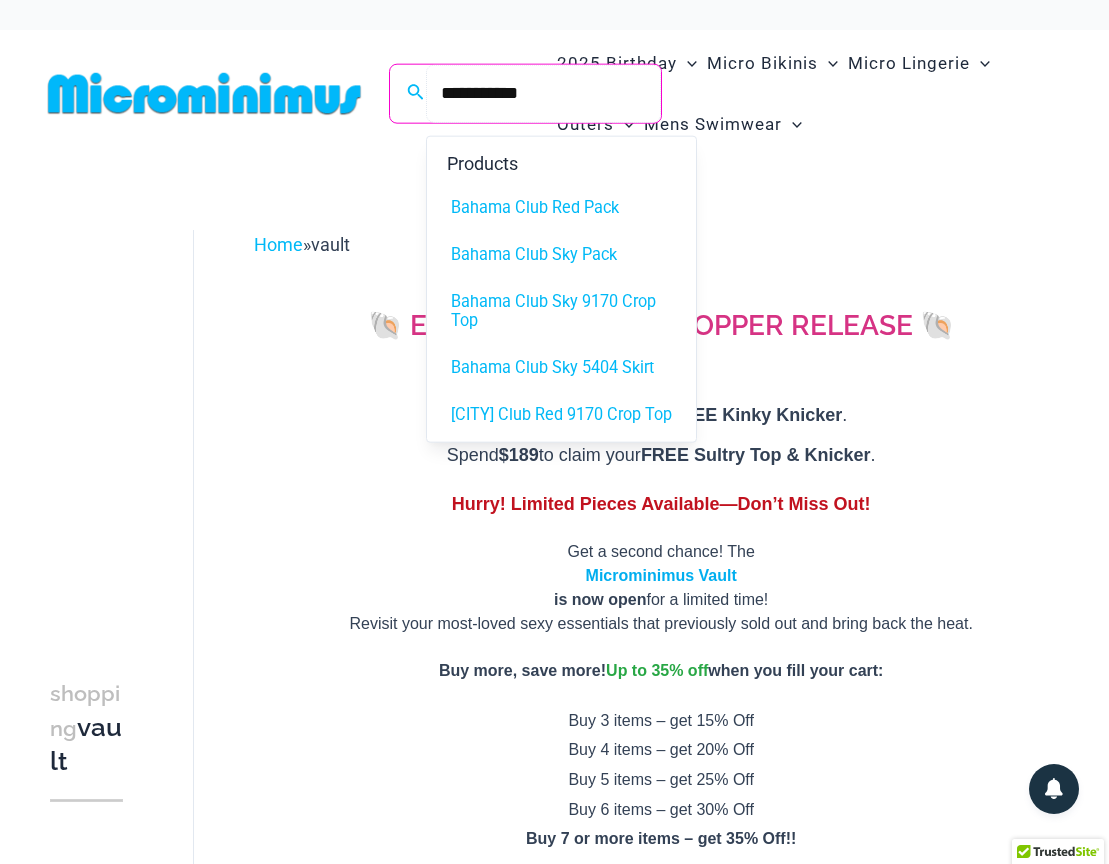 type on "**********" 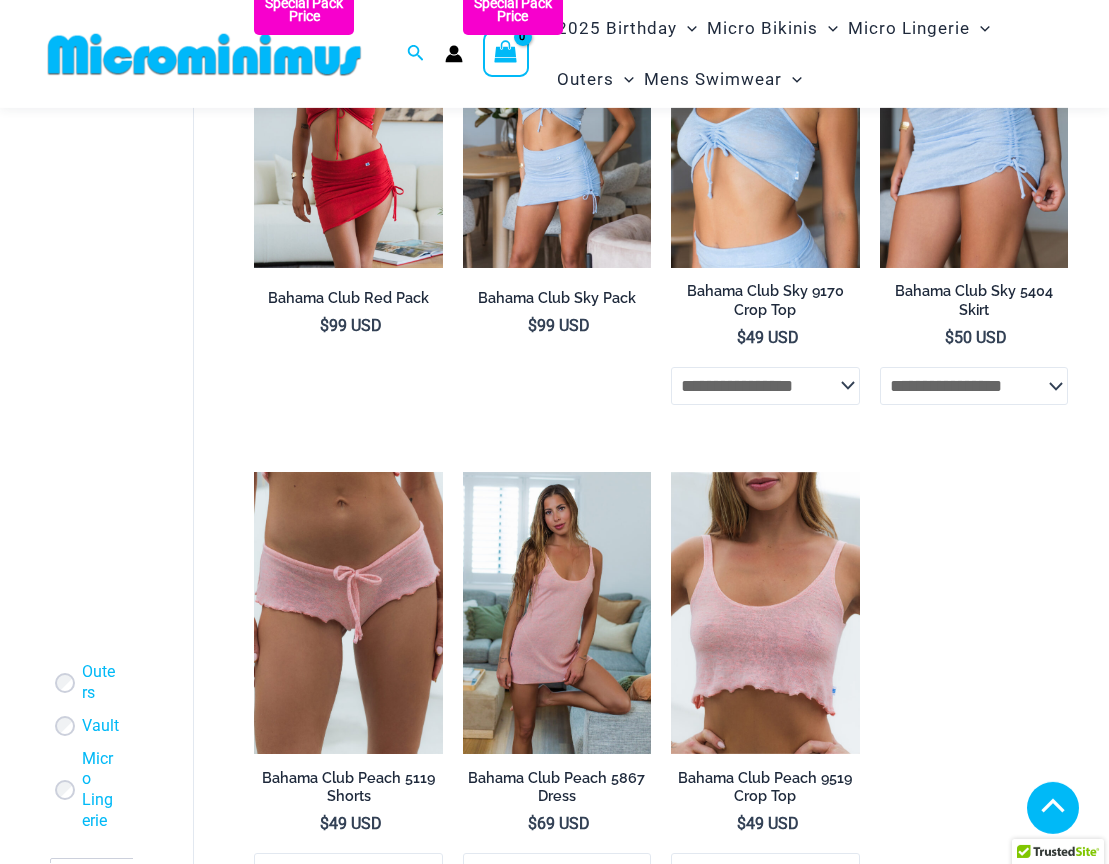 scroll, scrollTop: 62, scrollLeft: 0, axis: vertical 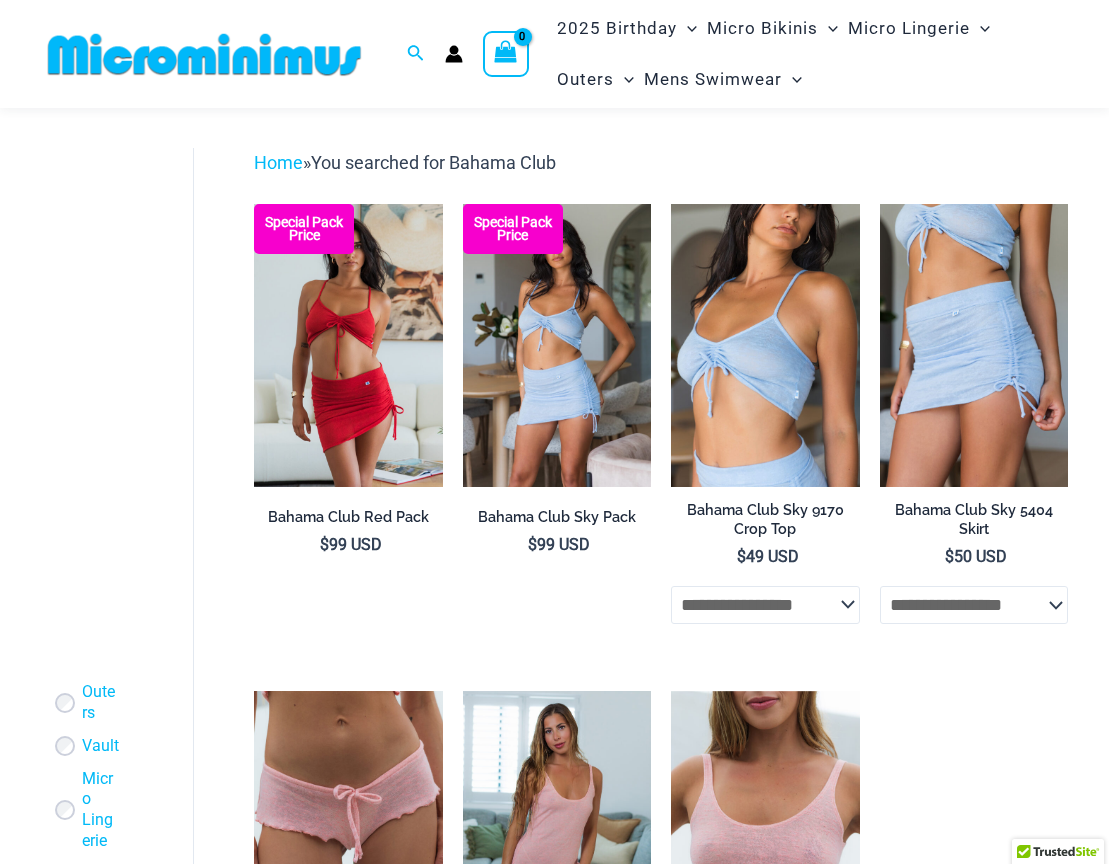 type on "**********" 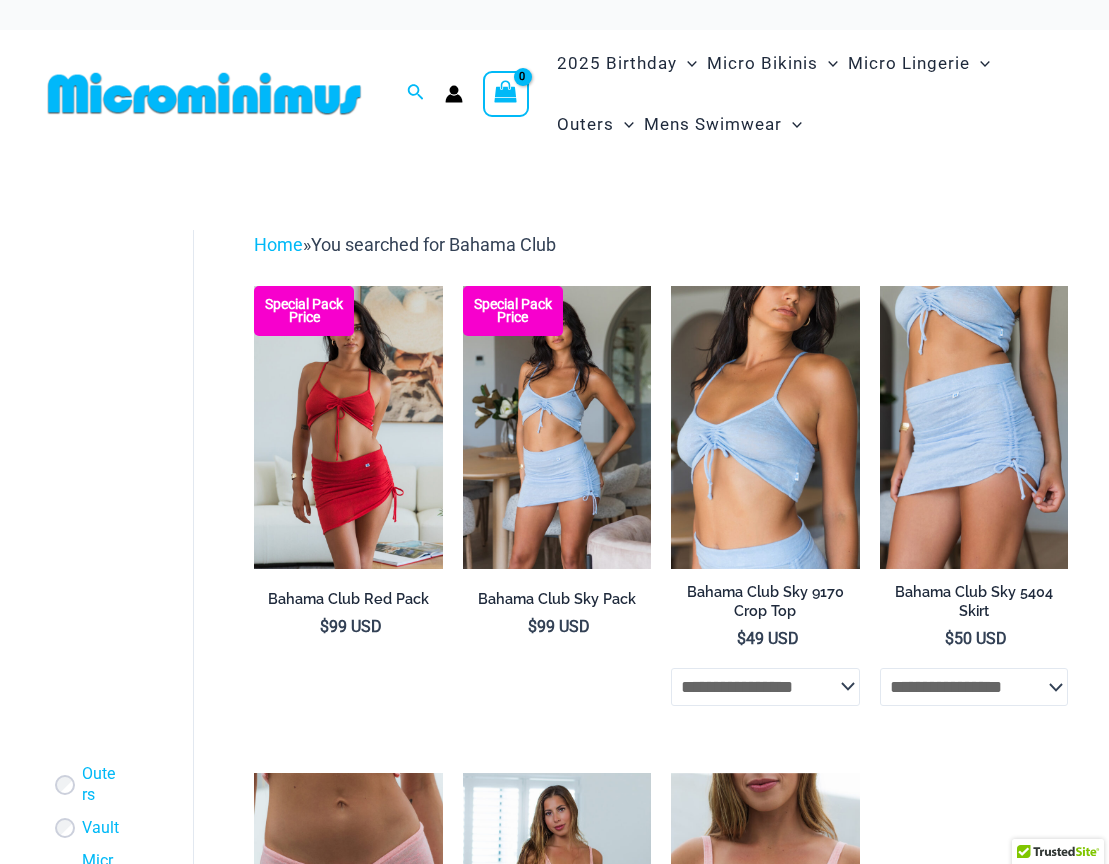 scroll, scrollTop: 1, scrollLeft: 0, axis: vertical 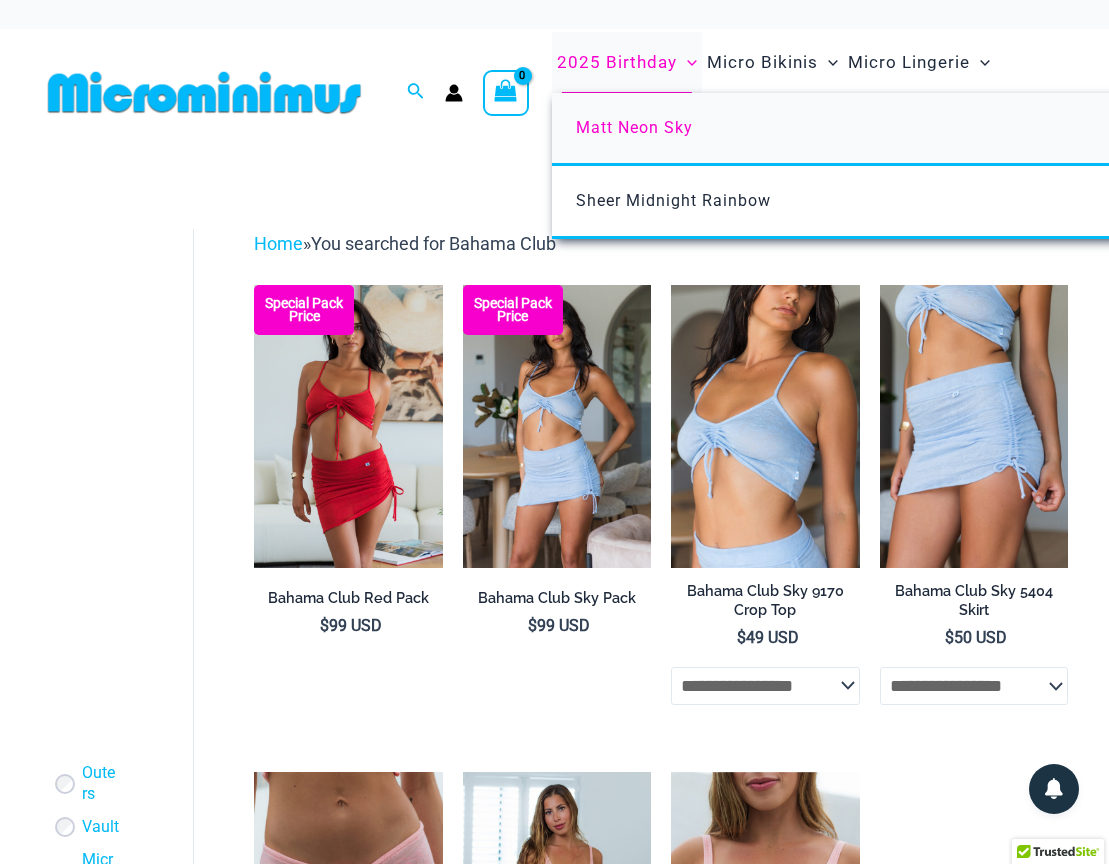 click on "Matt Neon Sky" at bounding box center [634, 127] 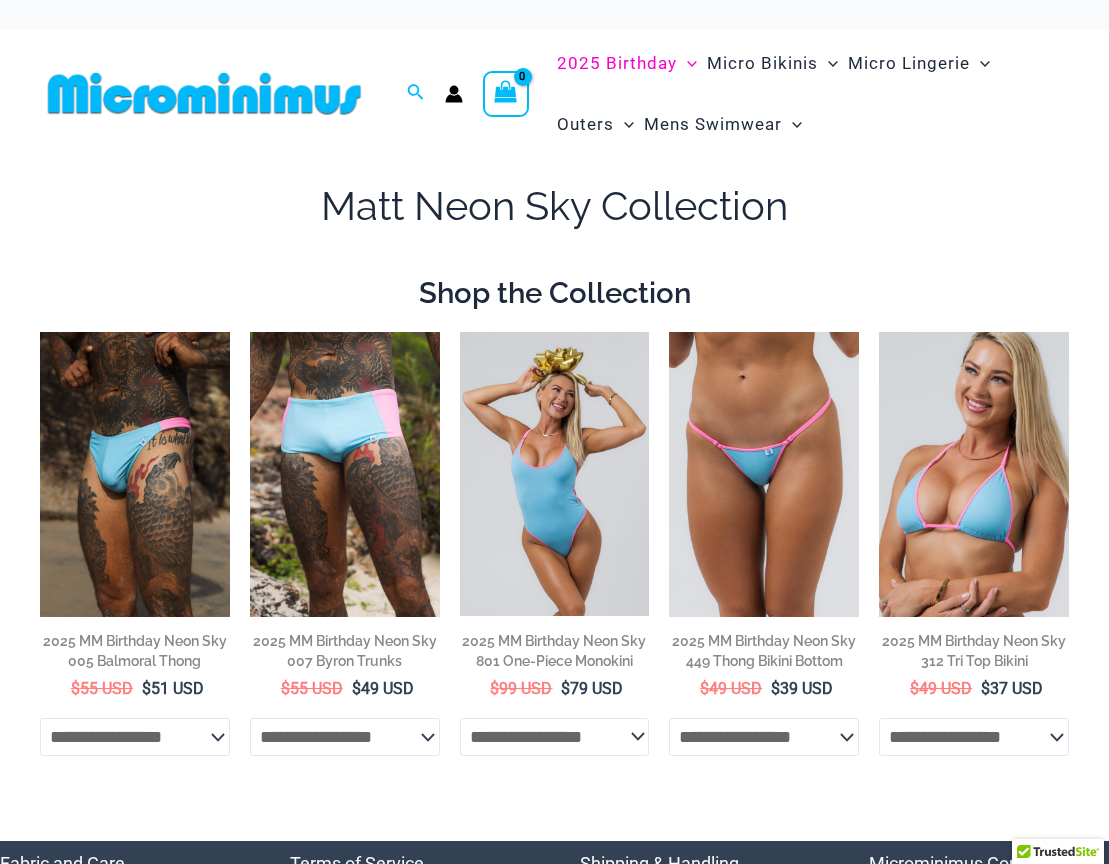 scroll, scrollTop: 0, scrollLeft: 0, axis: both 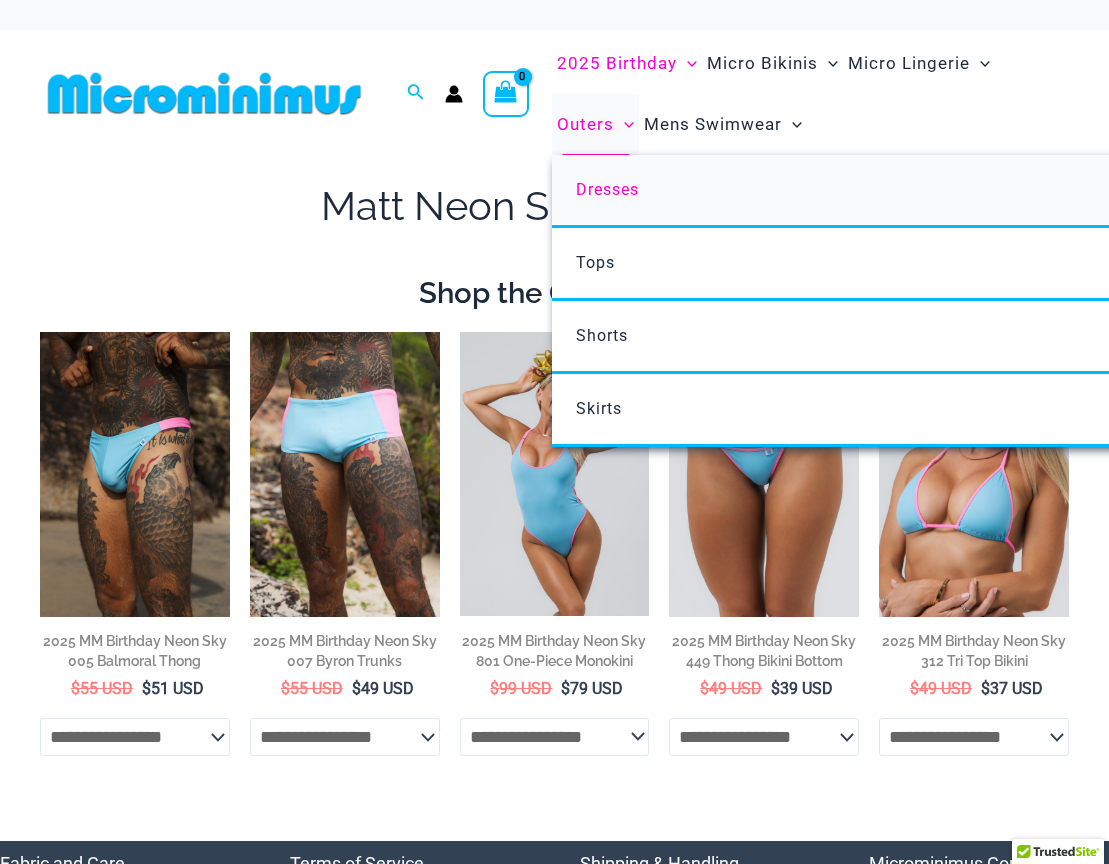 type on "**********" 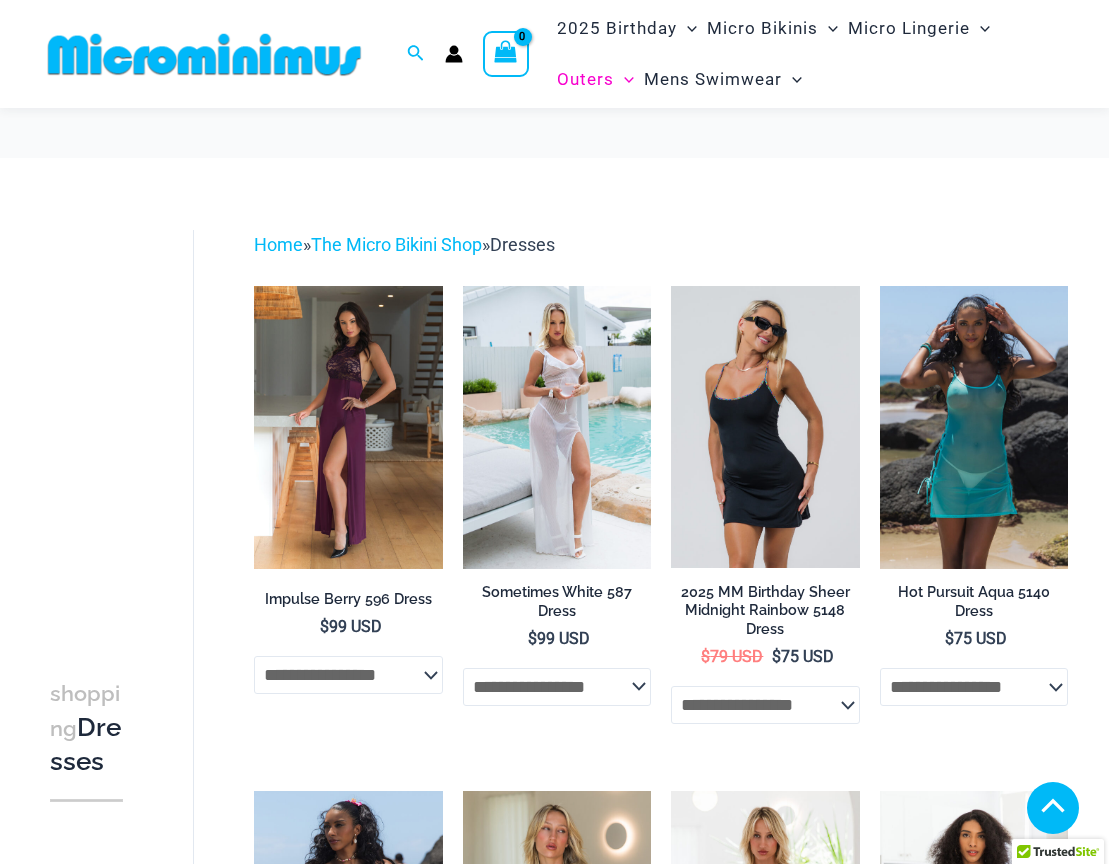 scroll, scrollTop: 864, scrollLeft: 0, axis: vertical 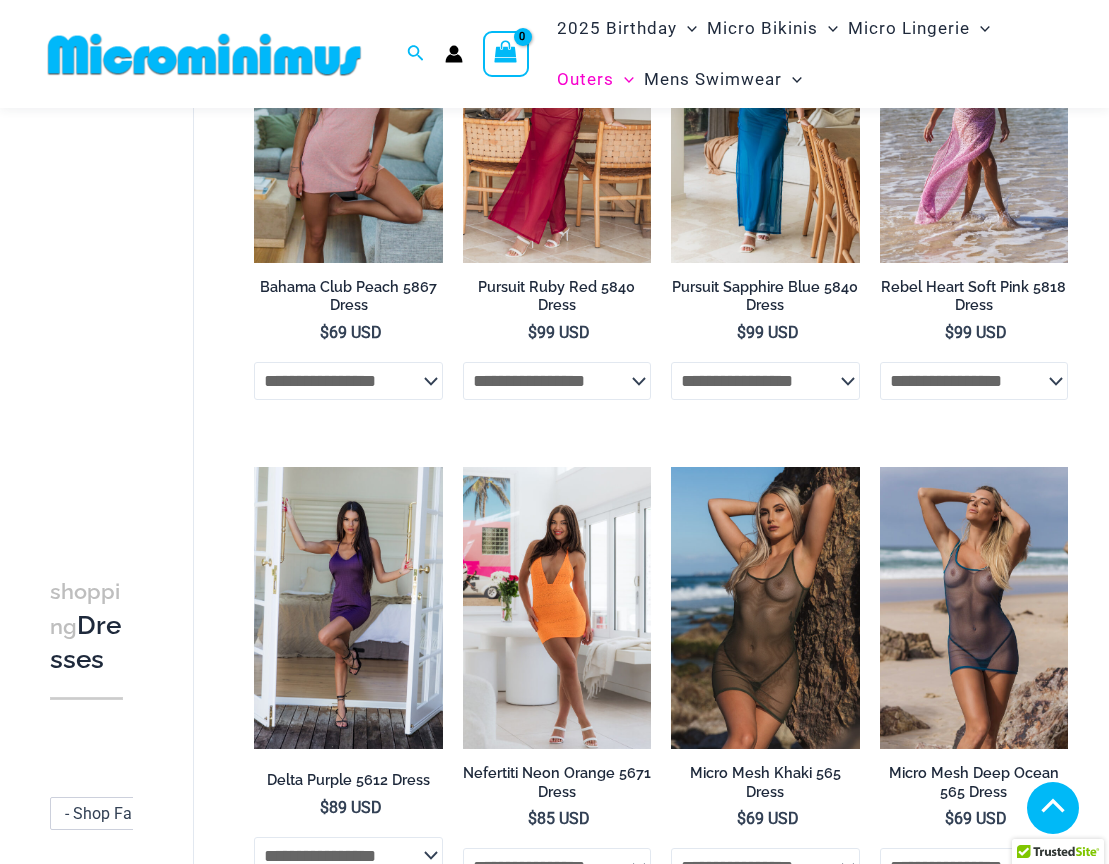 type on "**********" 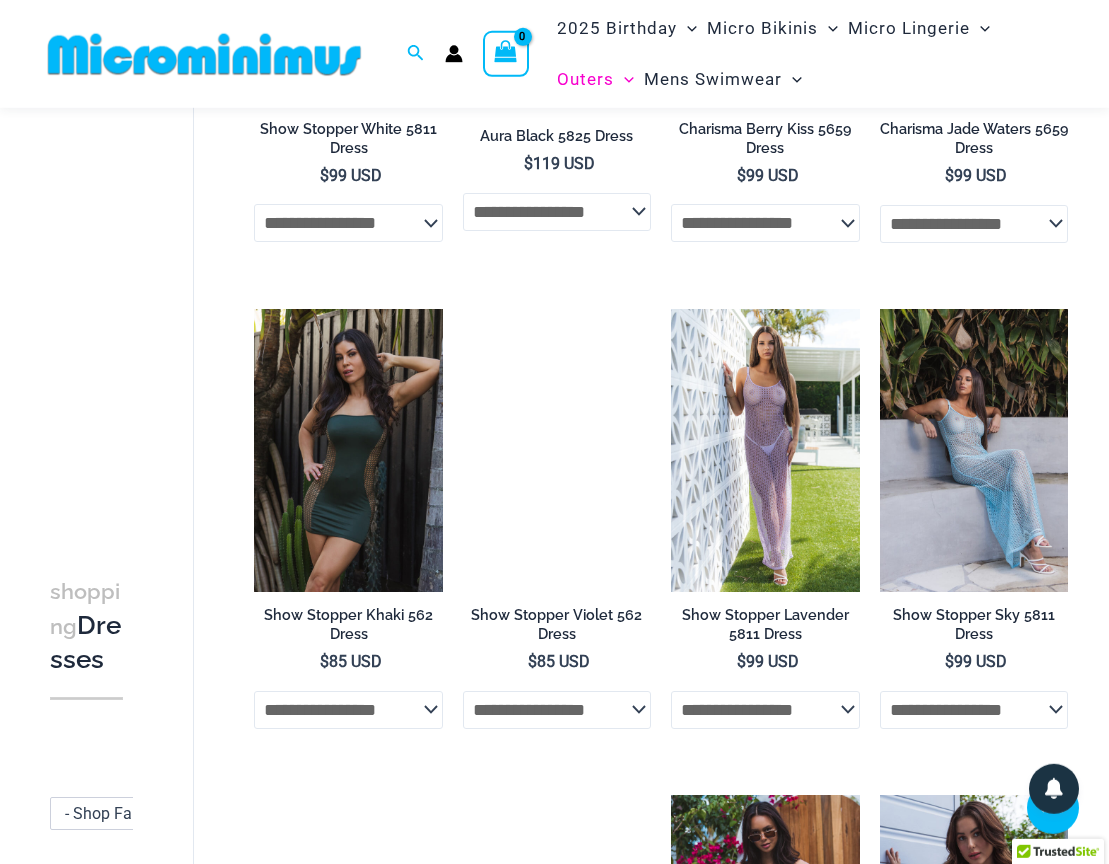 scroll, scrollTop: 2464, scrollLeft: 0, axis: vertical 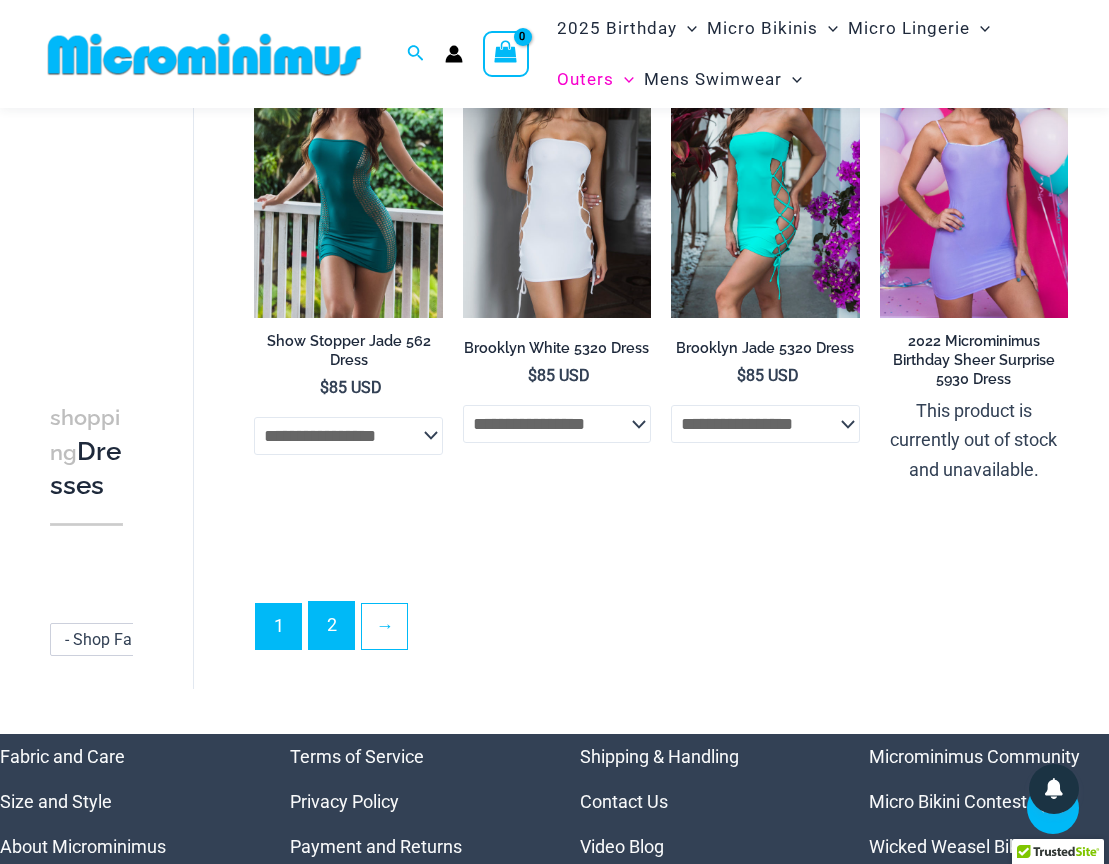 click on "2" at bounding box center [331, 625] 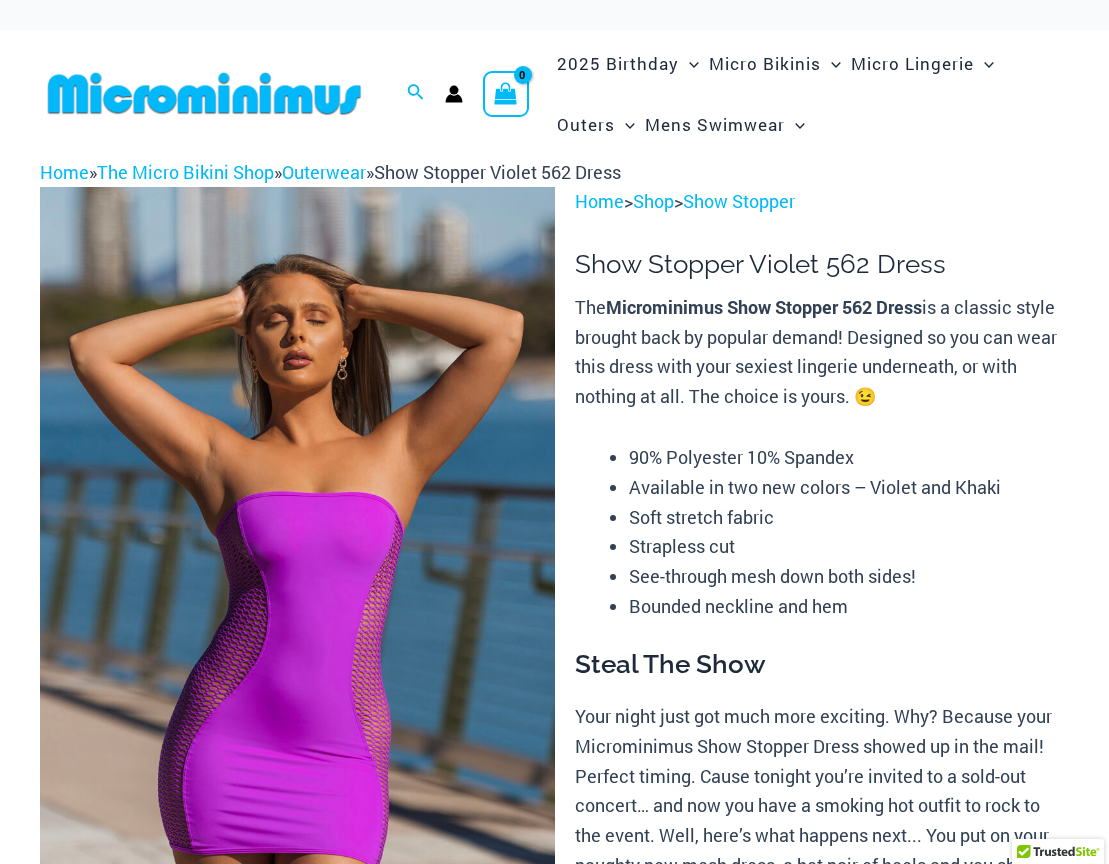 scroll, scrollTop: 0, scrollLeft: 0, axis: both 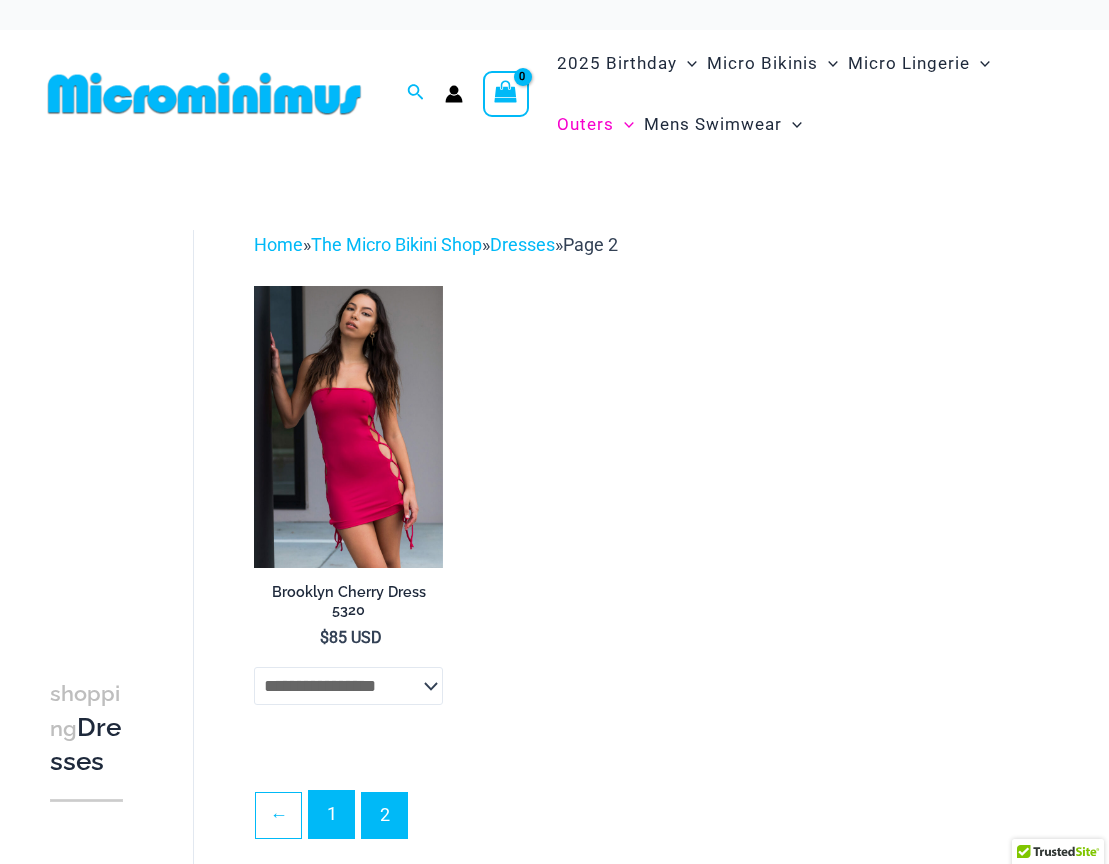 click on "1" at bounding box center (331, 814) 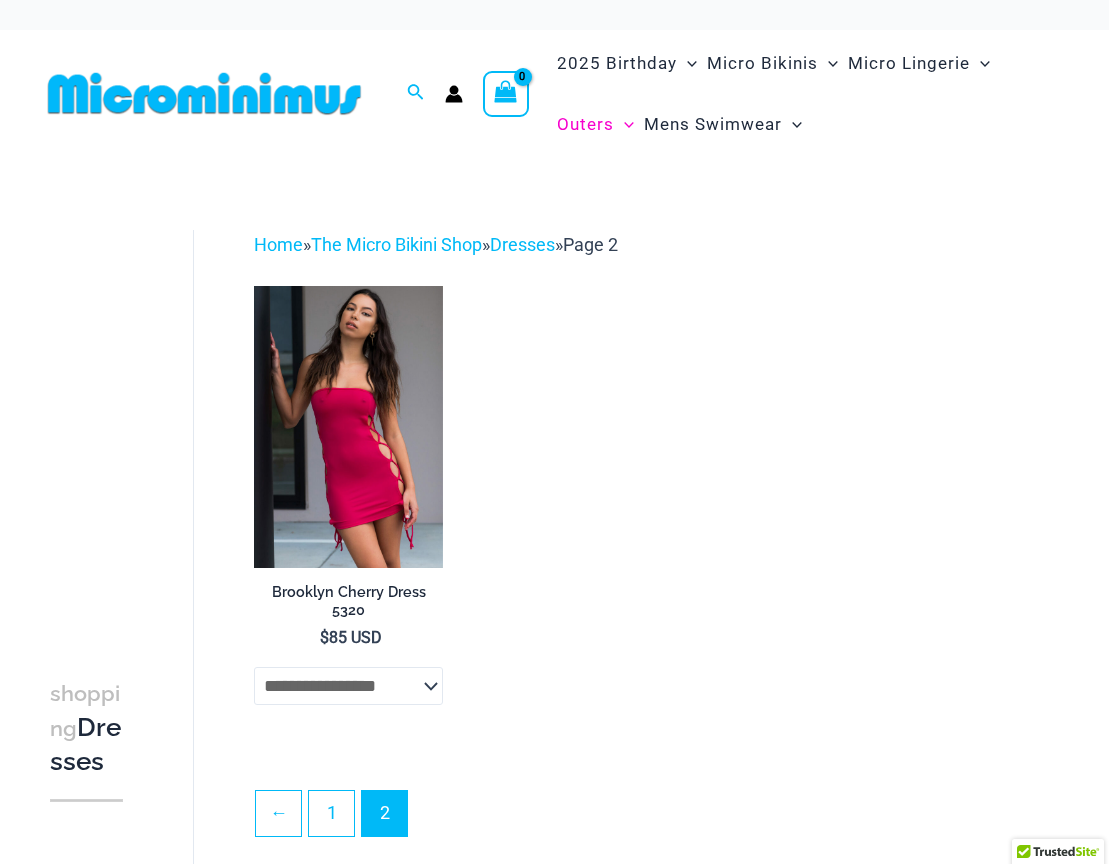 type on "**********" 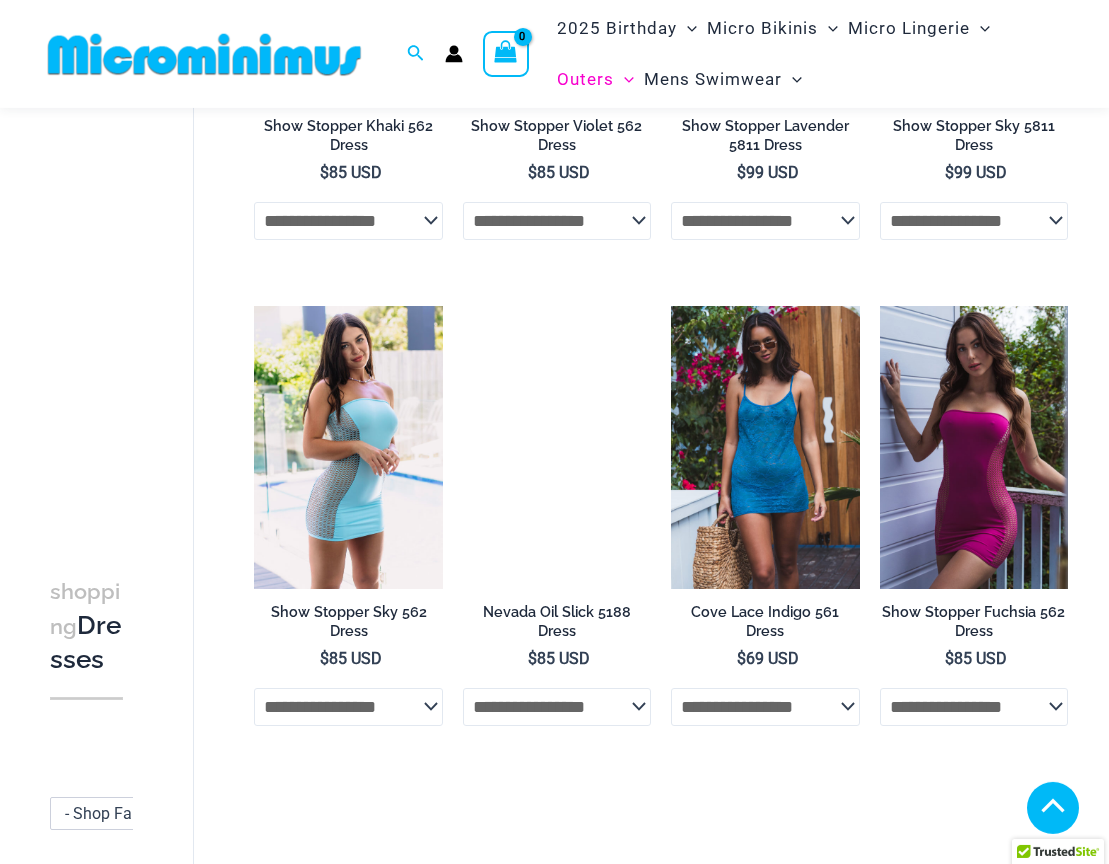 scroll, scrollTop: 2896, scrollLeft: 0, axis: vertical 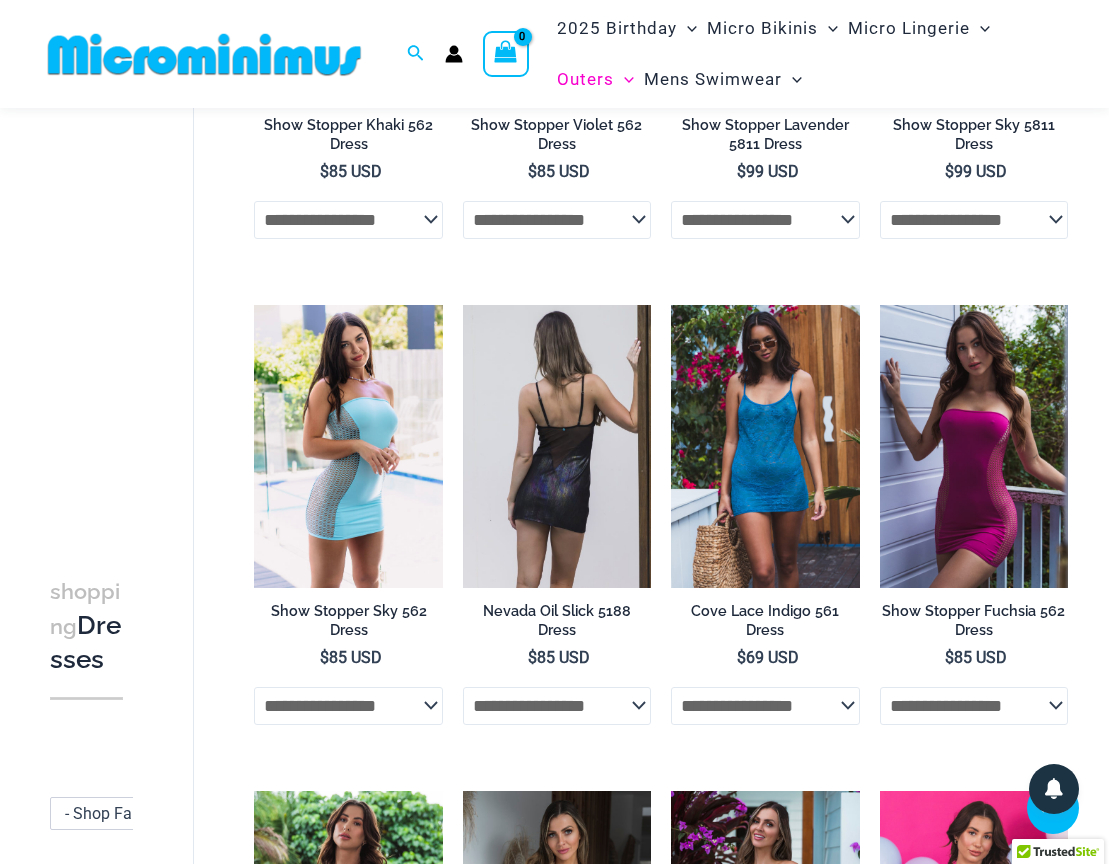 type on "**********" 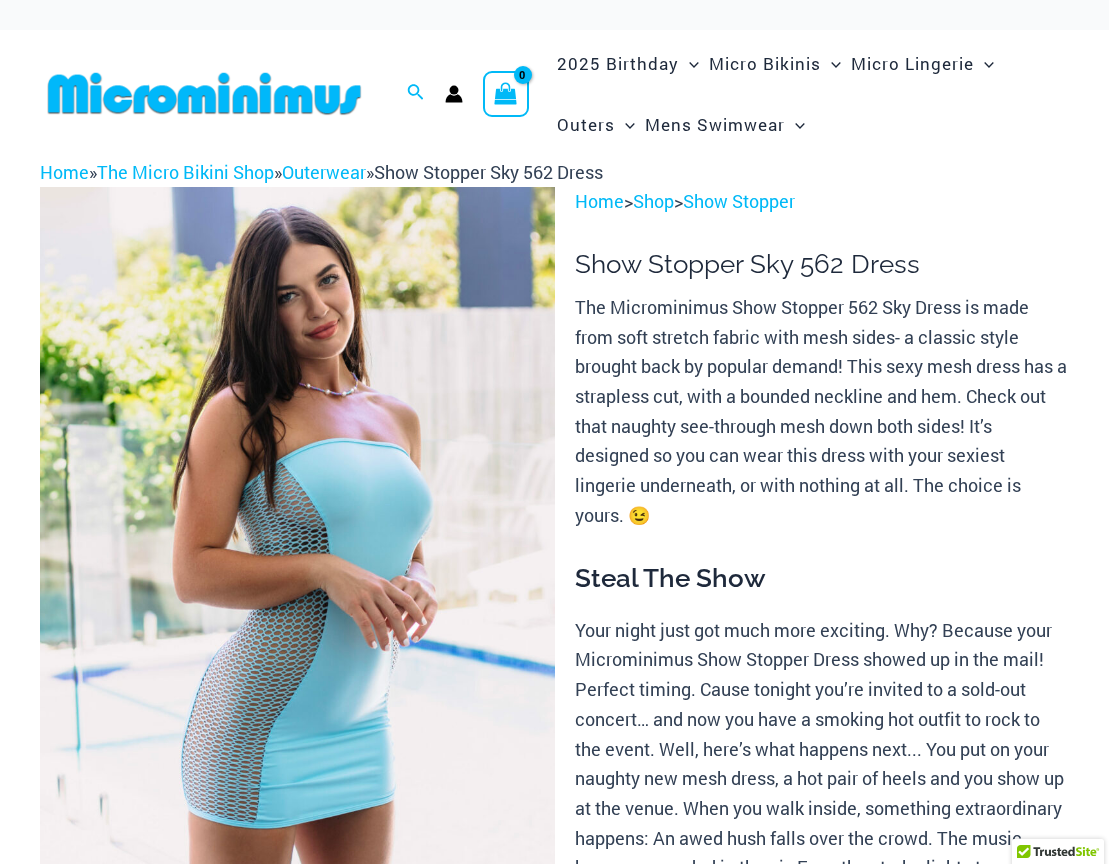 scroll, scrollTop: 0, scrollLeft: 0, axis: both 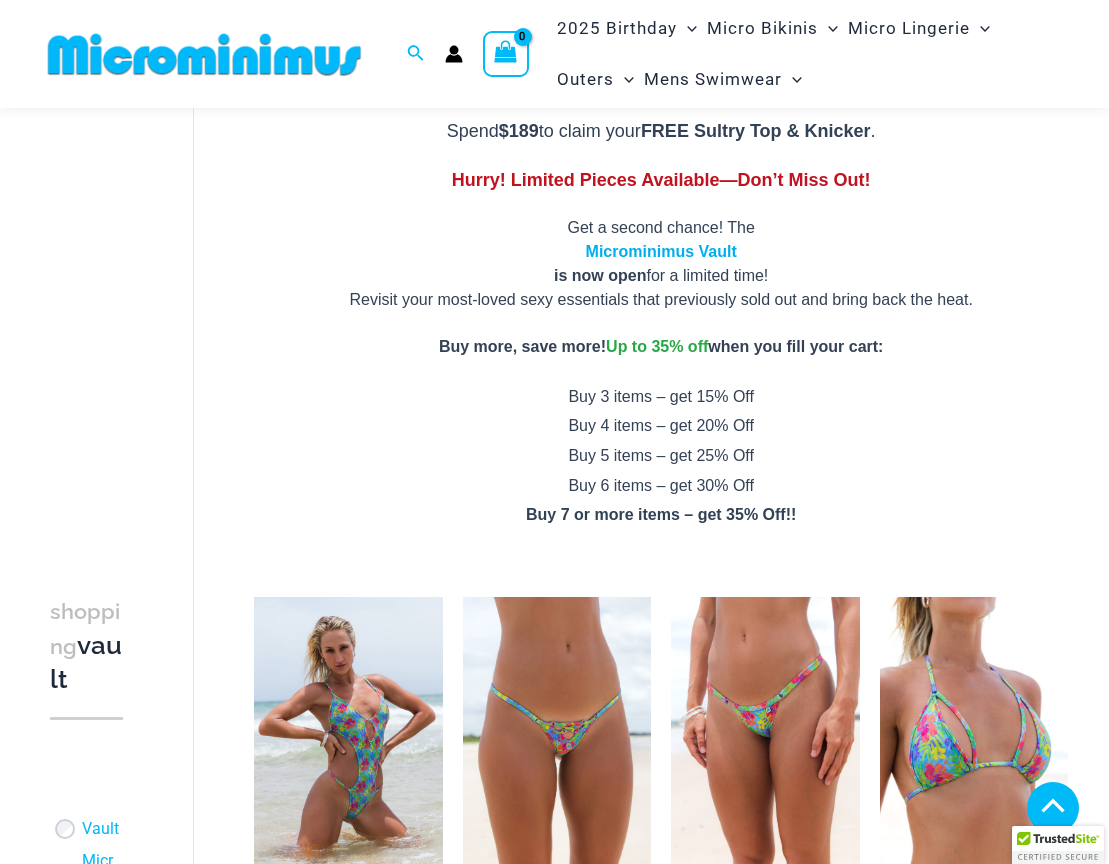 type on "**********" 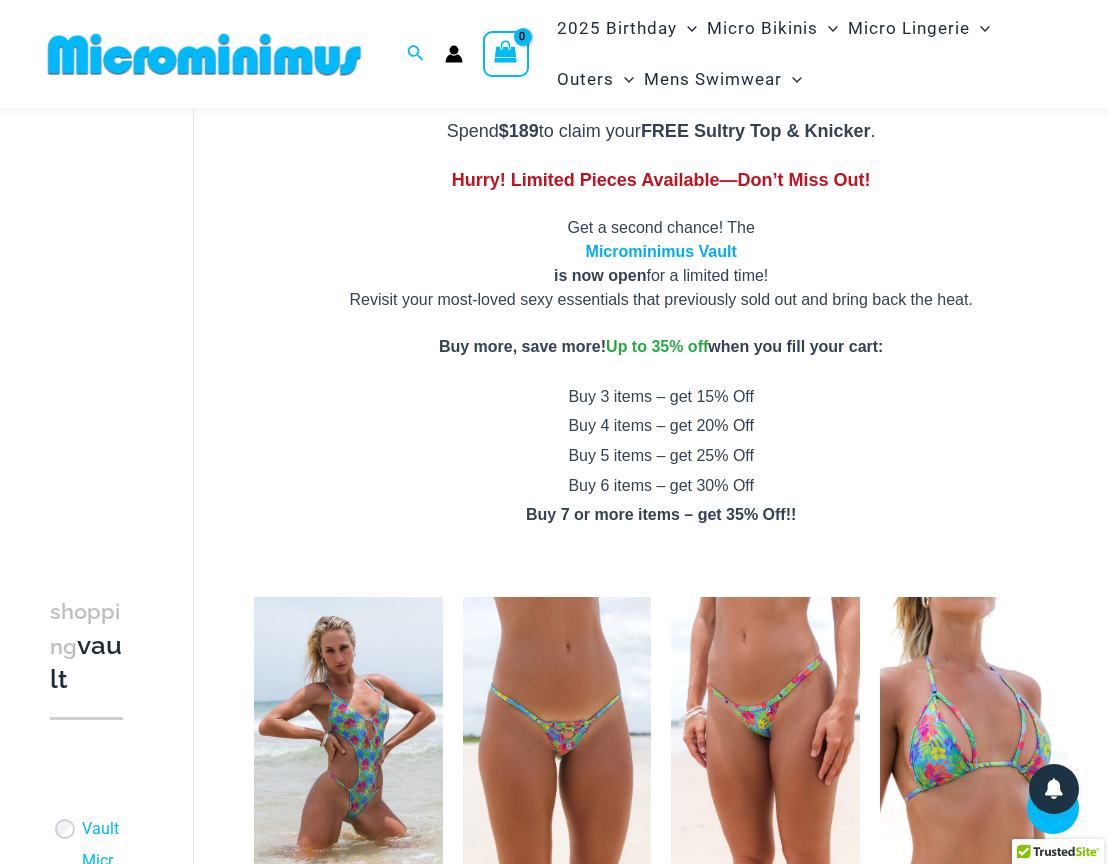 click on "Microminimus Vault" at bounding box center (661, 251) 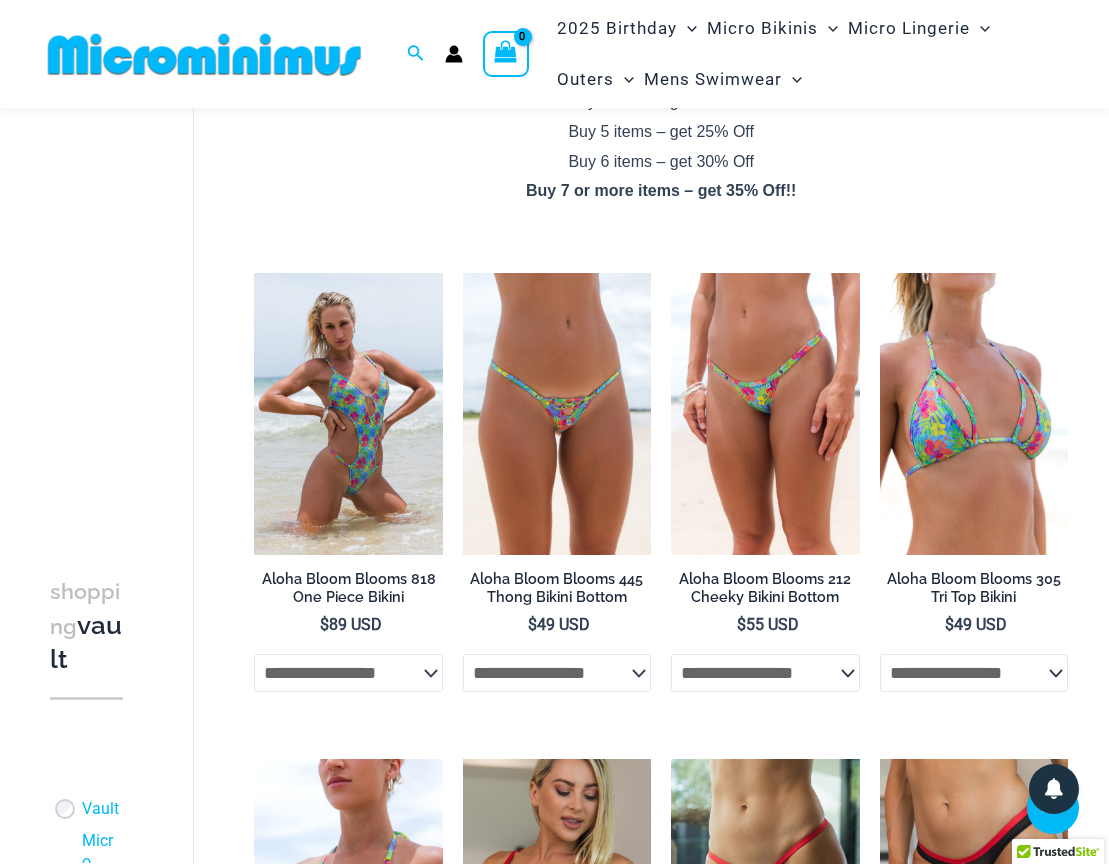 scroll, scrollTop: 952, scrollLeft: 0, axis: vertical 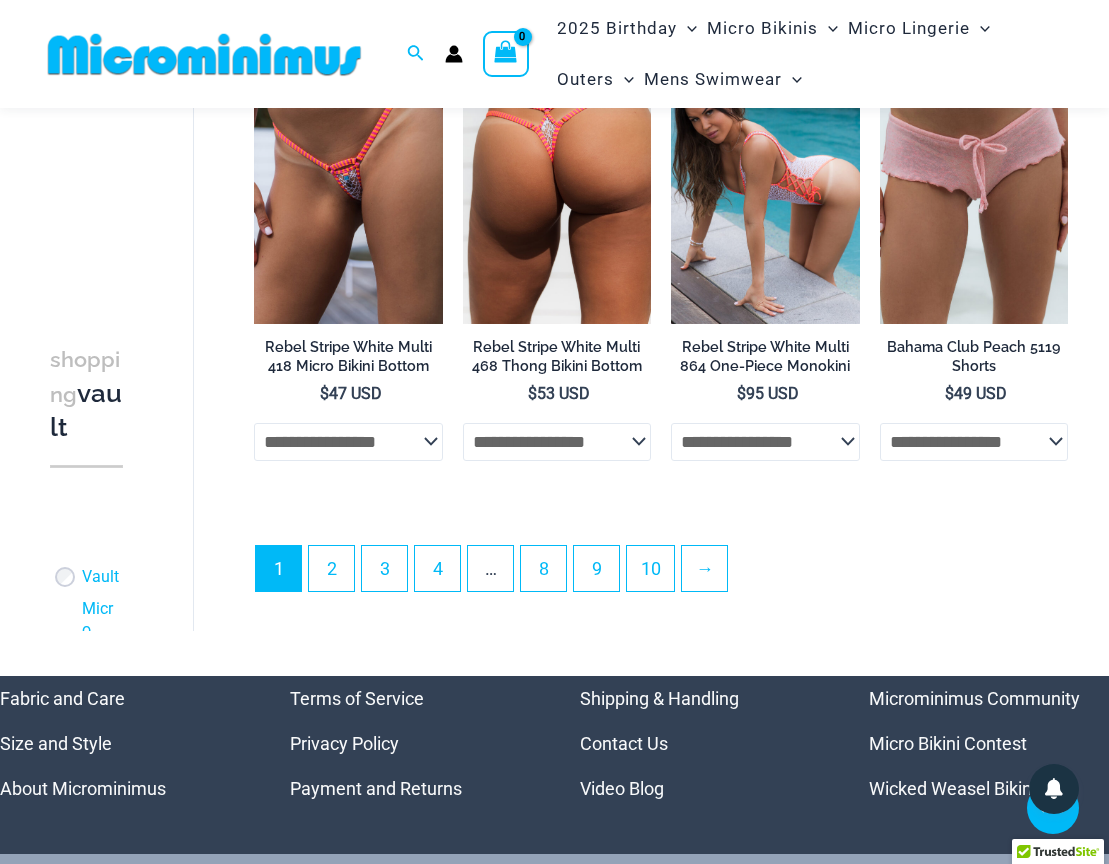 type on "**********" 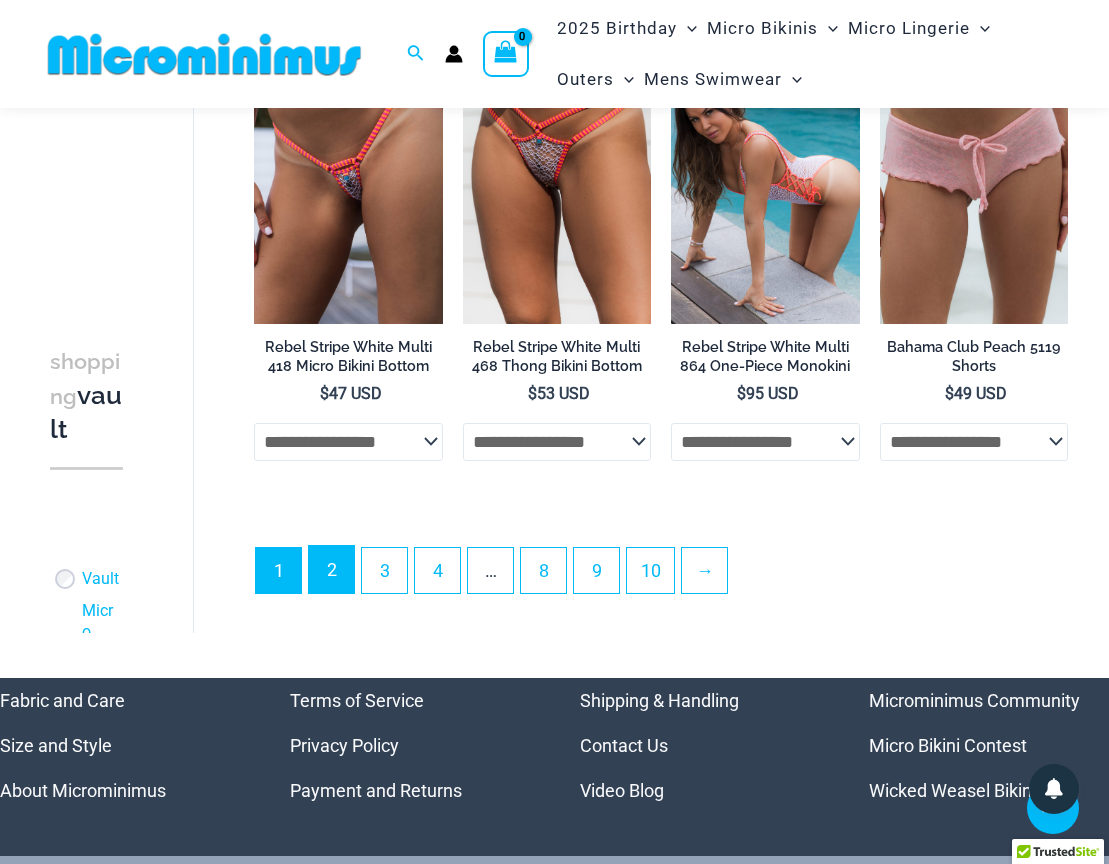 click on "2" at bounding box center (331, 569) 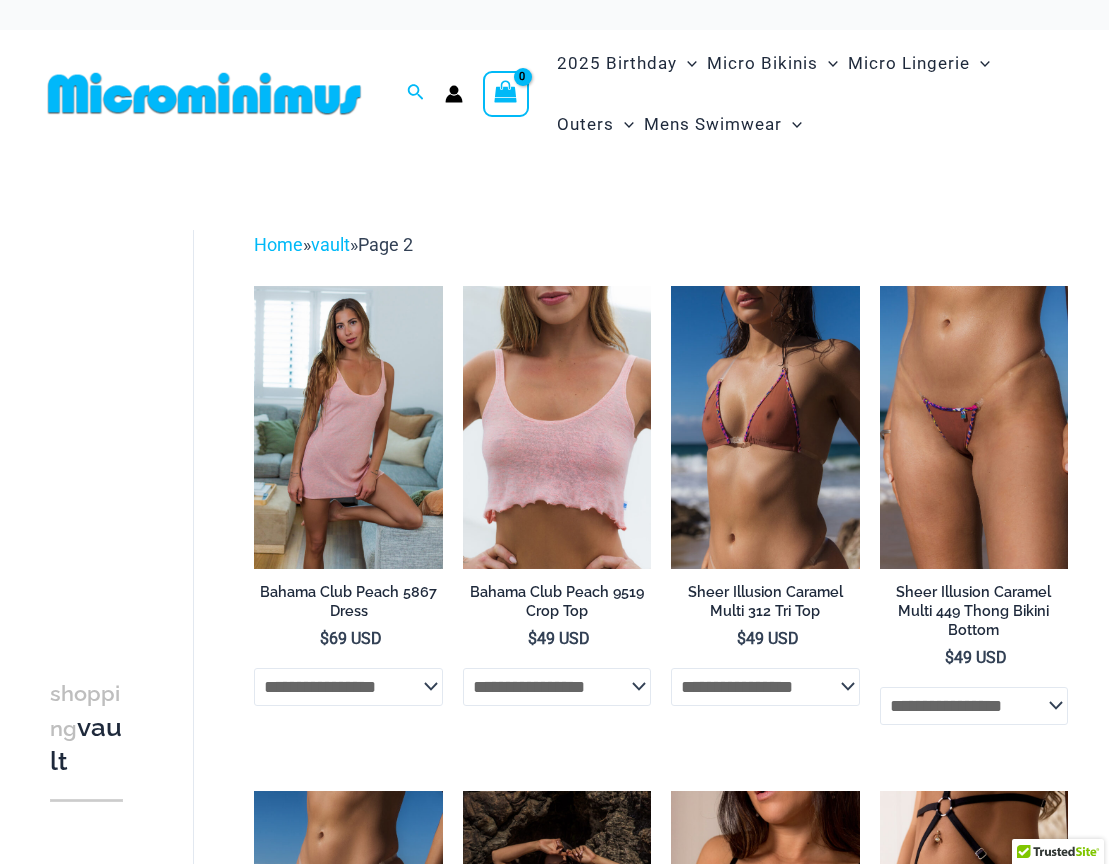 scroll, scrollTop: 108, scrollLeft: 0, axis: vertical 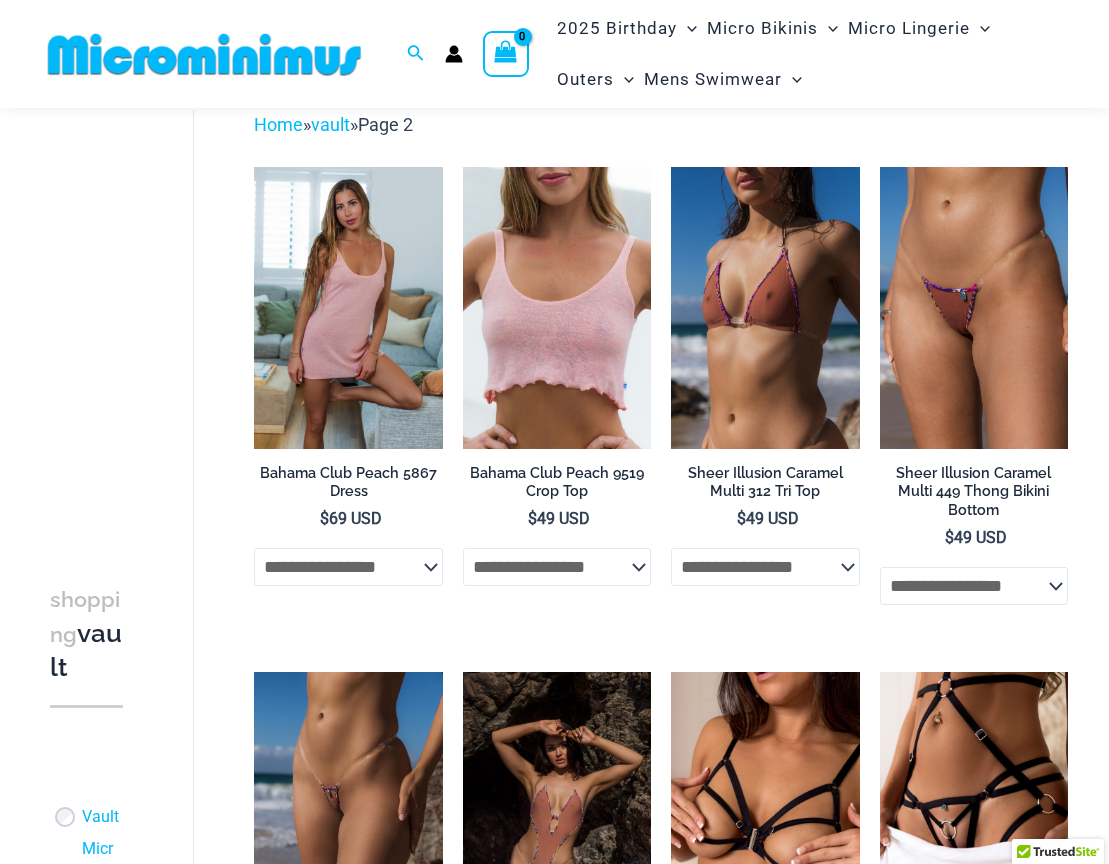 type on "**********" 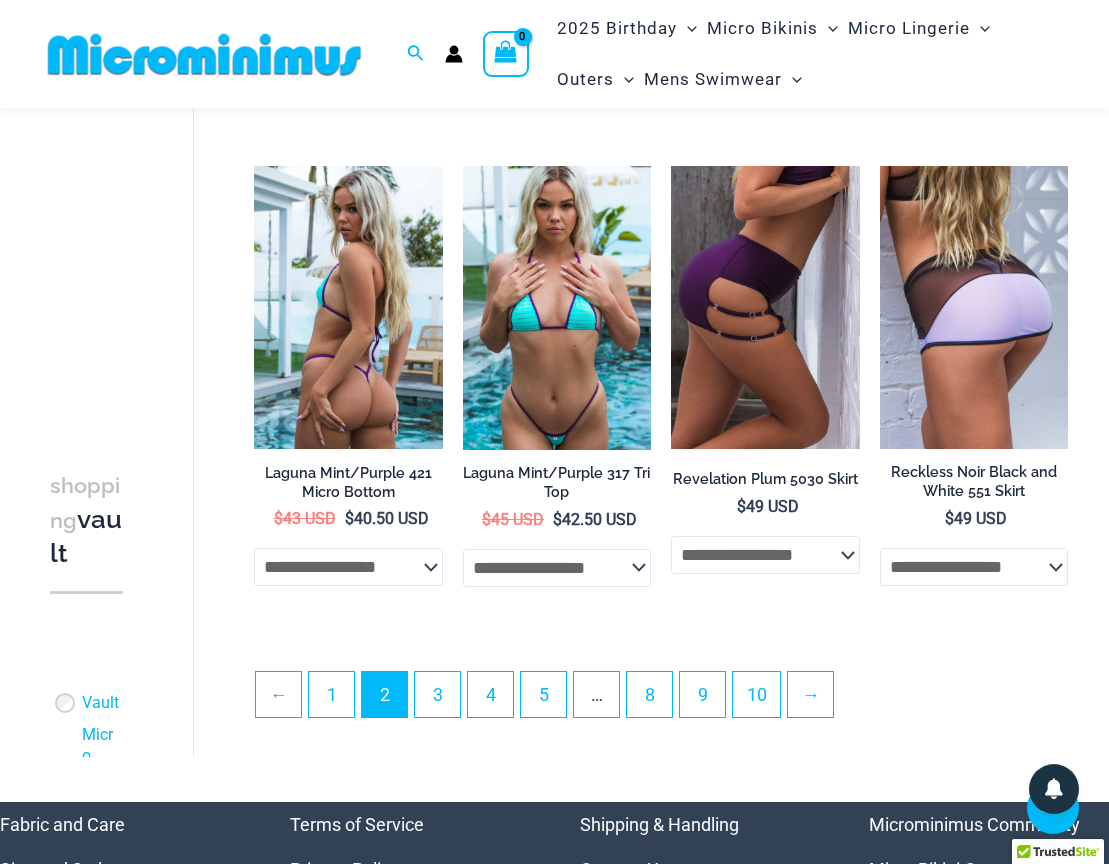 scroll, scrollTop: 3564, scrollLeft: 0, axis: vertical 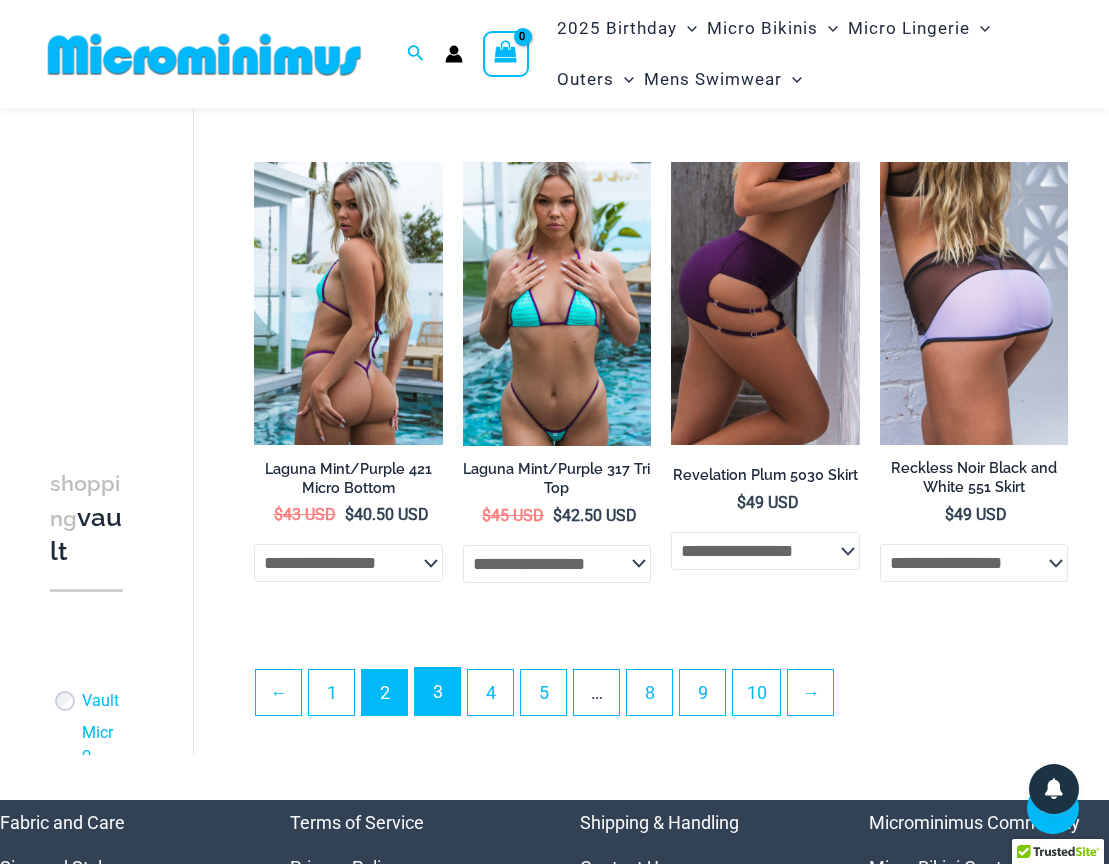 click on "3" at bounding box center (437, 691) 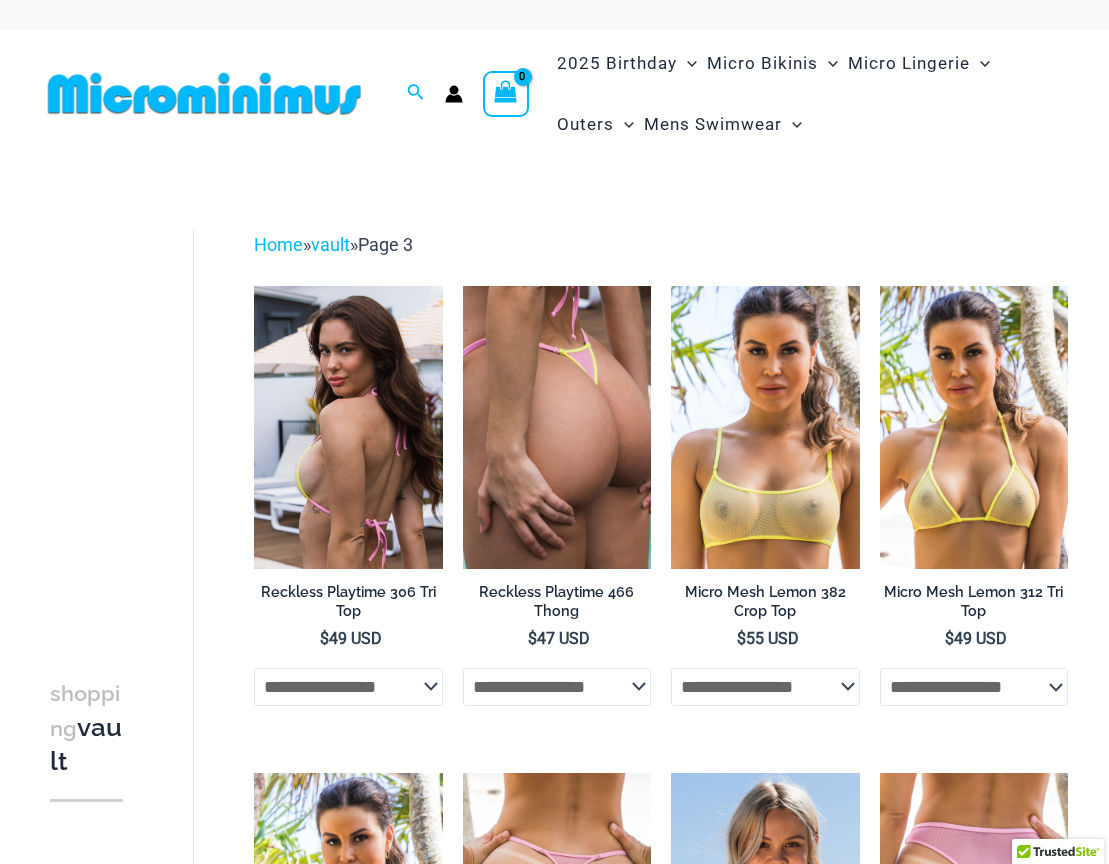 scroll, scrollTop: 0, scrollLeft: 0, axis: both 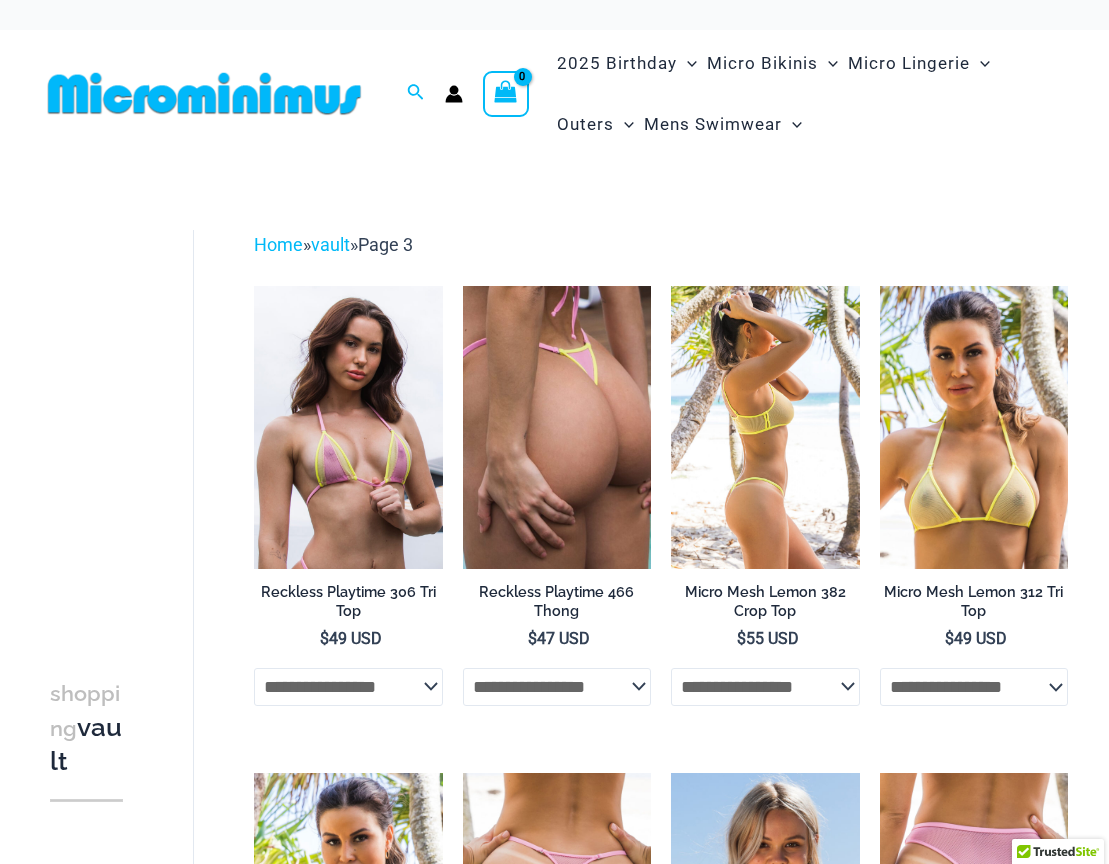 type on "**********" 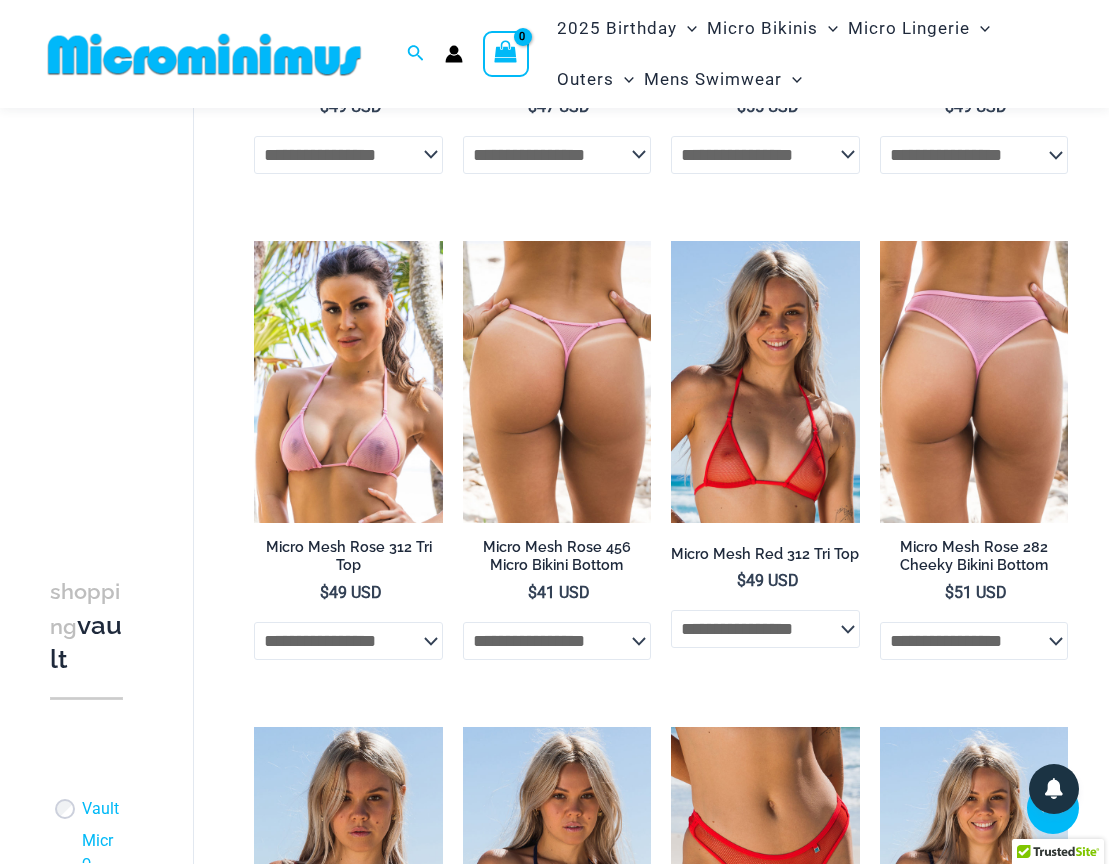 scroll, scrollTop: 523, scrollLeft: 0, axis: vertical 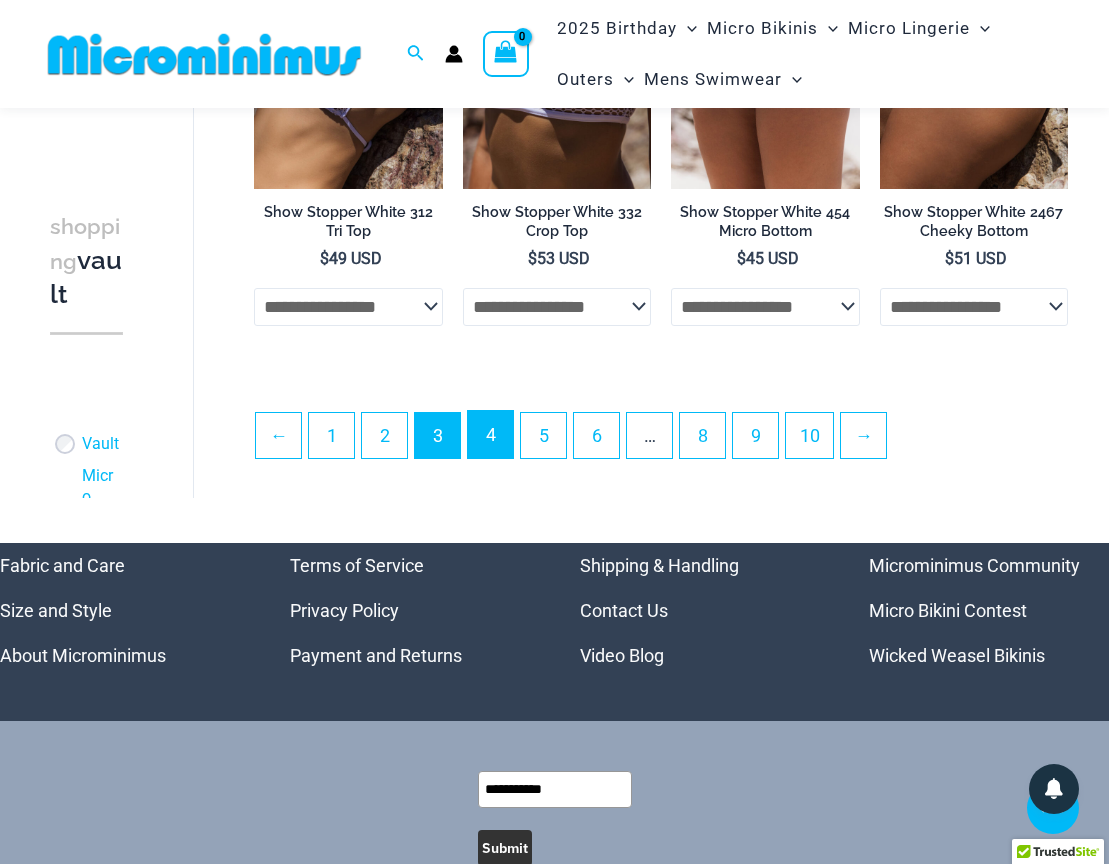 click on "4" at bounding box center [490, 434] 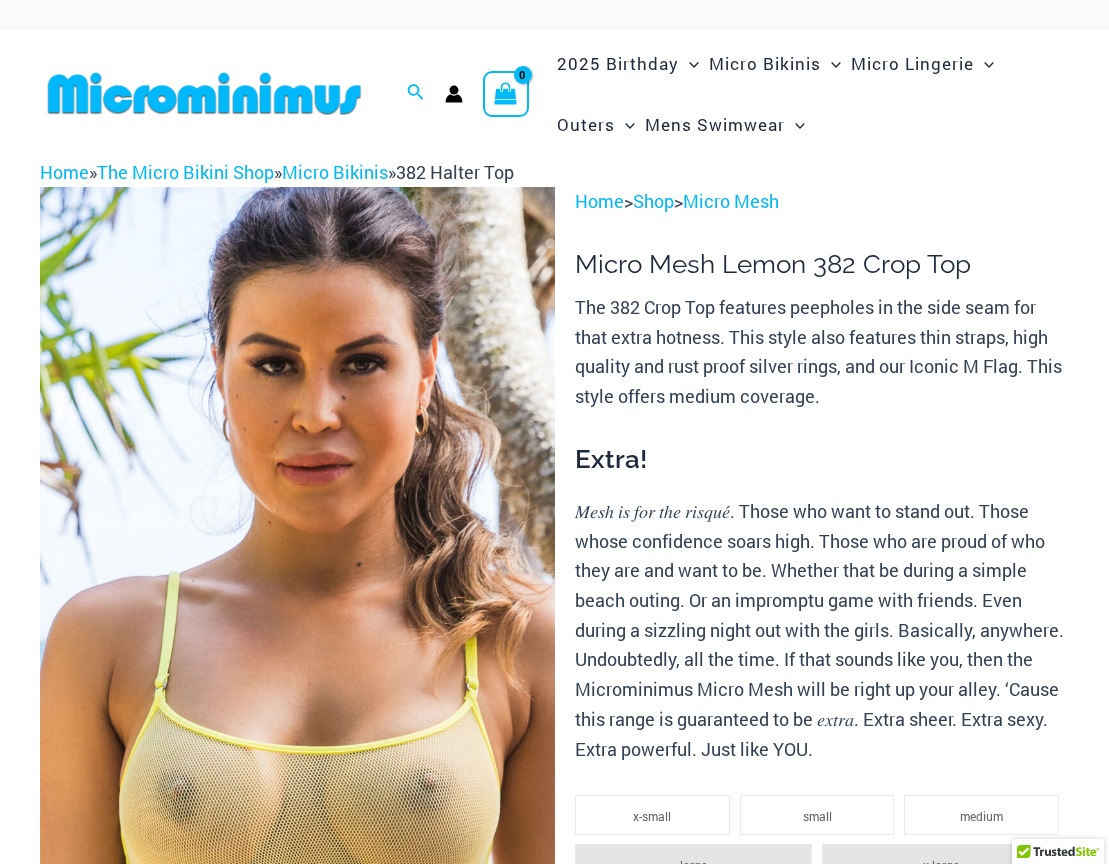 scroll, scrollTop: 0, scrollLeft: 0, axis: both 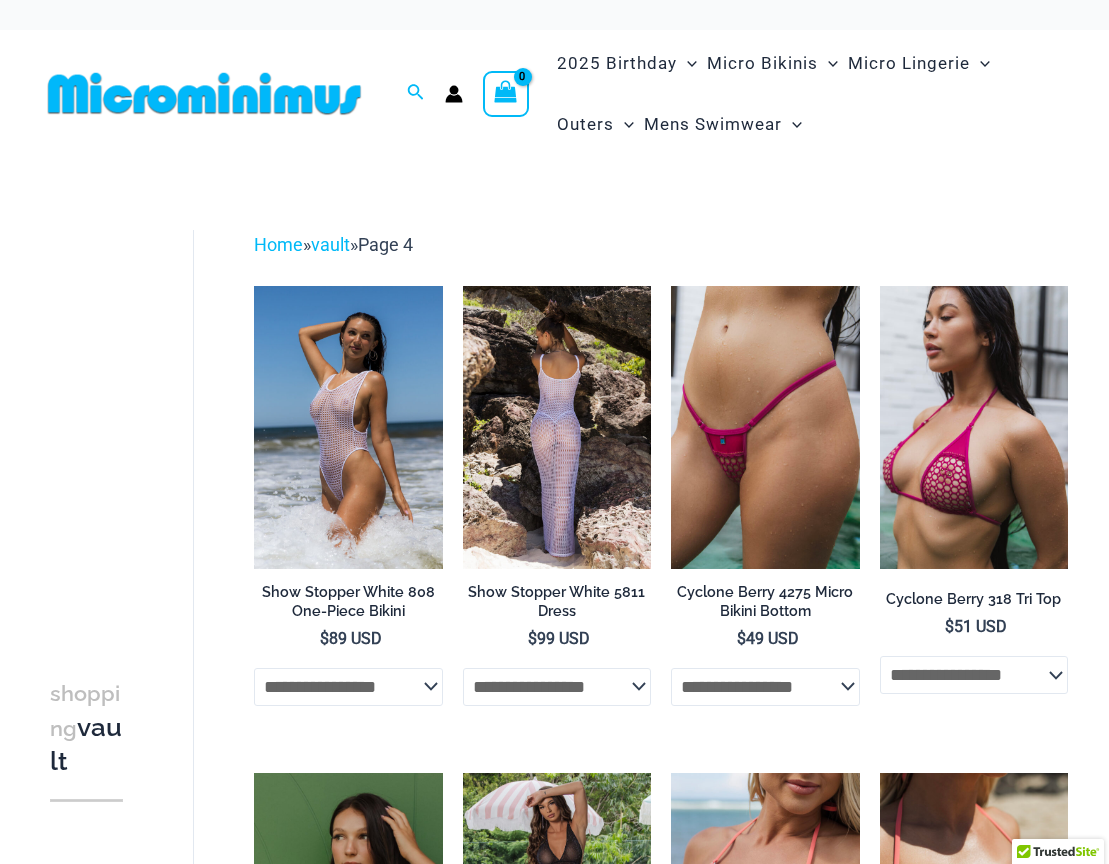 type on "**********" 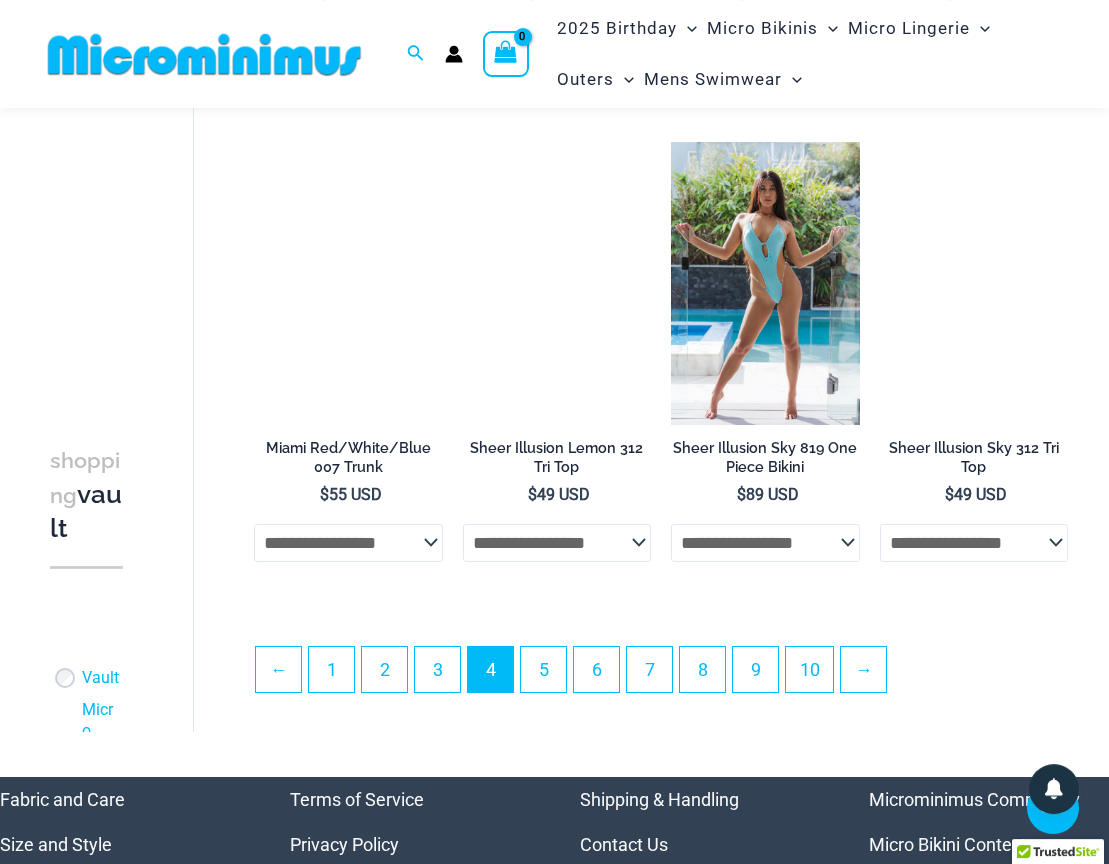 scroll, scrollTop: 3652, scrollLeft: 0, axis: vertical 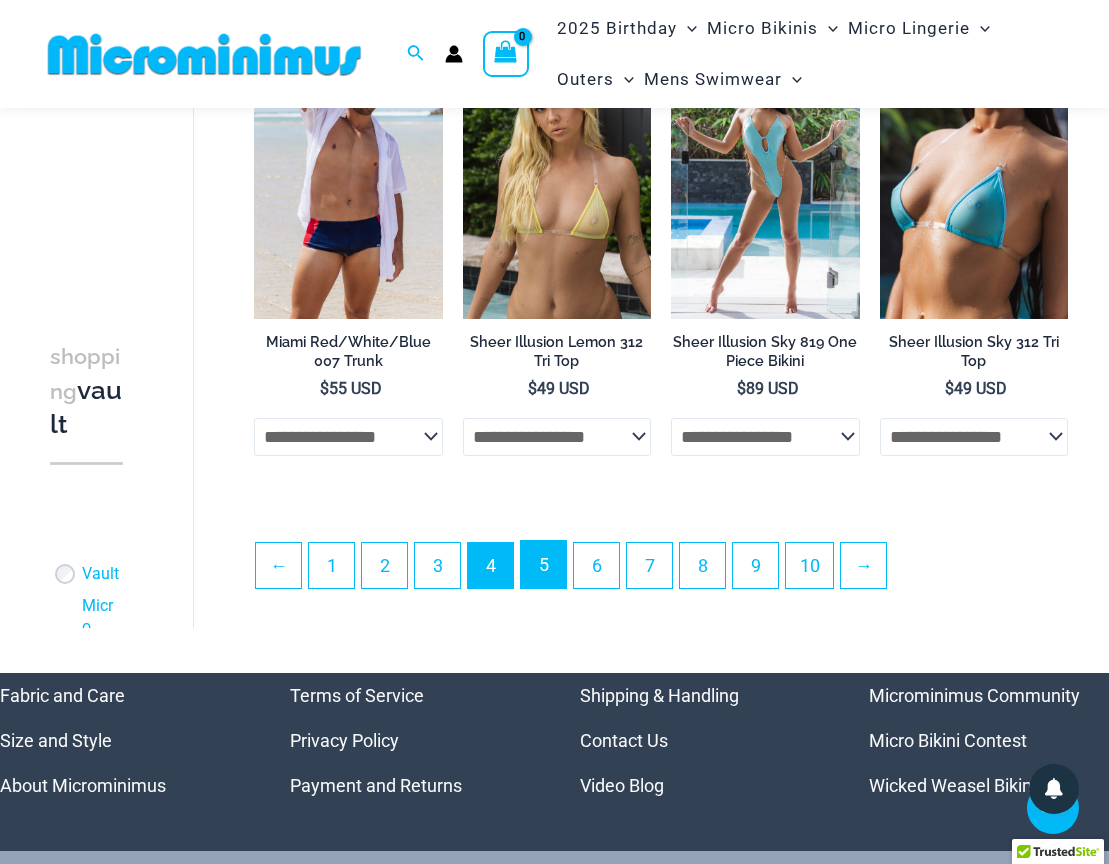 click on "5" at bounding box center [543, 564] 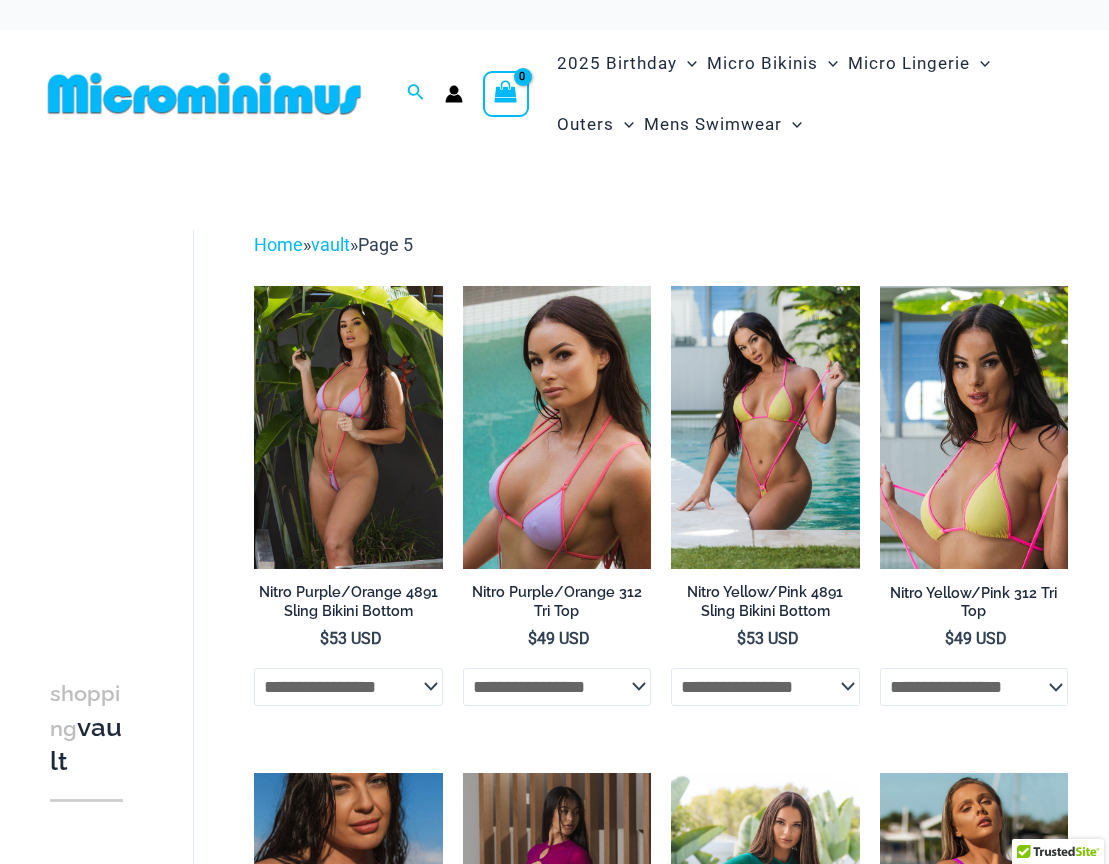 scroll, scrollTop: 0, scrollLeft: 0, axis: both 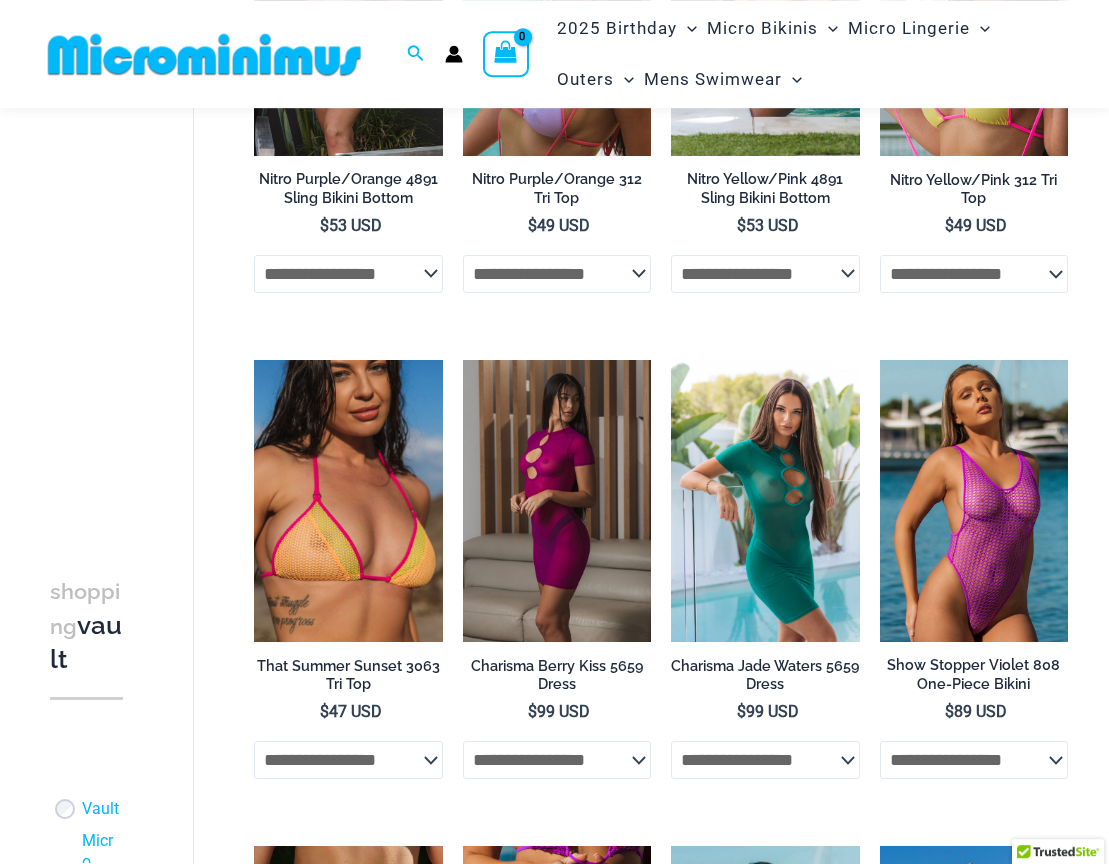 type on "**********" 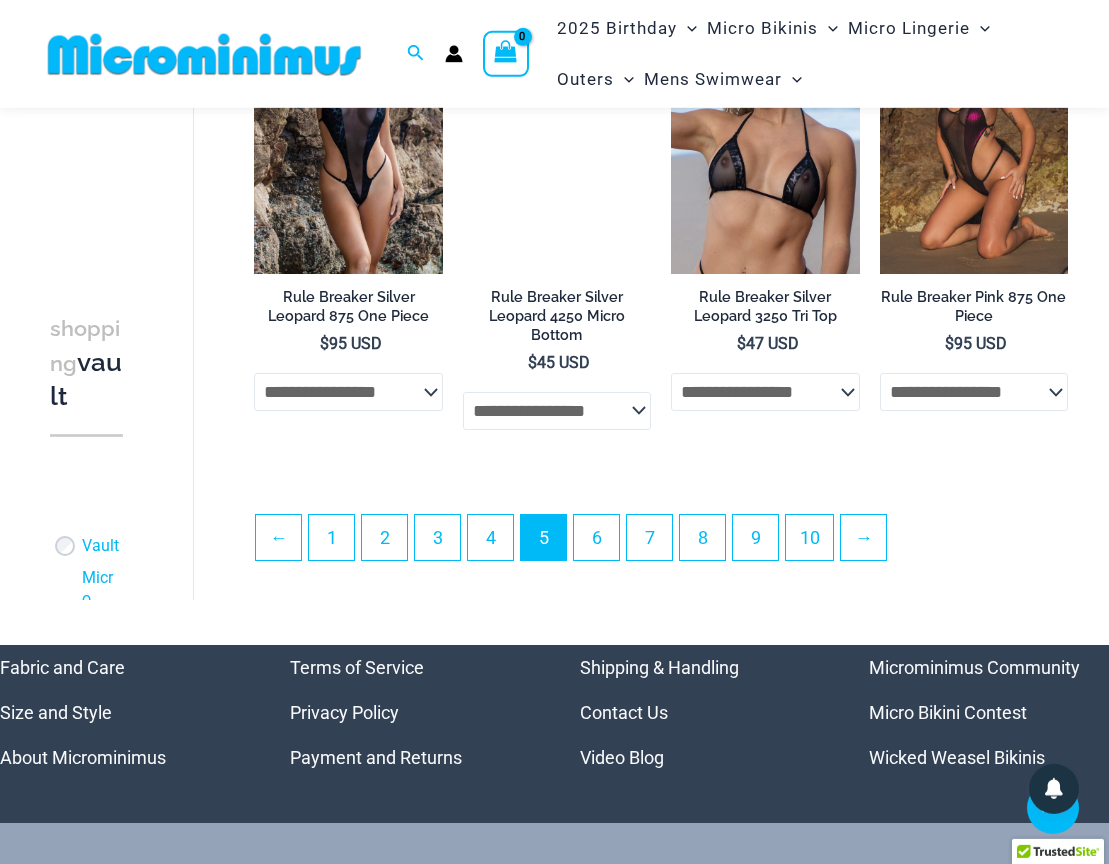 scroll, scrollTop: 3868, scrollLeft: 0, axis: vertical 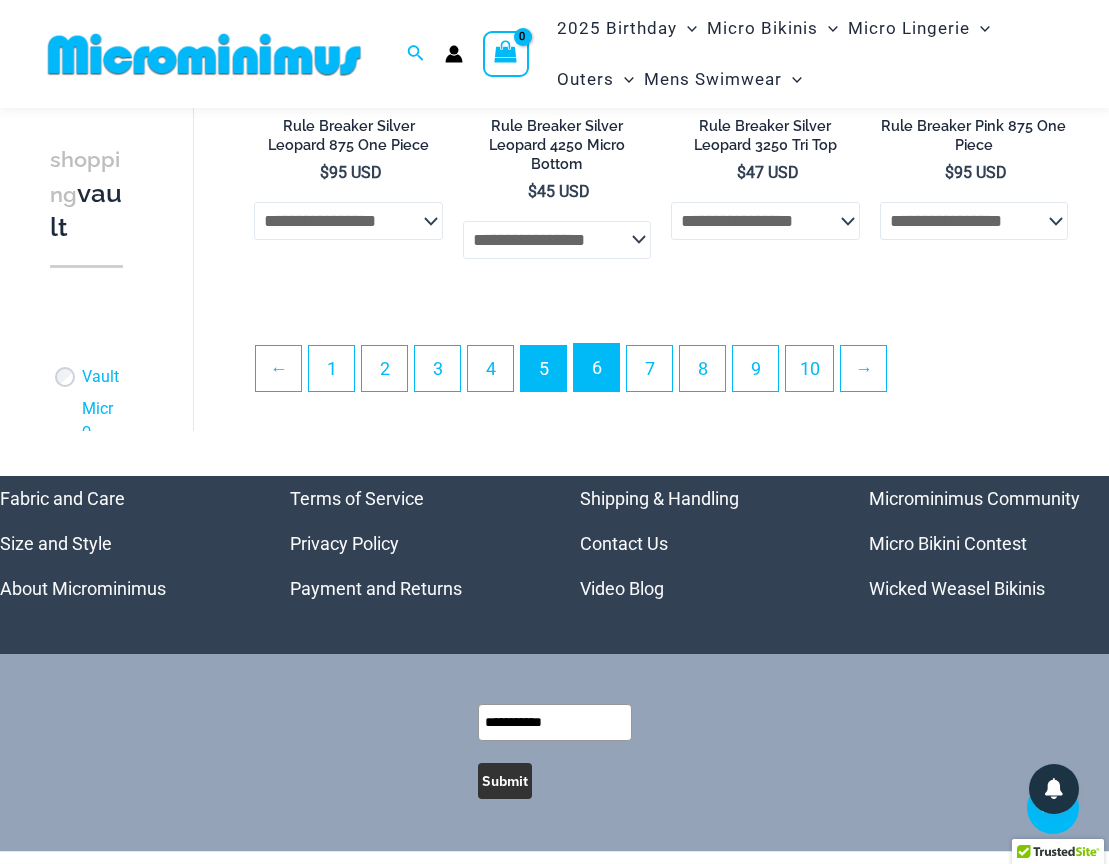 click on "6" at bounding box center (596, 367) 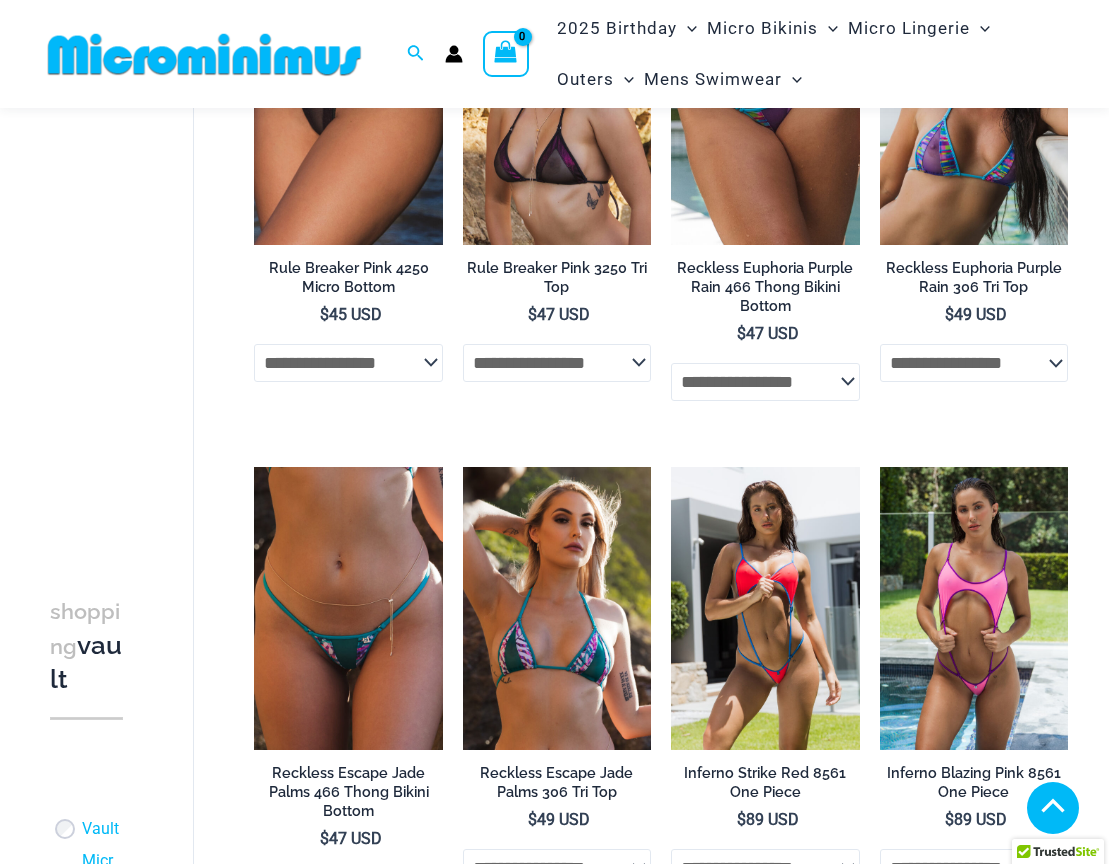 scroll, scrollTop: 864, scrollLeft: 0, axis: vertical 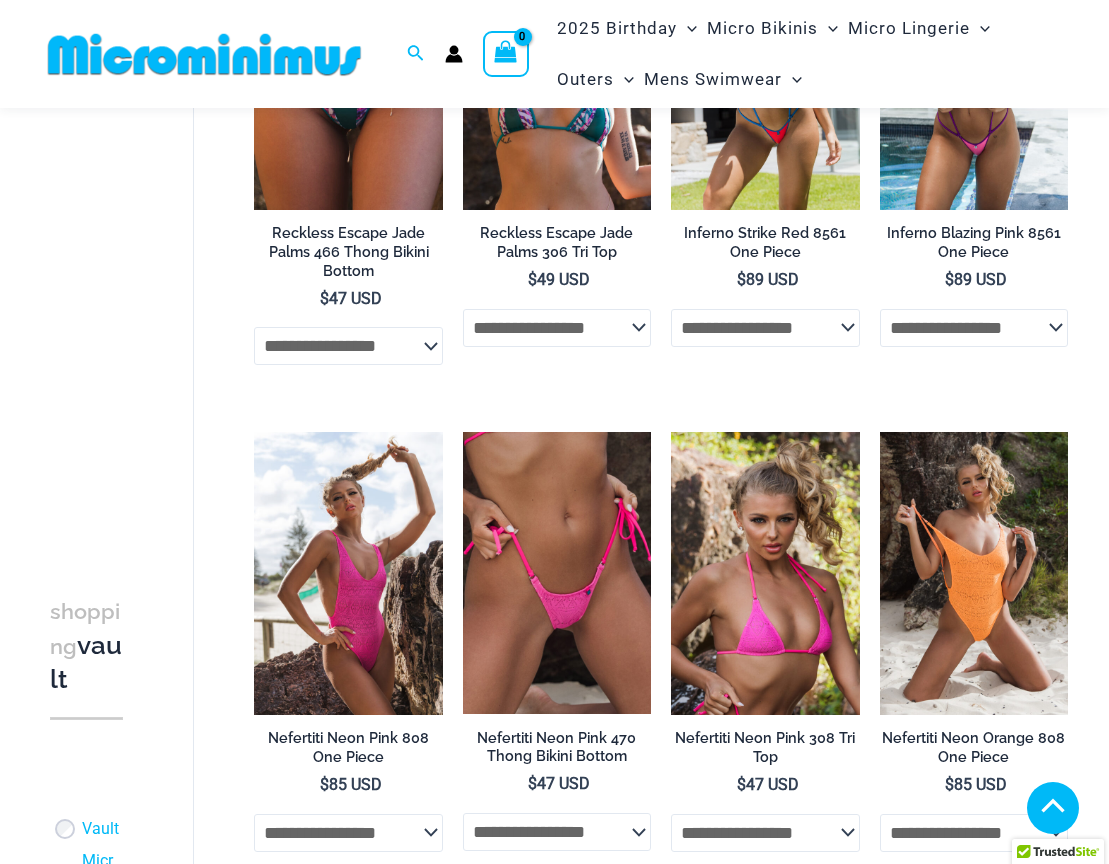 type on "**********" 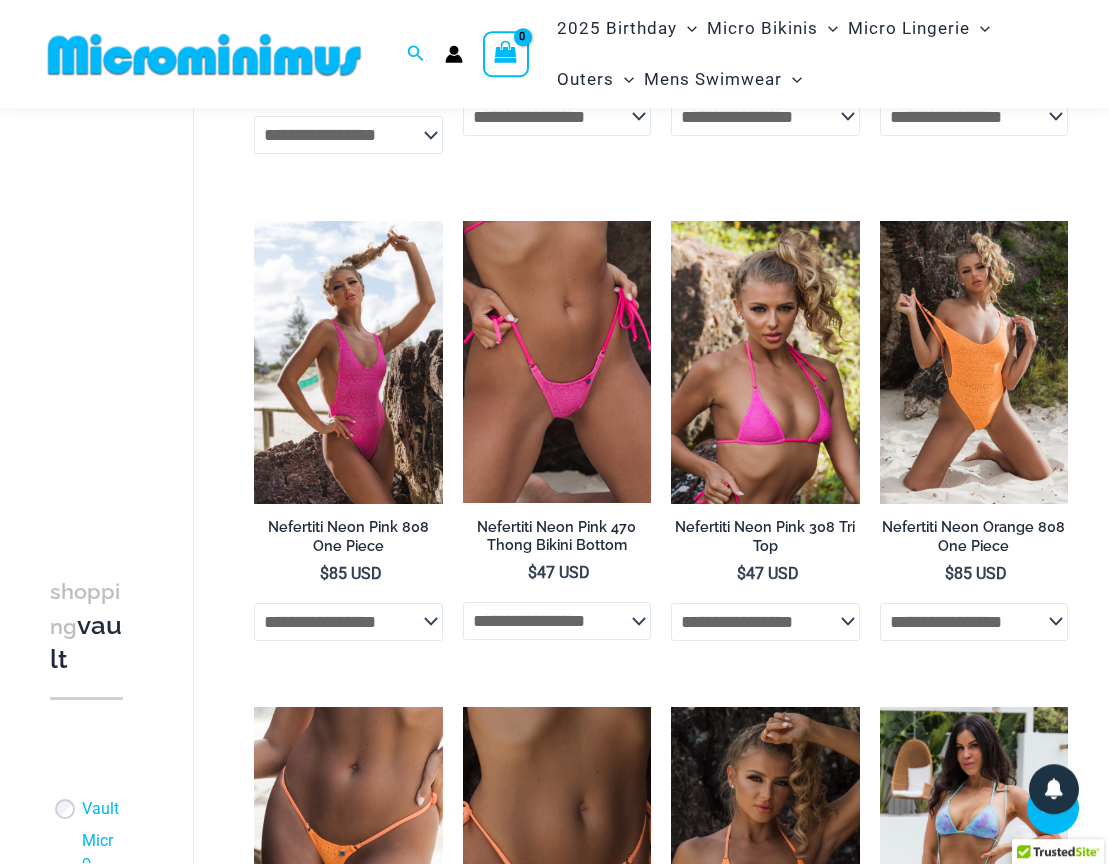 scroll, scrollTop: 1060, scrollLeft: 0, axis: vertical 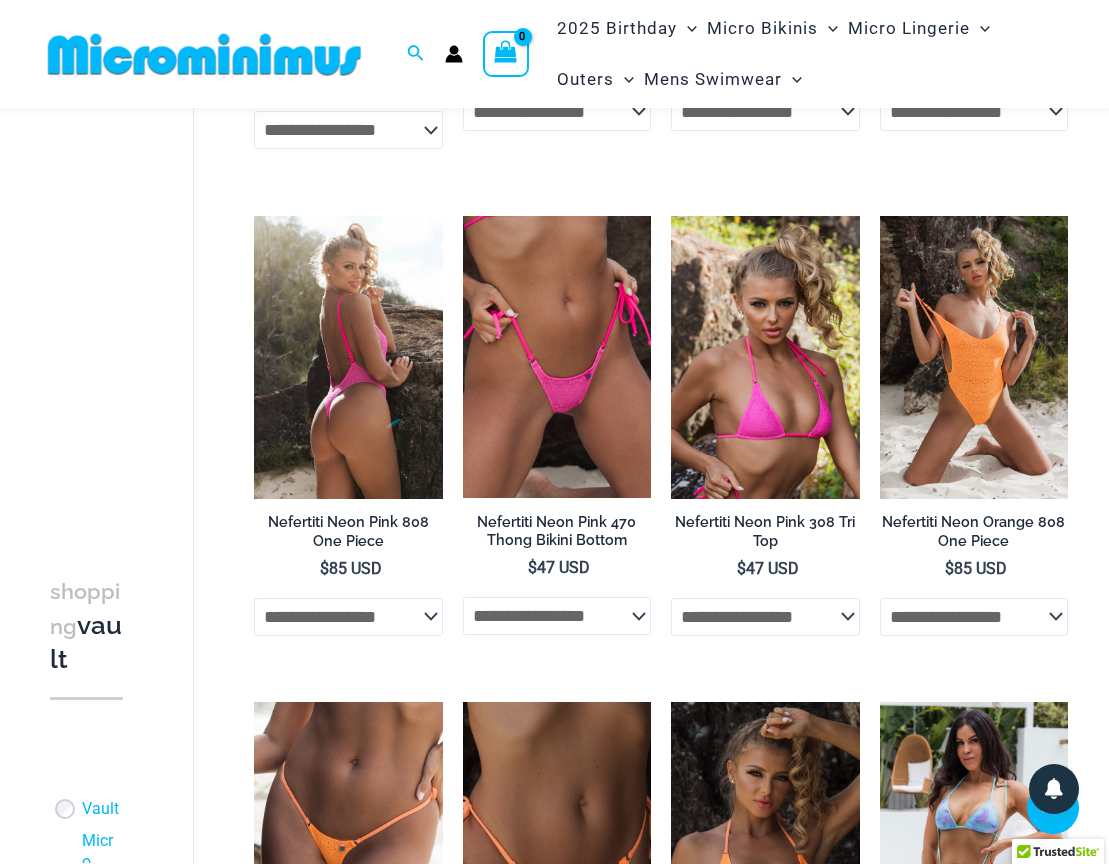 click on "**********" 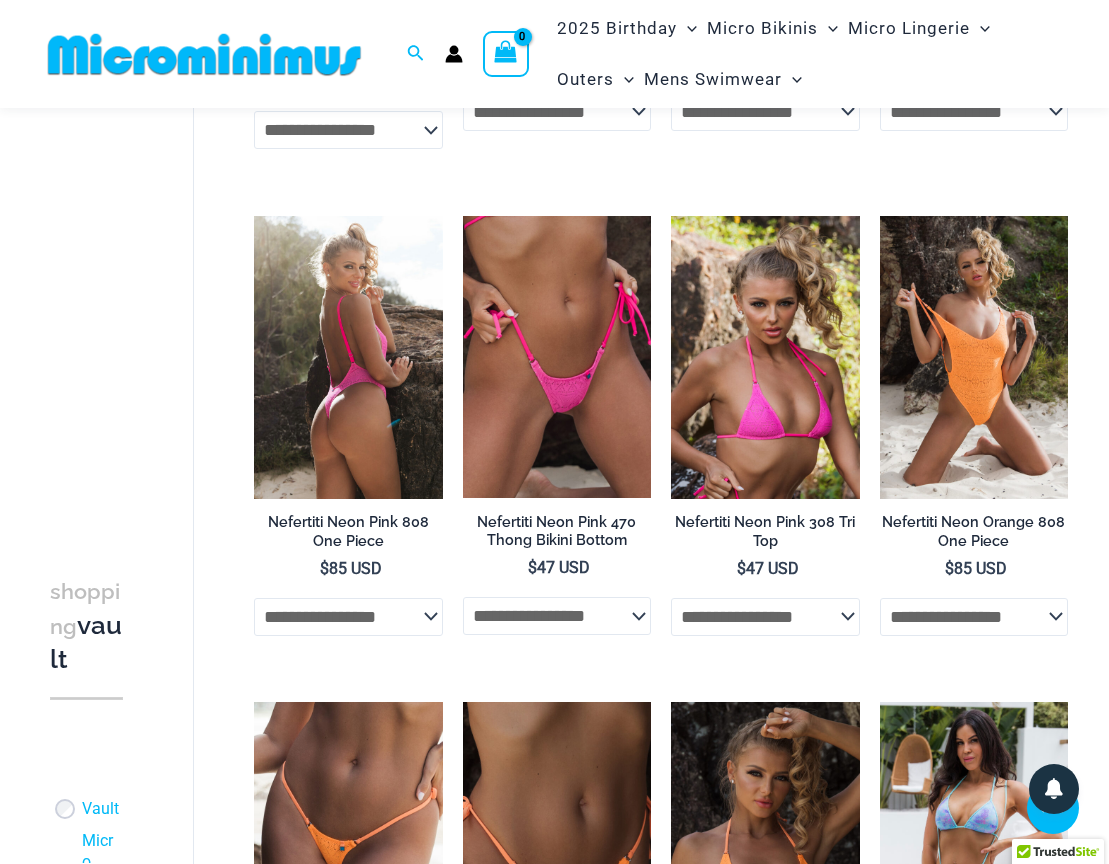 click on "**********" 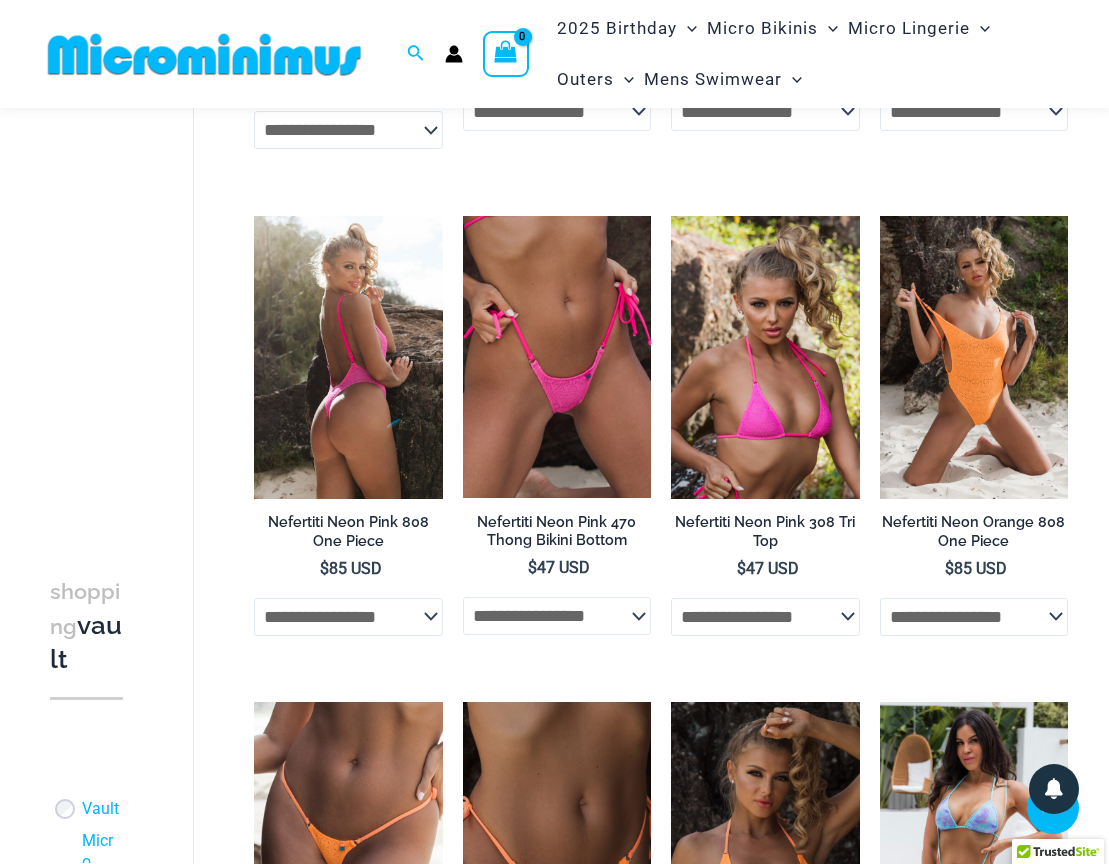 click on "**********" at bounding box center [630, 1201] 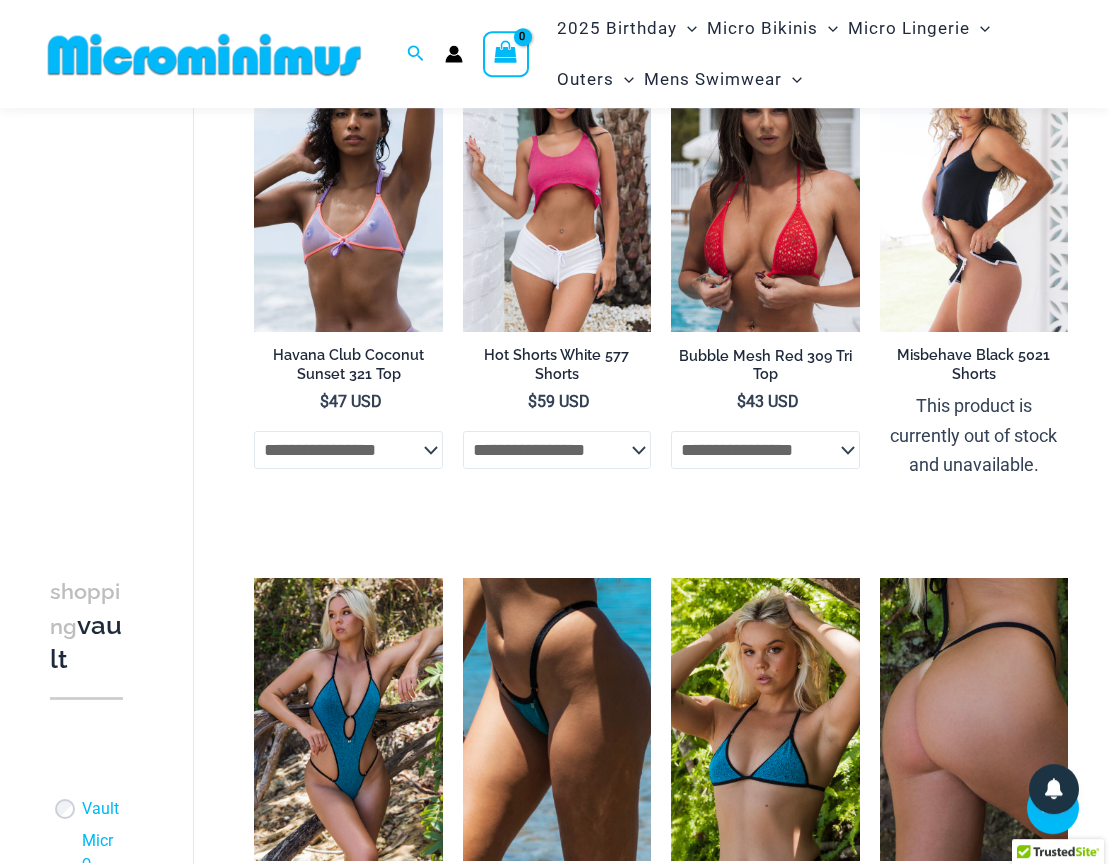 scroll, scrollTop: 2680, scrollLeft: 0, axis: vertical 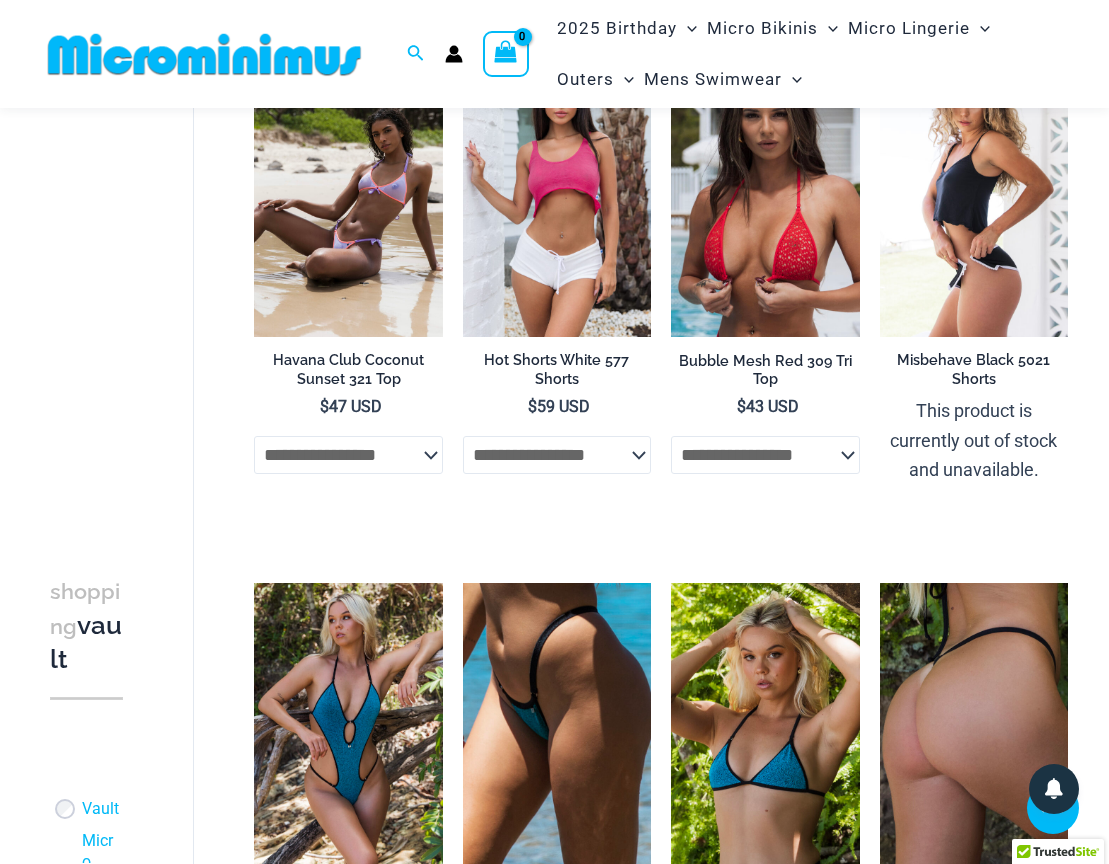 click on "**********" 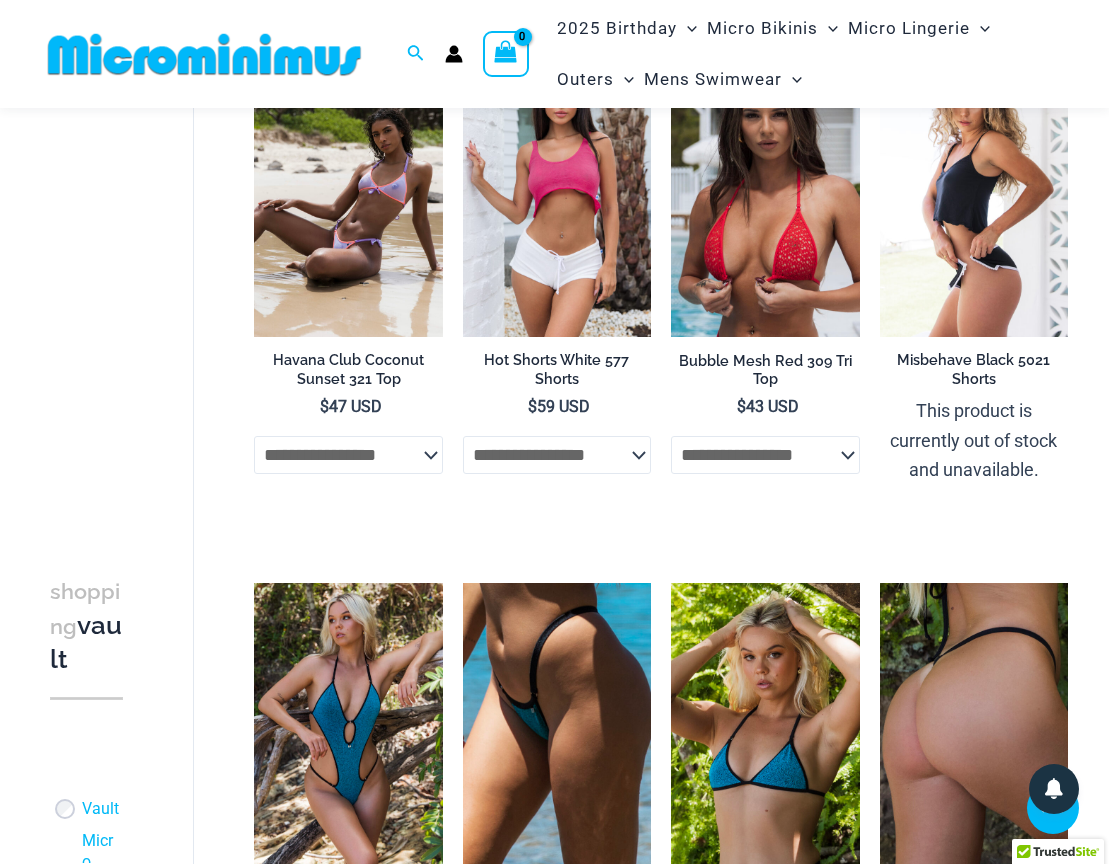 click on "**********" at bounding box center (630, -419) 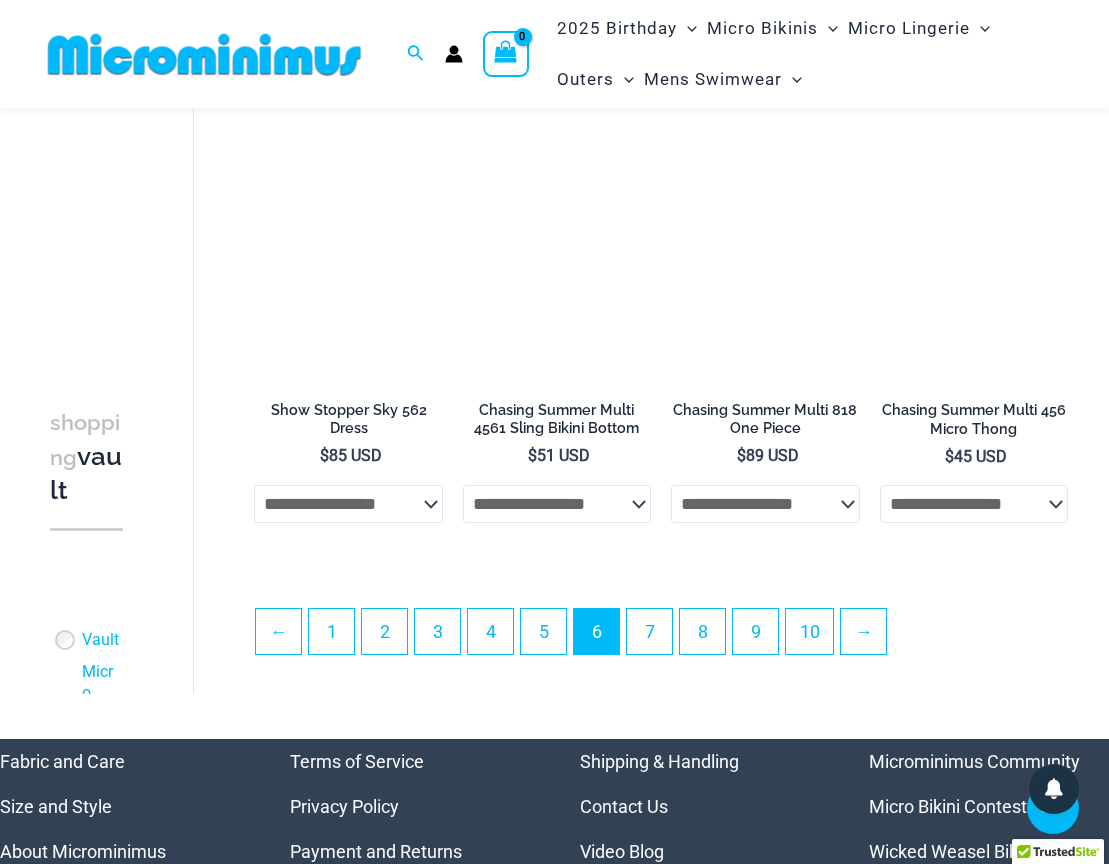 scroll, scrollTop: 3652, scrollLeft: 0, axis: vertical 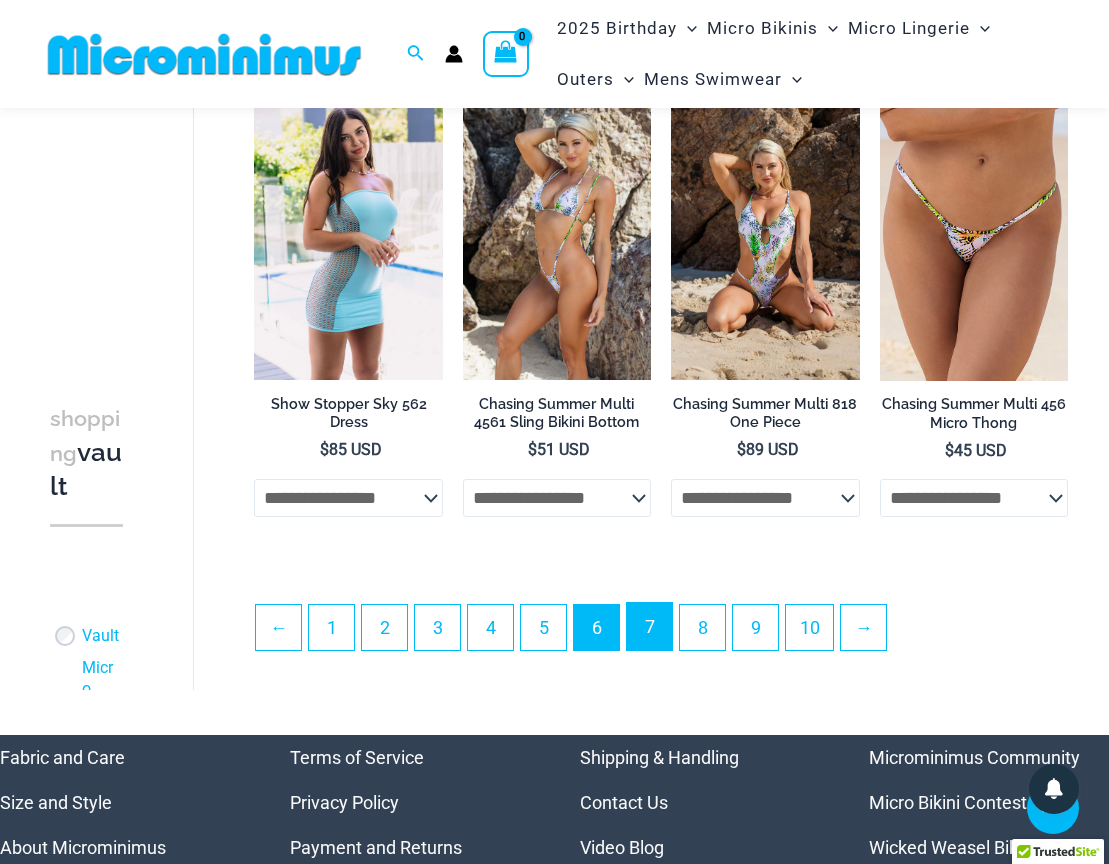 click on "7" at bounding box center (649, 626) 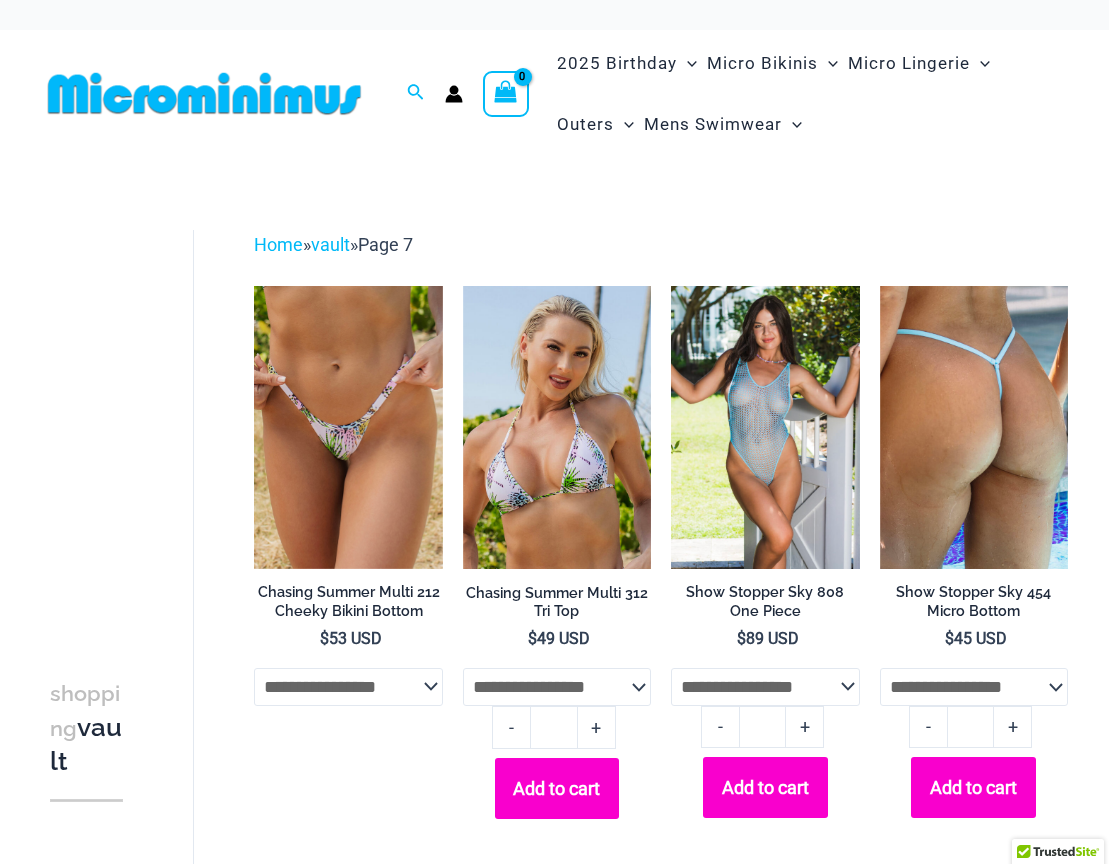 scroll, scrollTop: 0, scrollLeft: 0, axis: both 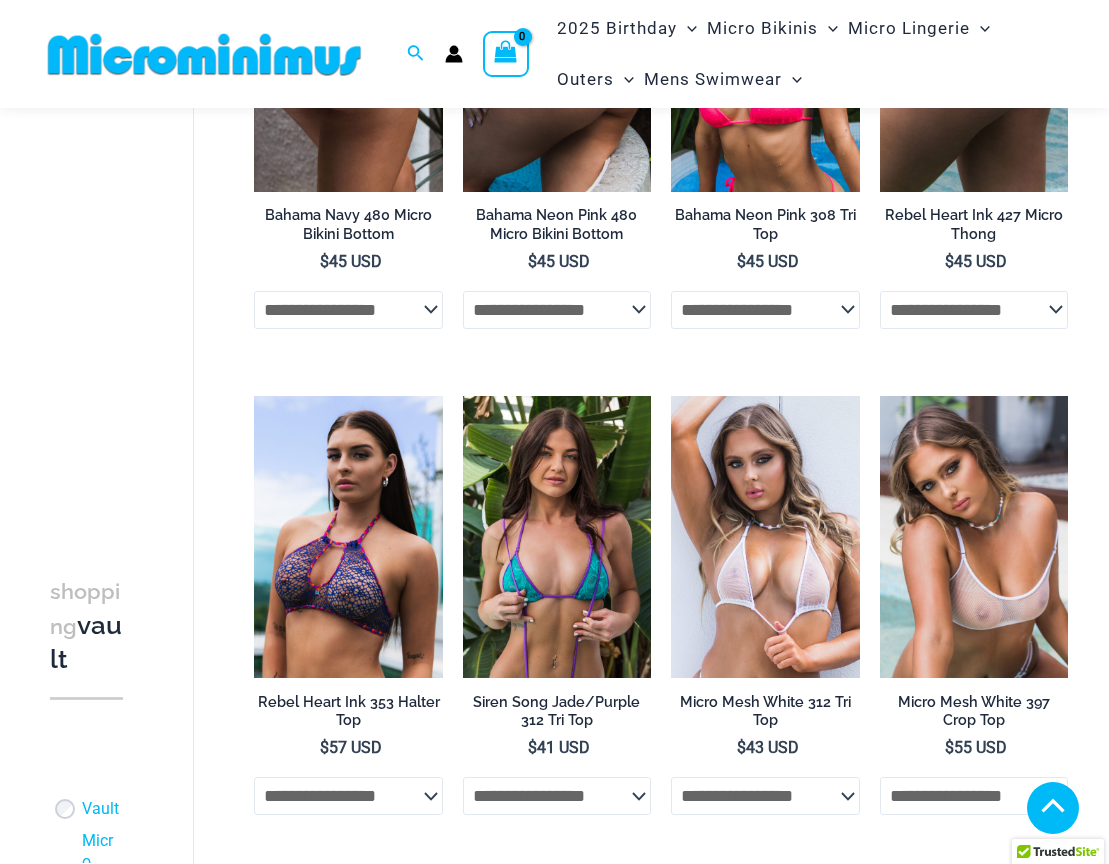 type on "**********" 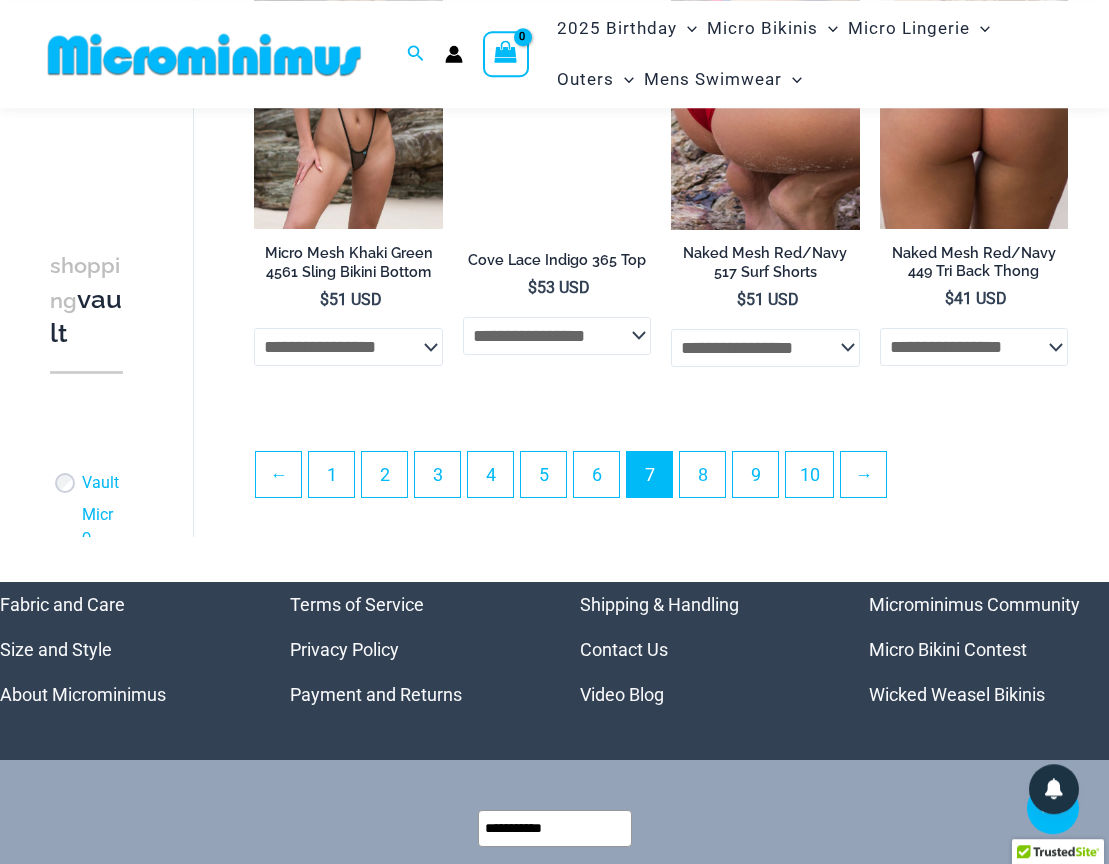 scroll, scrollTop: 3760, scrollLeft: 0, axis: vertical 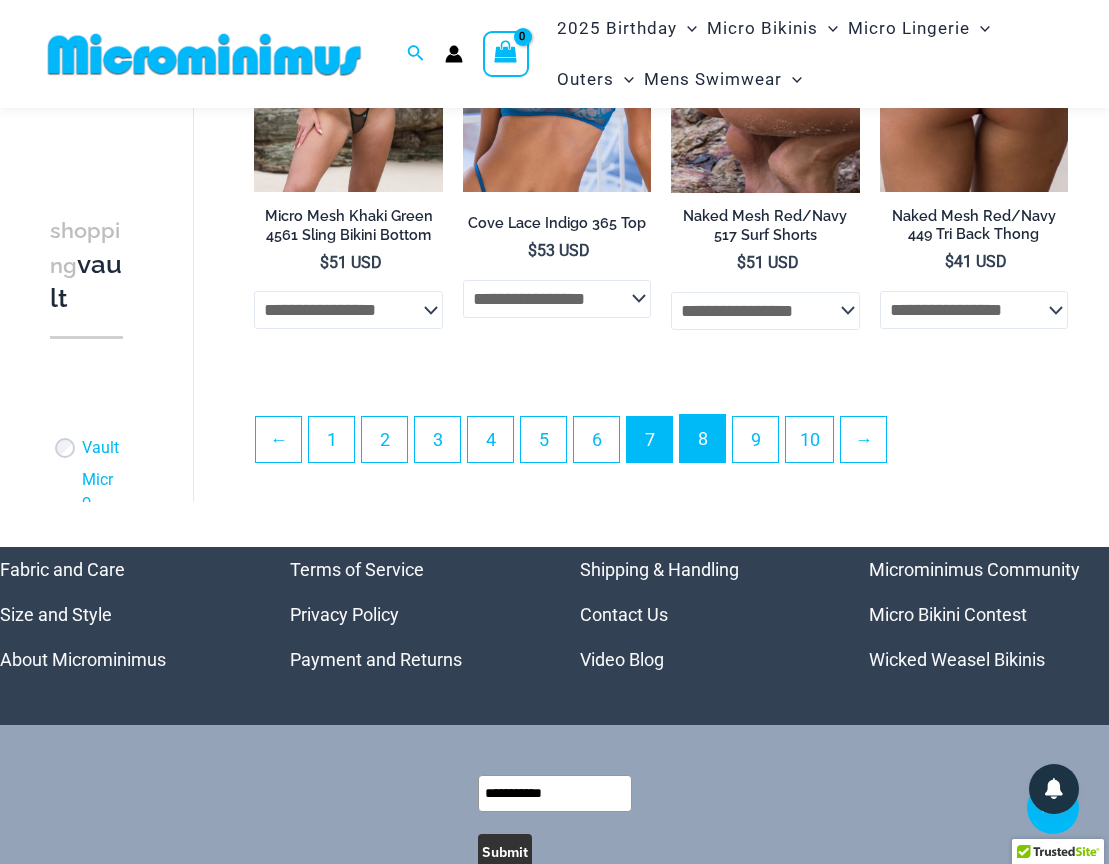click on "8" at bounding box center [702, 438] 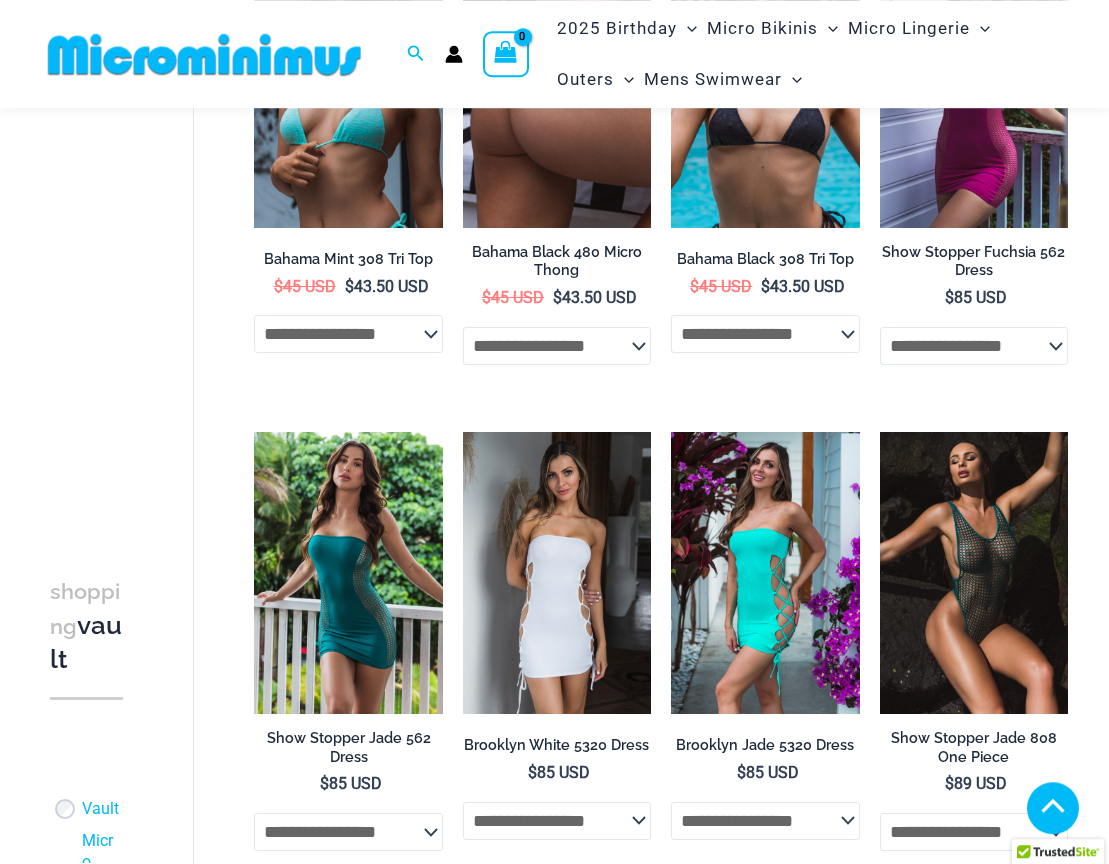 scroll, scrollTop: 2356, scrollLeft: 0, axis: vertical 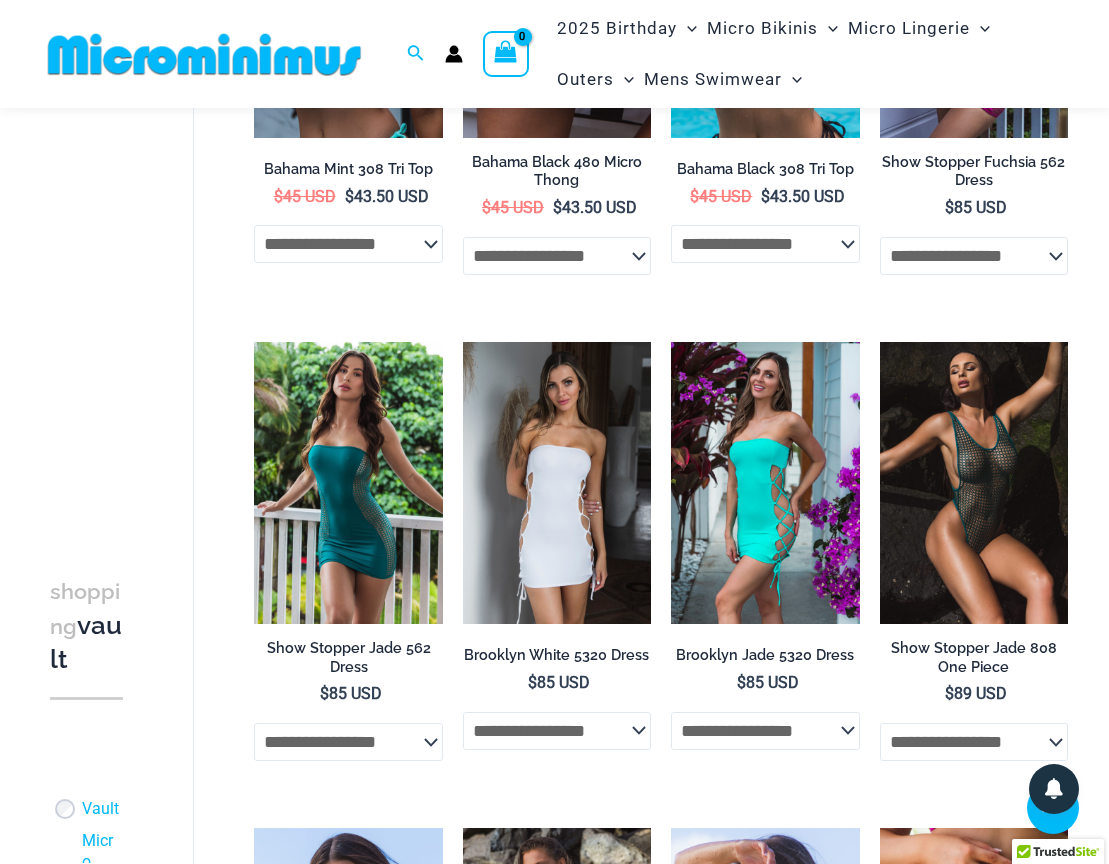 type on "**********" 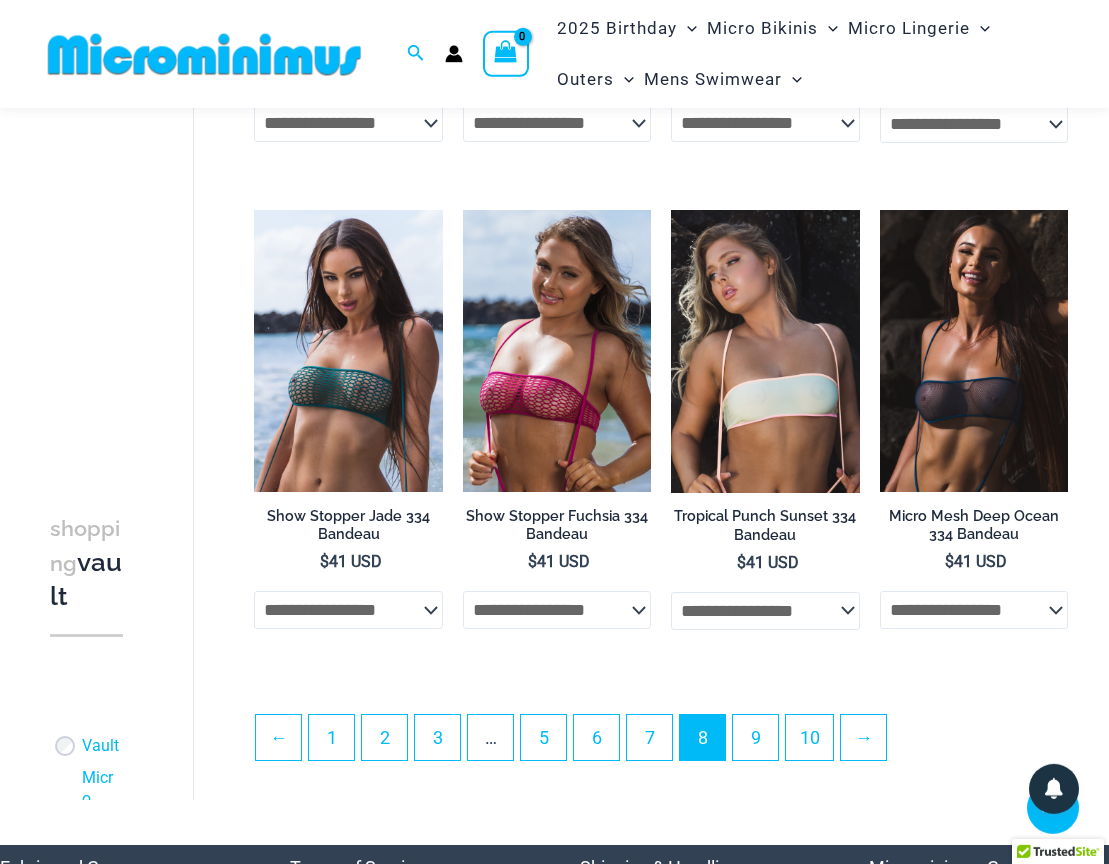 scroll, scrollTop: 3652, scrollLeft: 0, axis: vertical 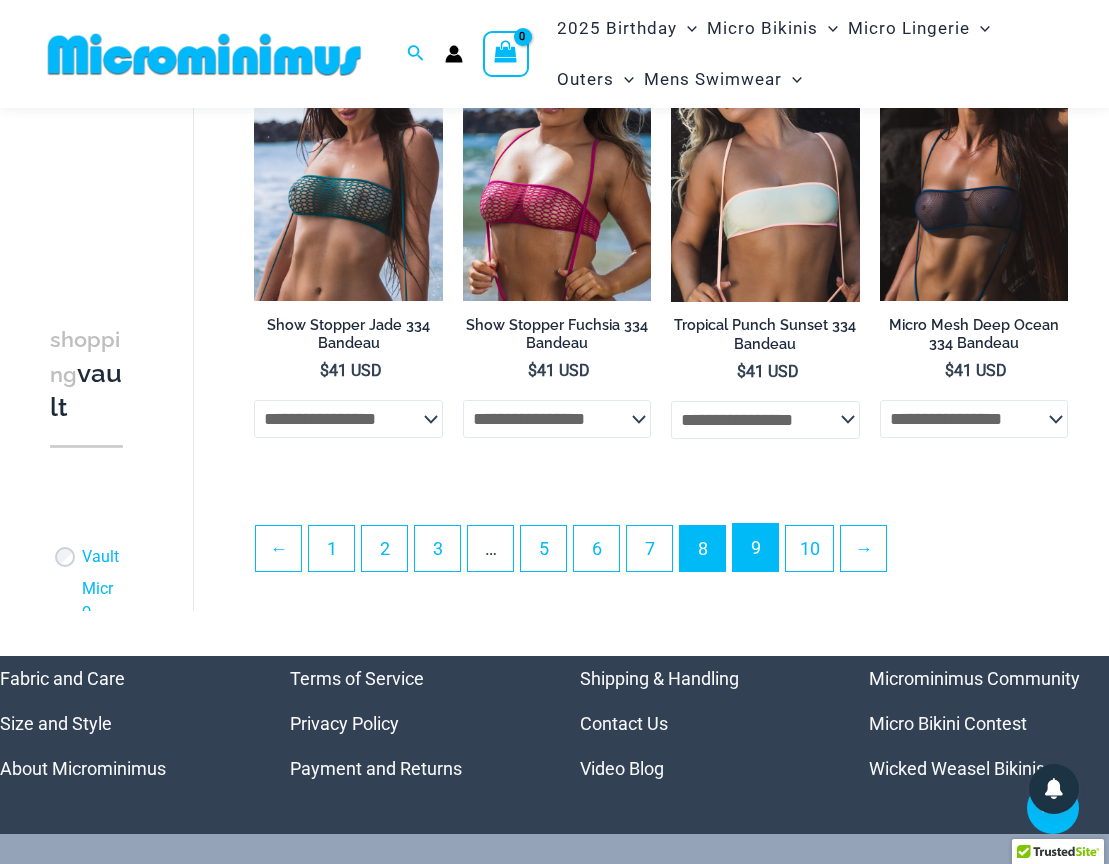 click on "9" at bounding box center [755, 547] 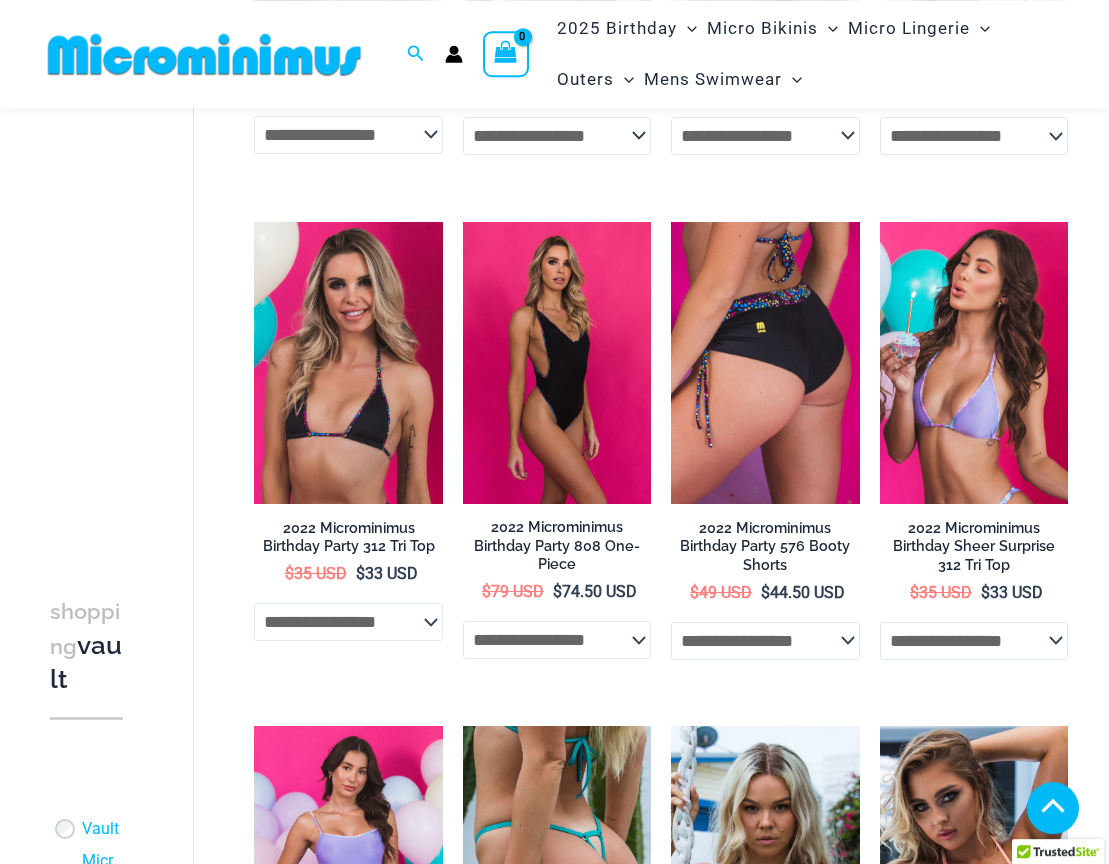 scroll, scrollTop: 972, scrollLeft: 0, axis: vertical 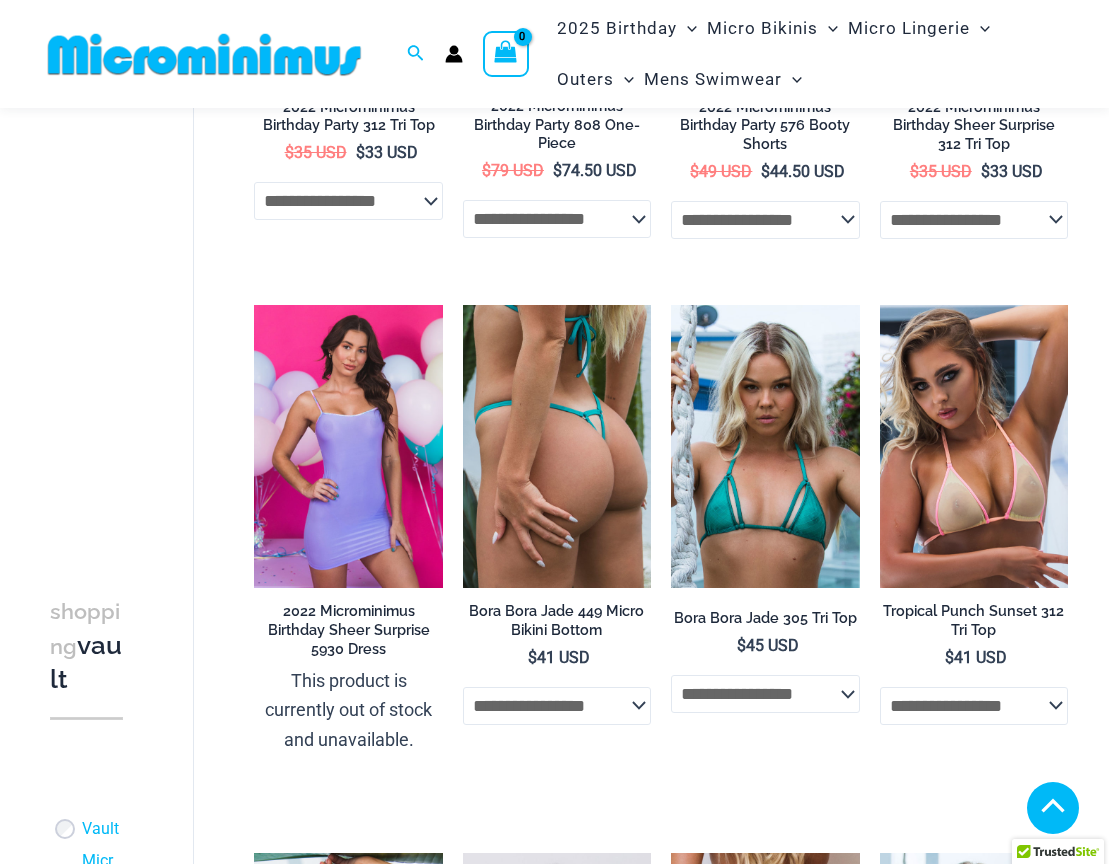 type on "**********" 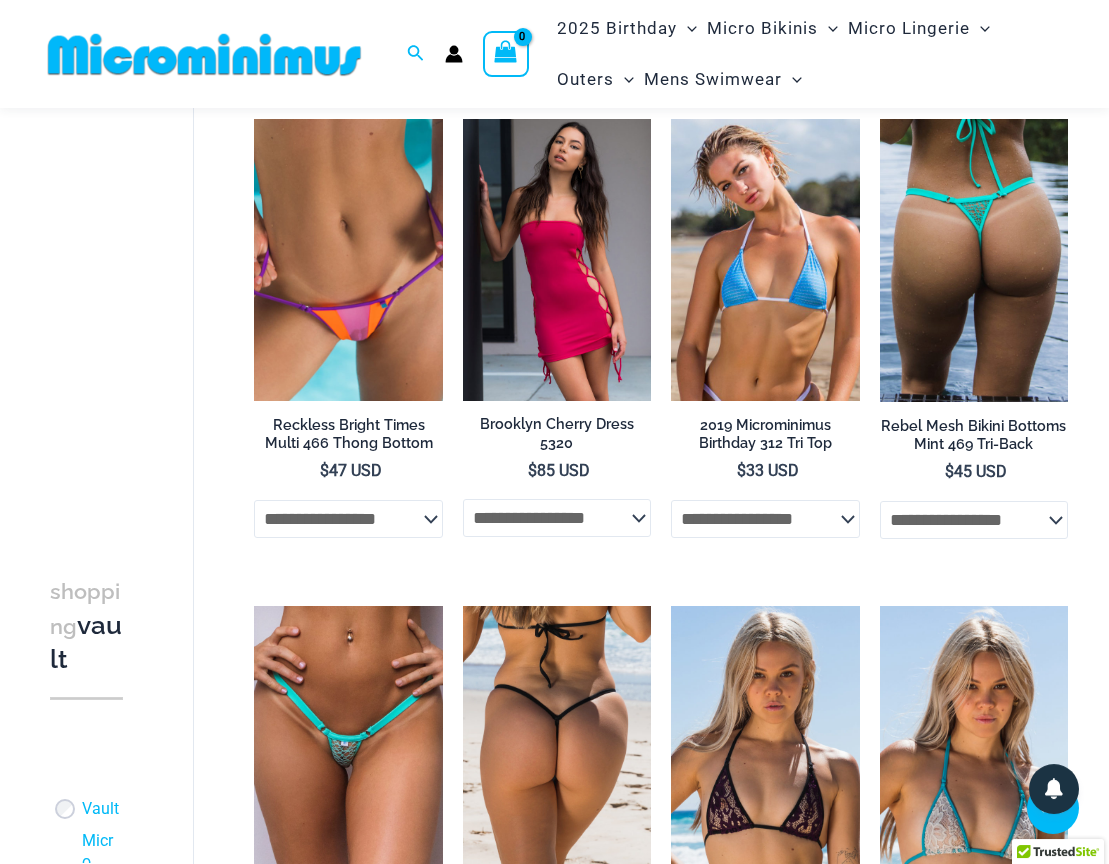 scroll, scrollTop: 3220, scrollLeft: 0, axis: vertical 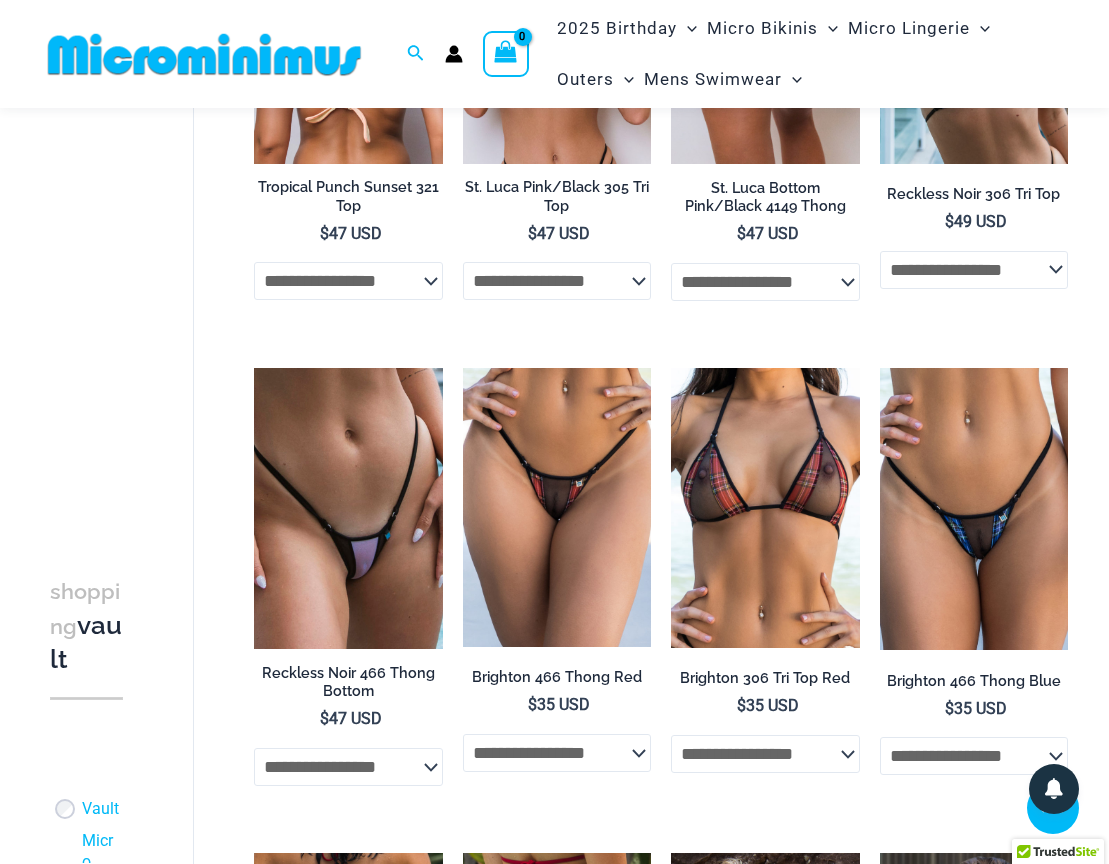 click on "**********" 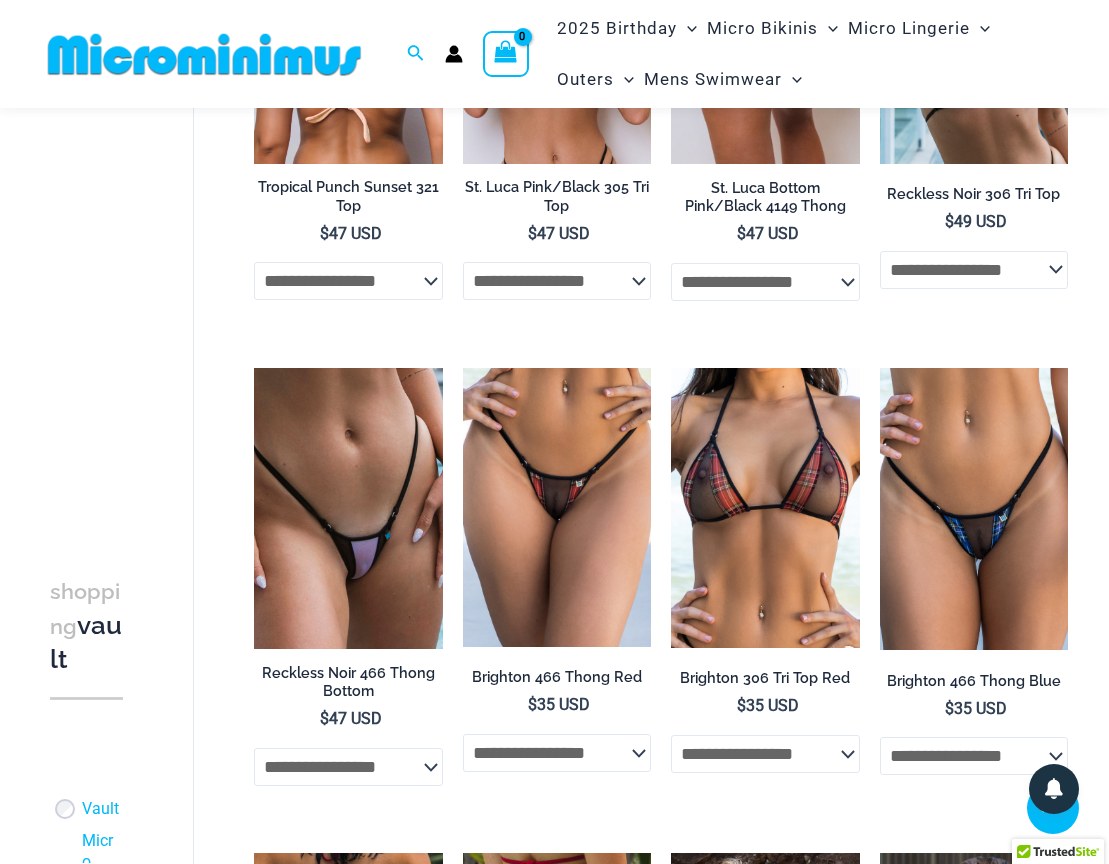 click on "**********" at bounding box center [630, 355] 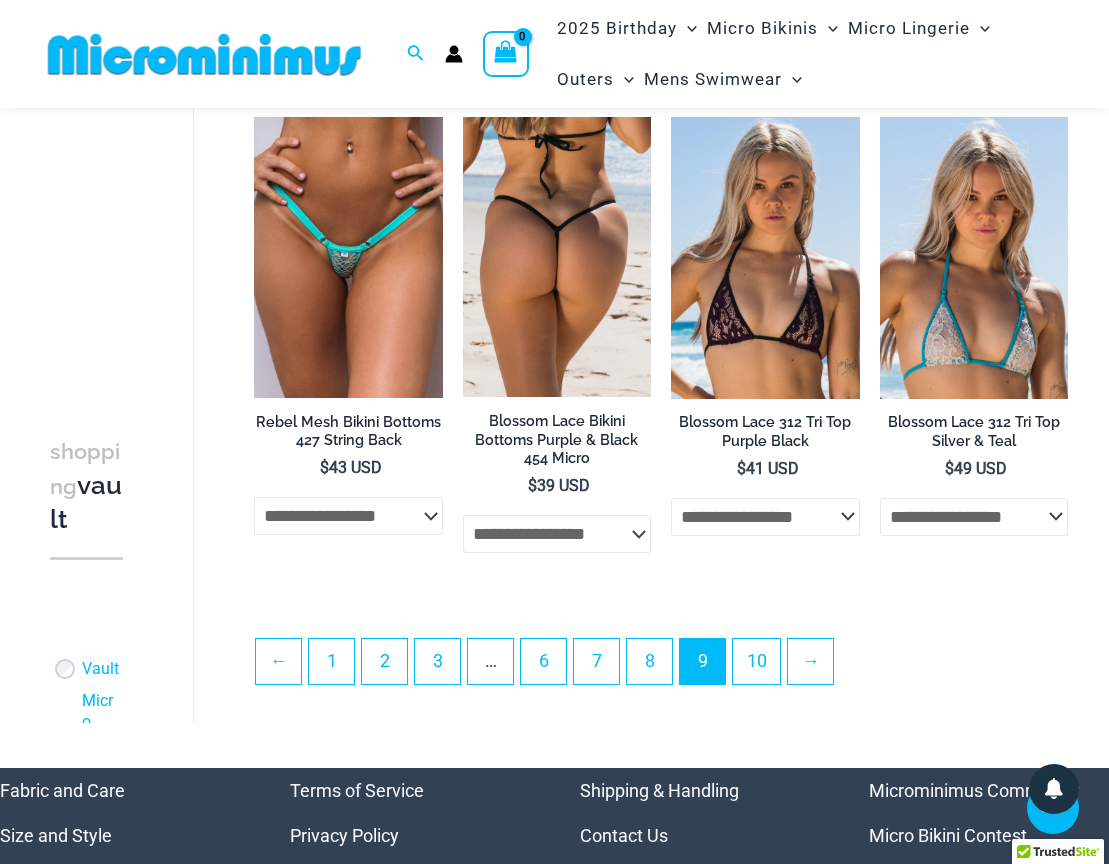 scroll, scrollTop: 3868, scrollLeft: 0, axis: vertical 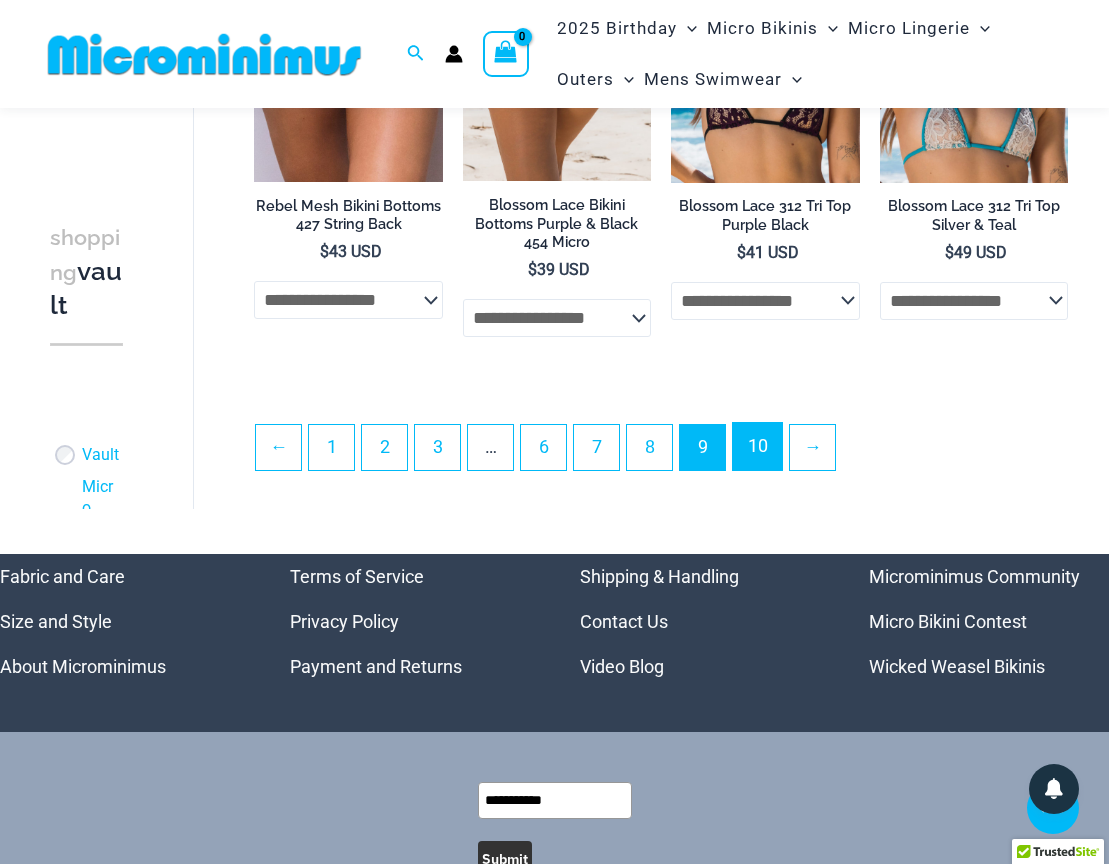 click on "10" at bounding box center (757, 446) 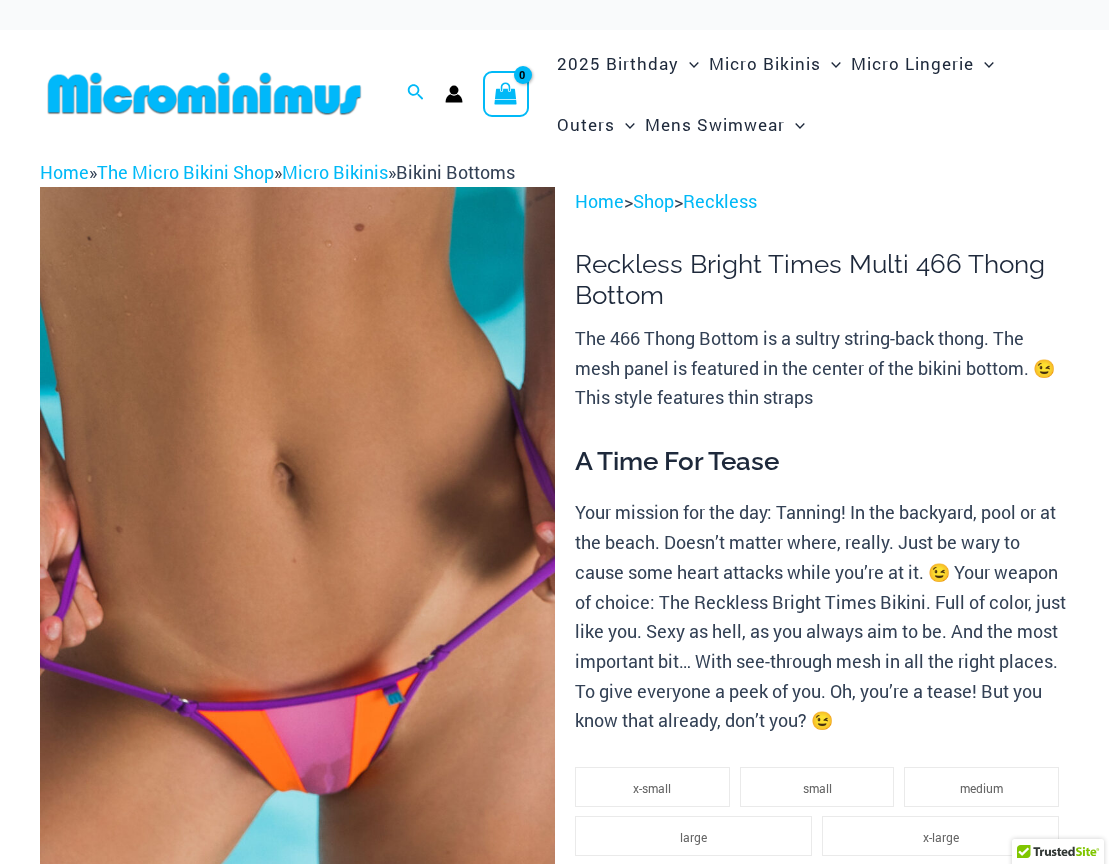 scroll, scrollTop: 0, scrollLeft: 0, axis: both 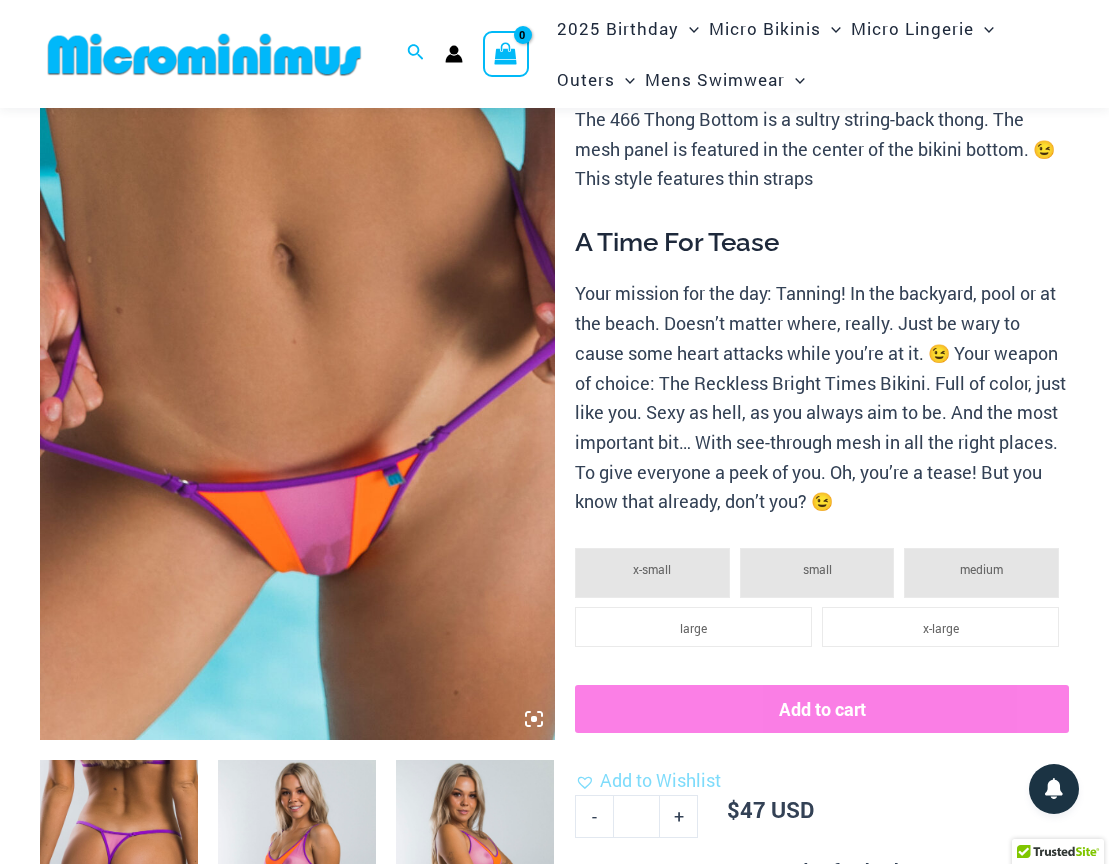 click at bounding box center [297, 354] 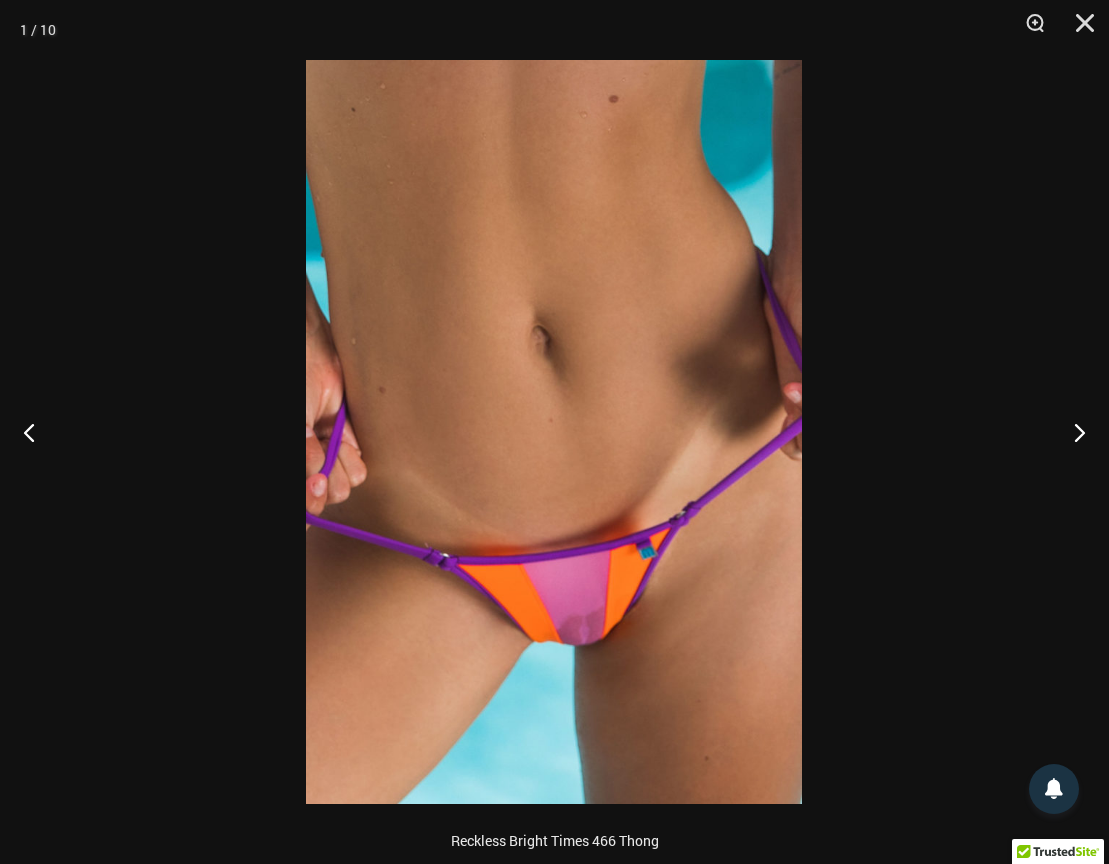 click at bounding box center [554, 432] 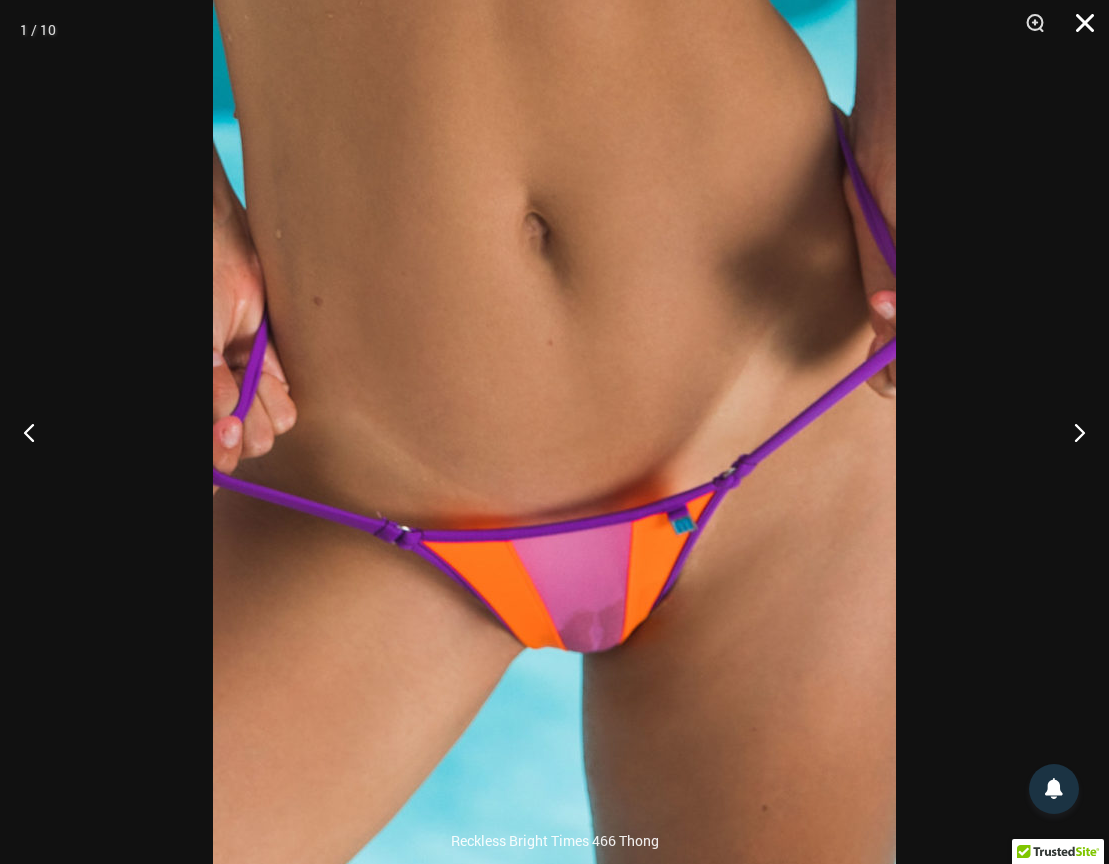click at bounding box center [1078, 30] 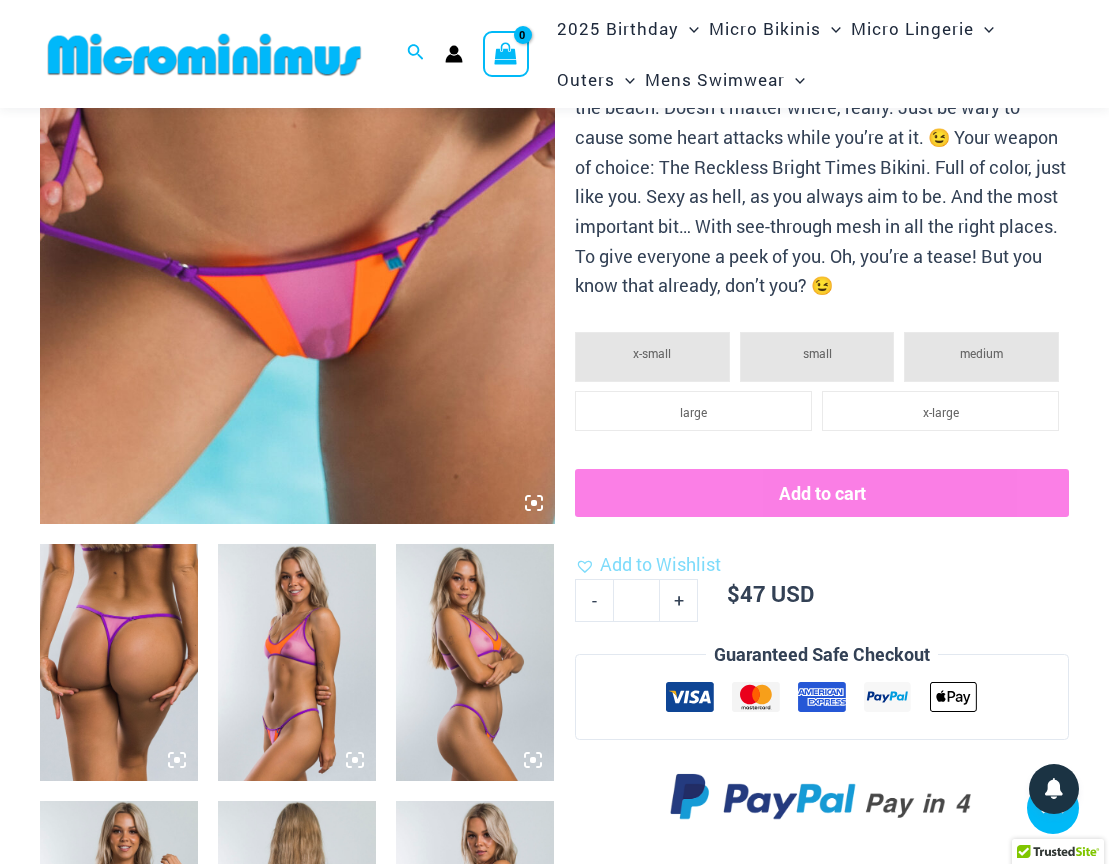 type on "**********" 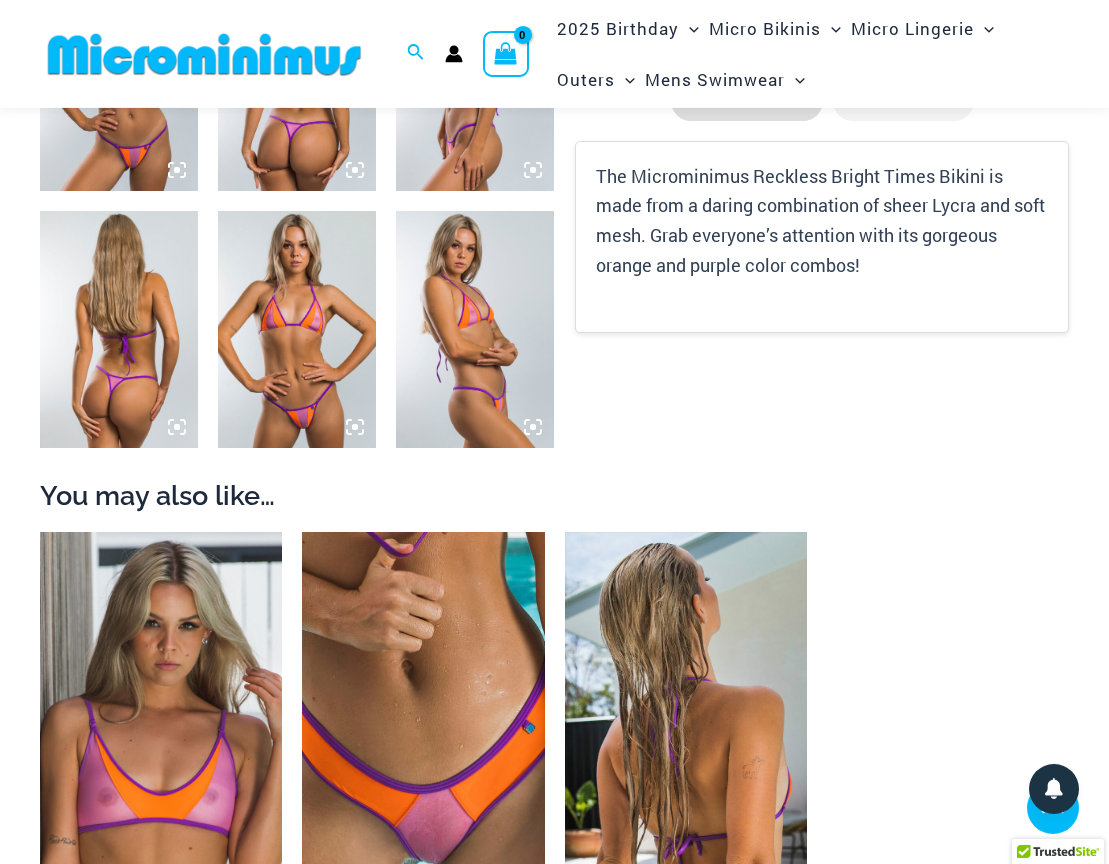 scroll, scrollTop: 1384, scrollLeft: 0, axis: vertical 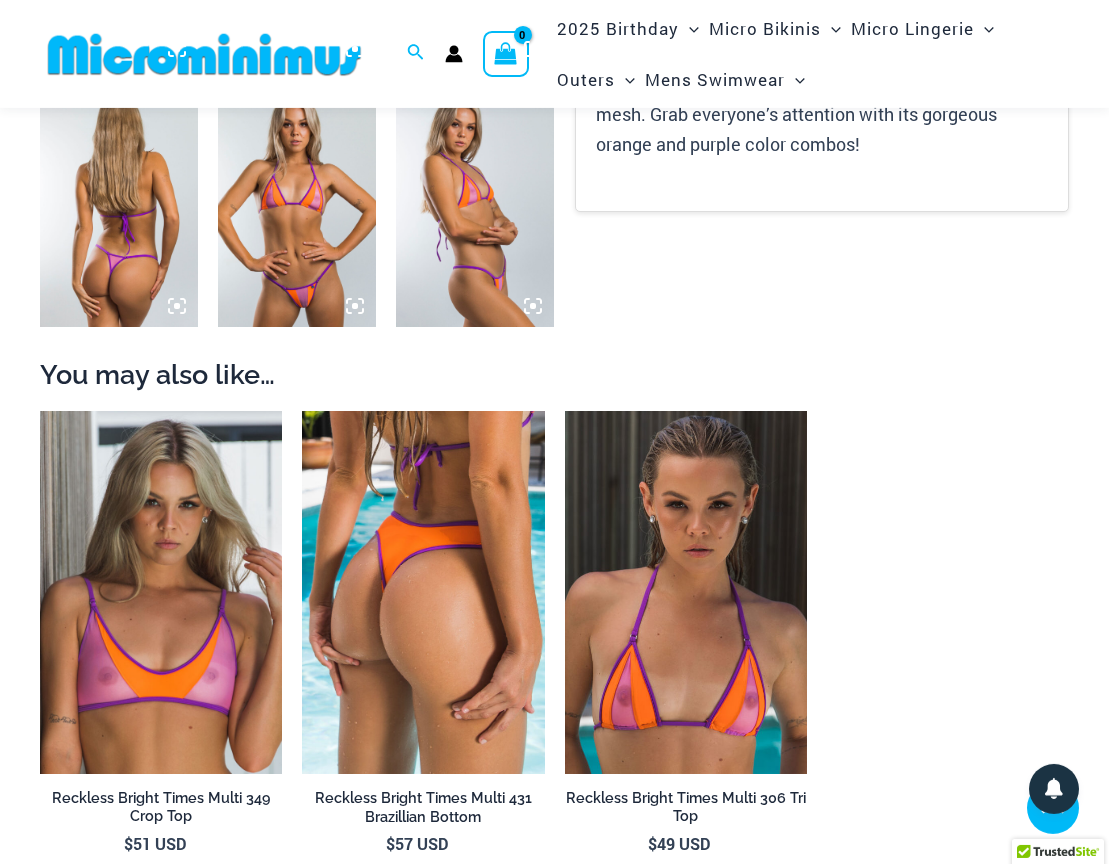 click at bounding box center [423, 593] 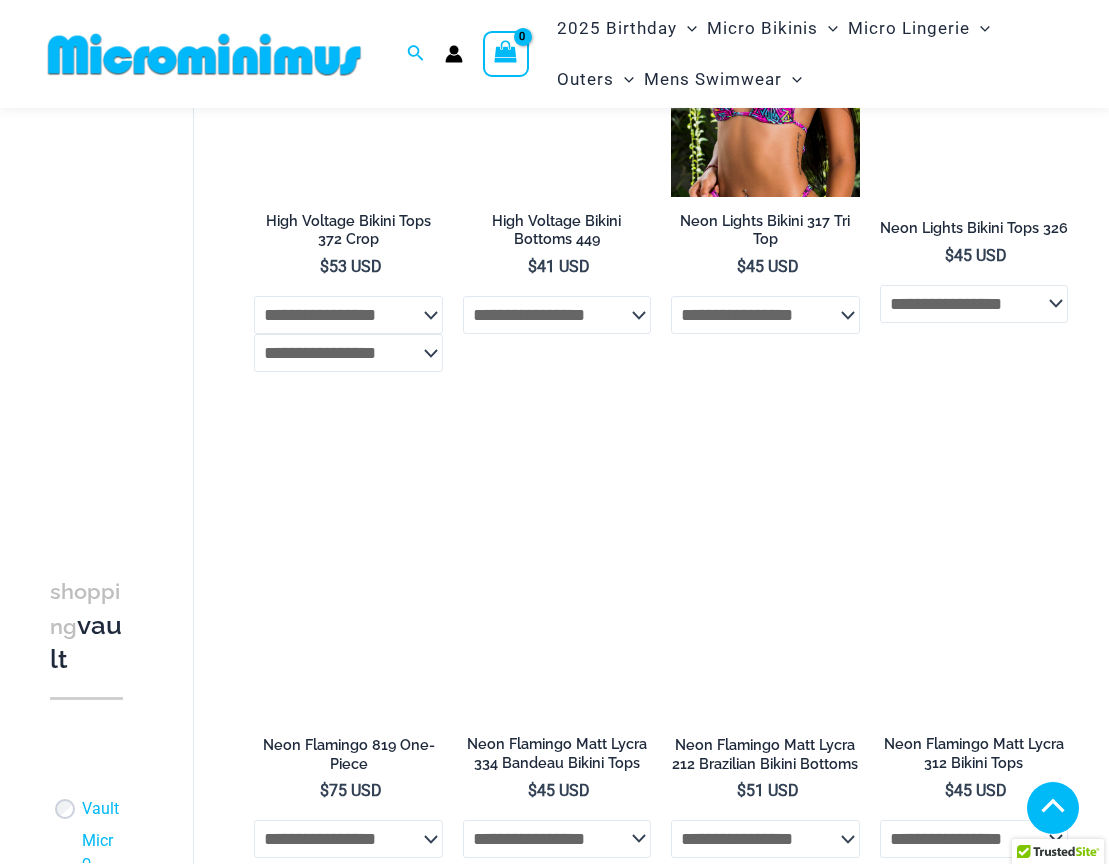 scroll, scrollTop: 1492, scrollLeft: 0, axis: vertical 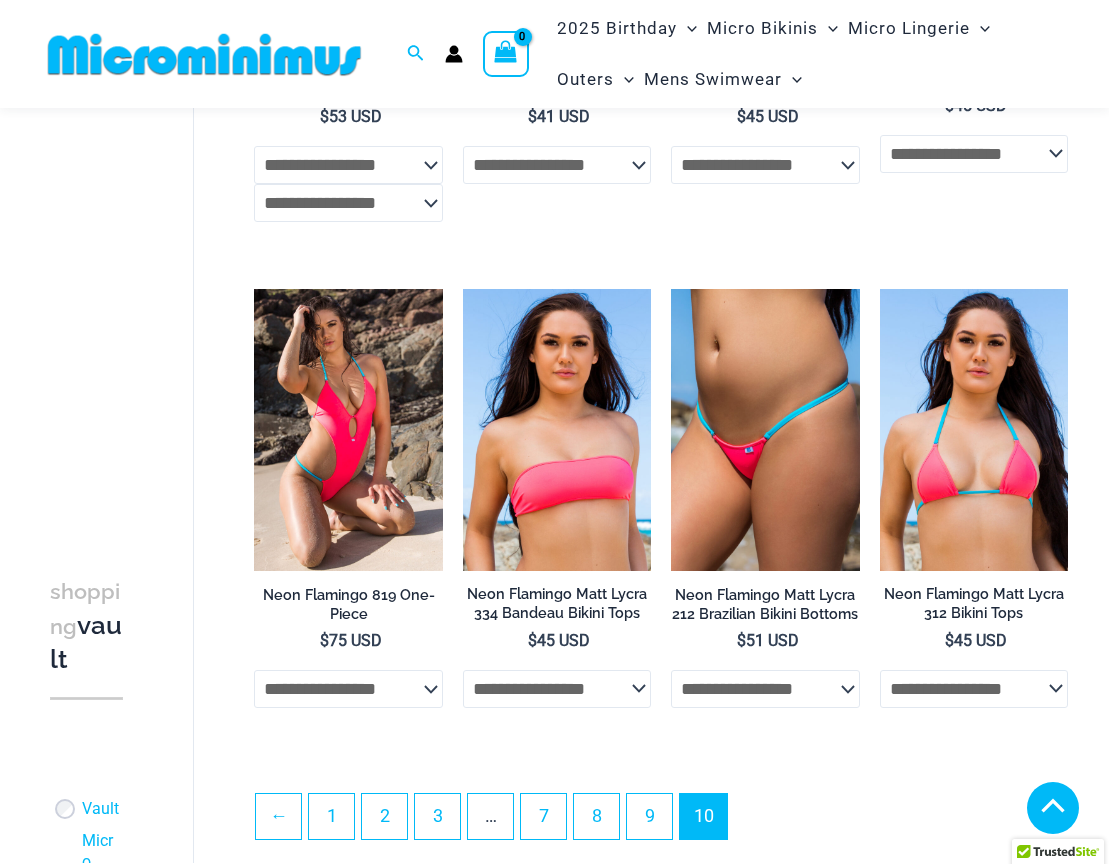 type on "**********" 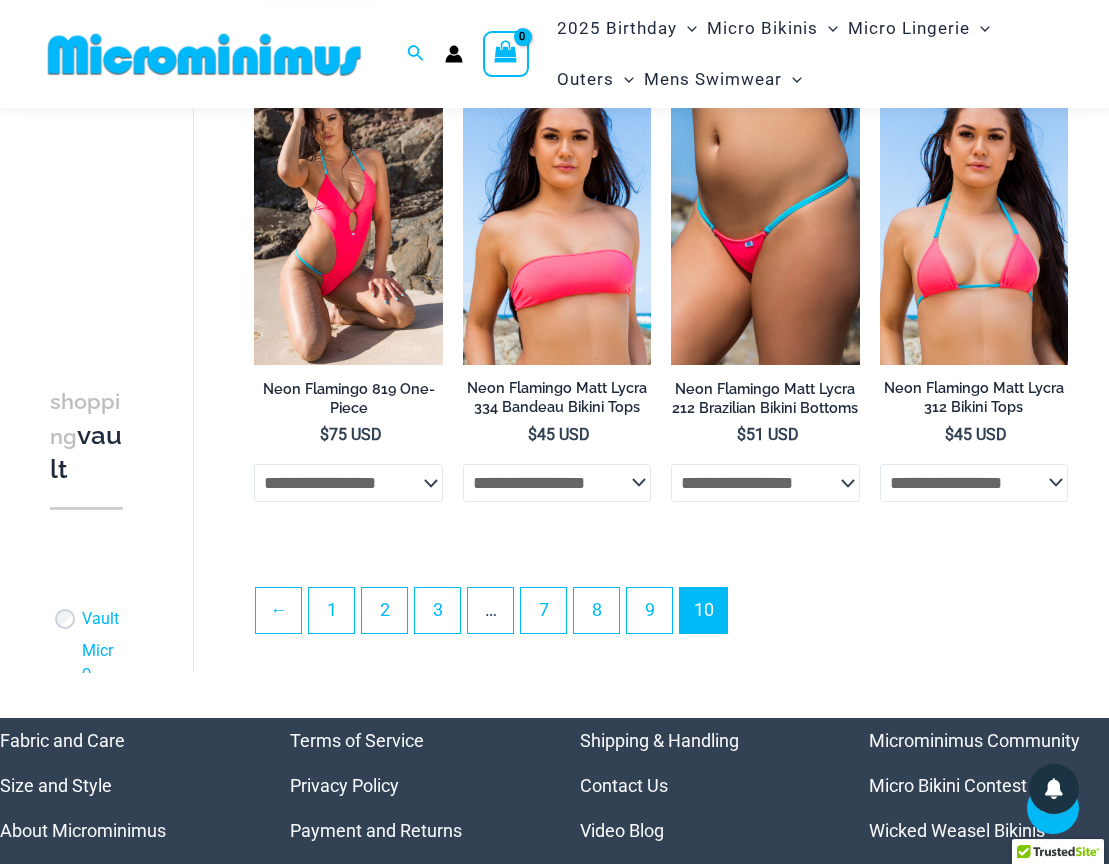 scroll, scrollTop: 1708, scrollLeft: 0, axis: vertical 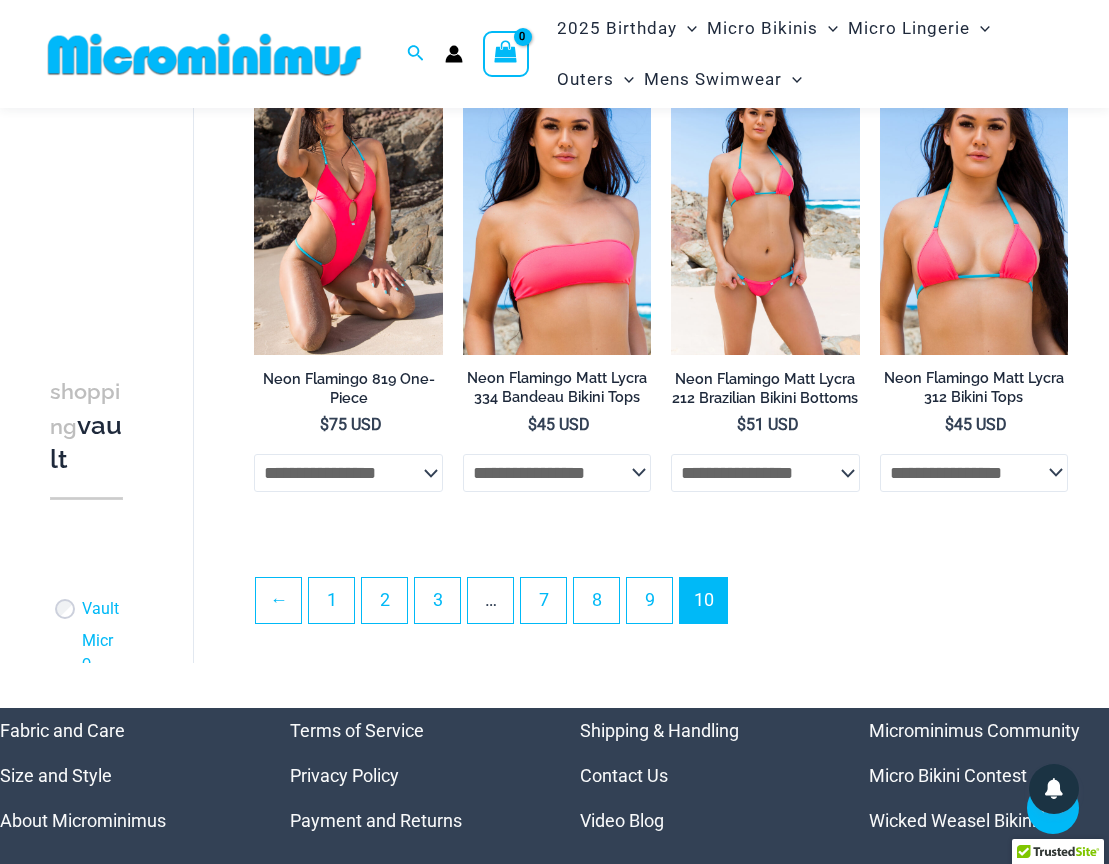 click on "**********" 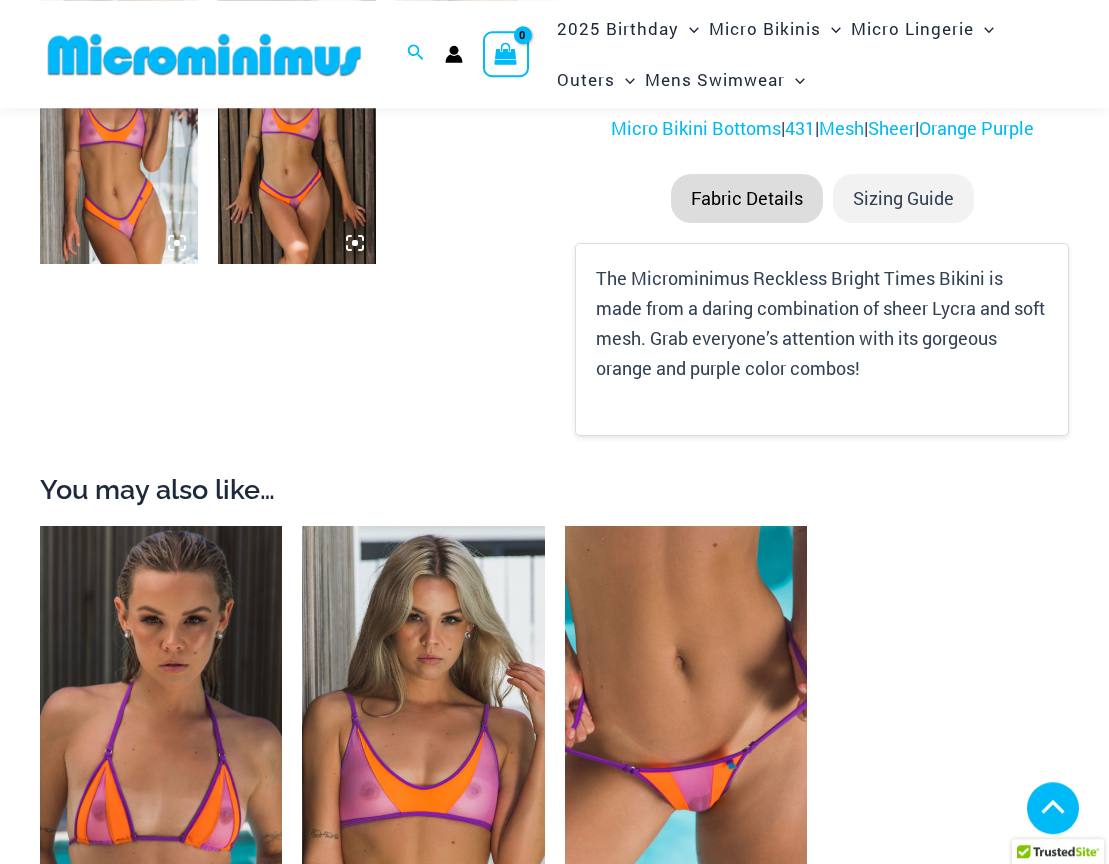 scroll, scrollTop: 1276, scrollLeft: 0, axis: vertical 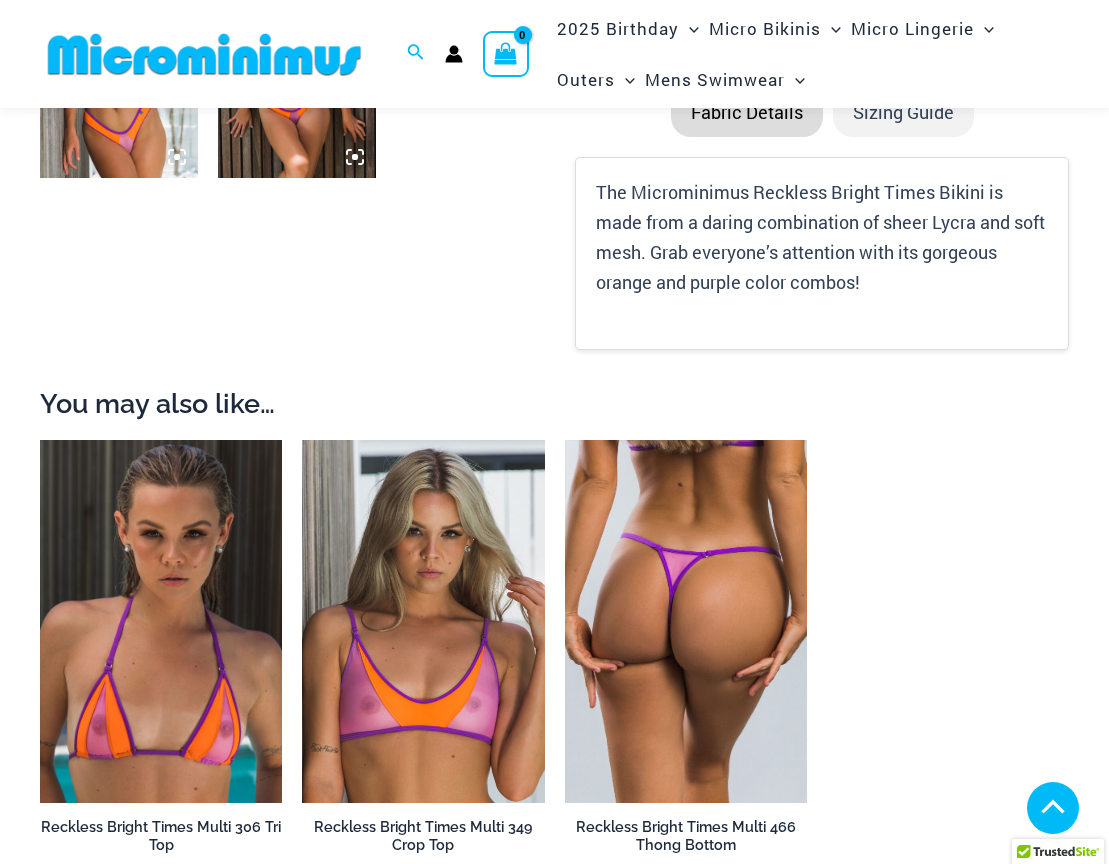 type on "**********" 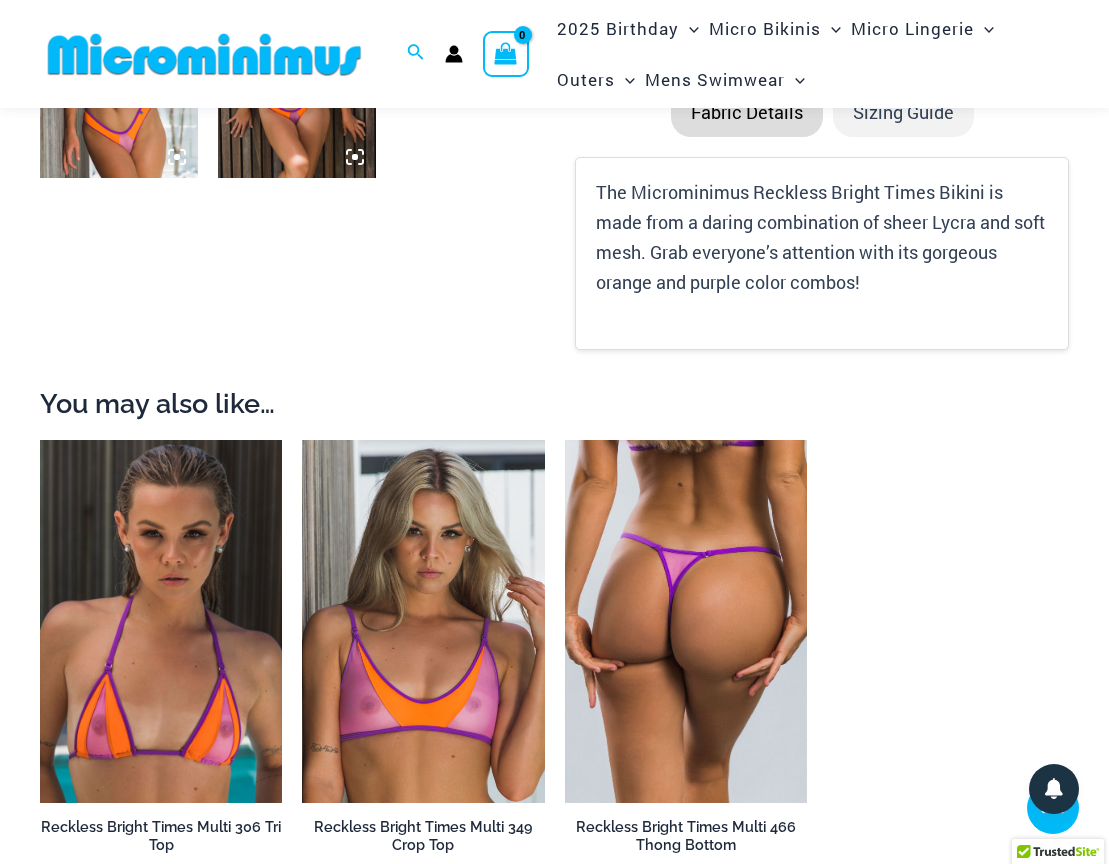 click at bounding box center [686, 621] 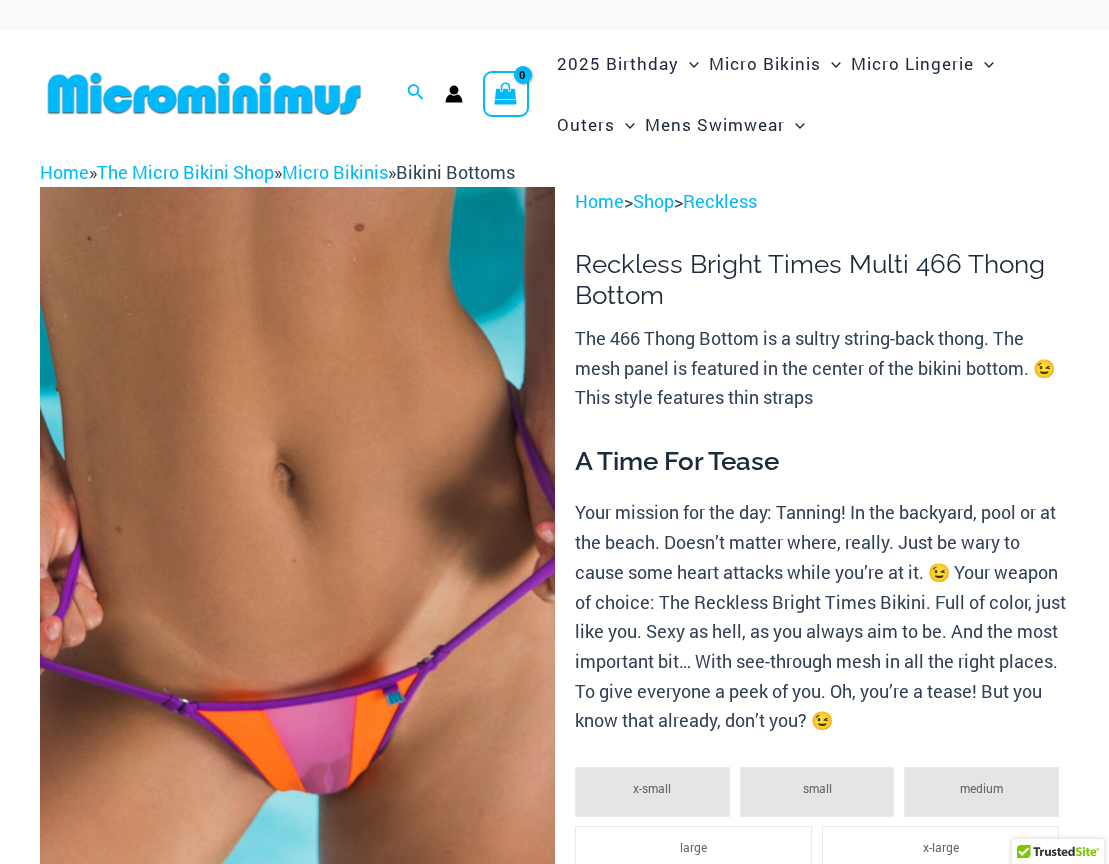scroll, scrollTop: 0, scrollLeft: 0, axis: both 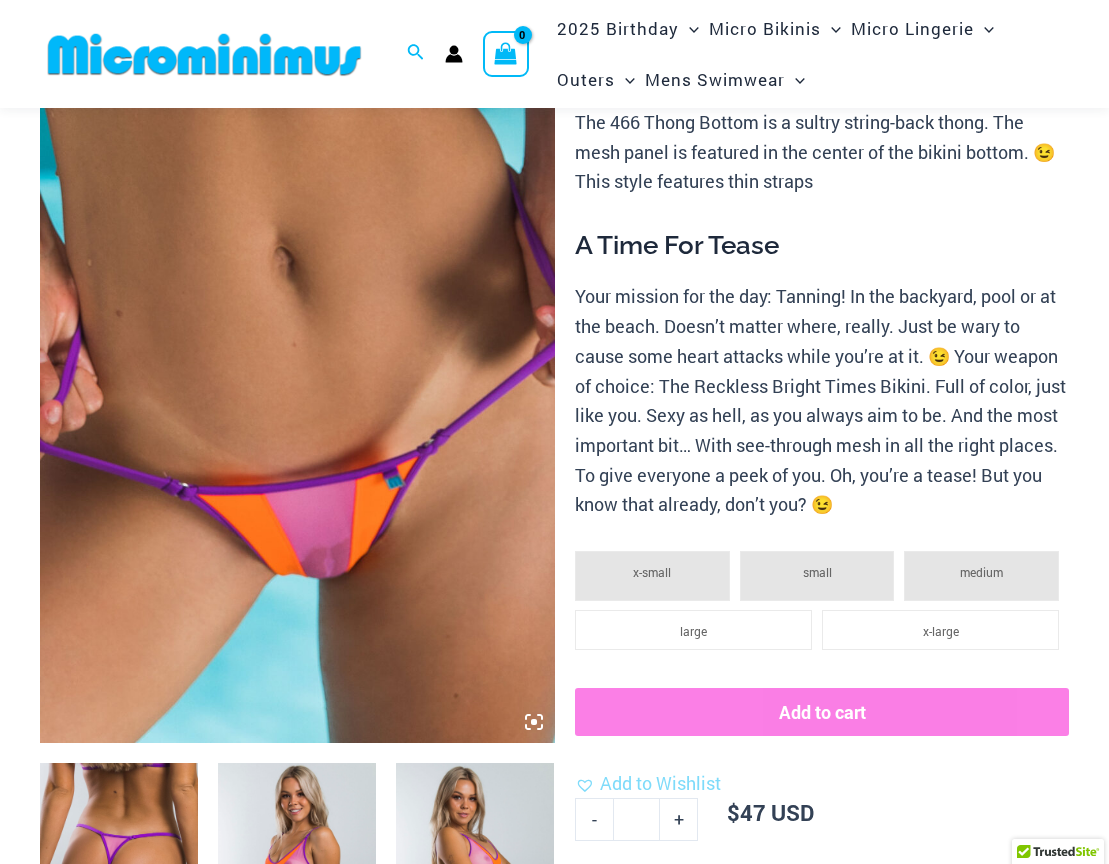 click at bounding box center (297, 357) 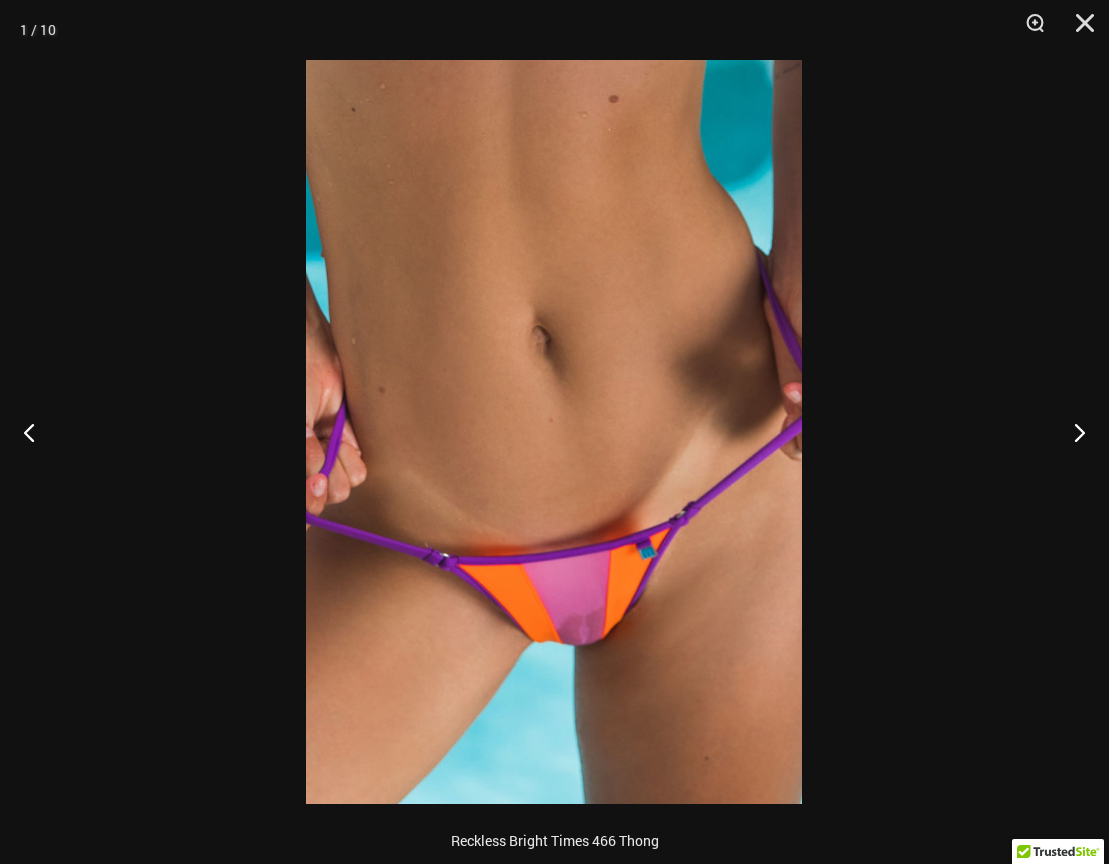 click at bounding box center [554, 432] 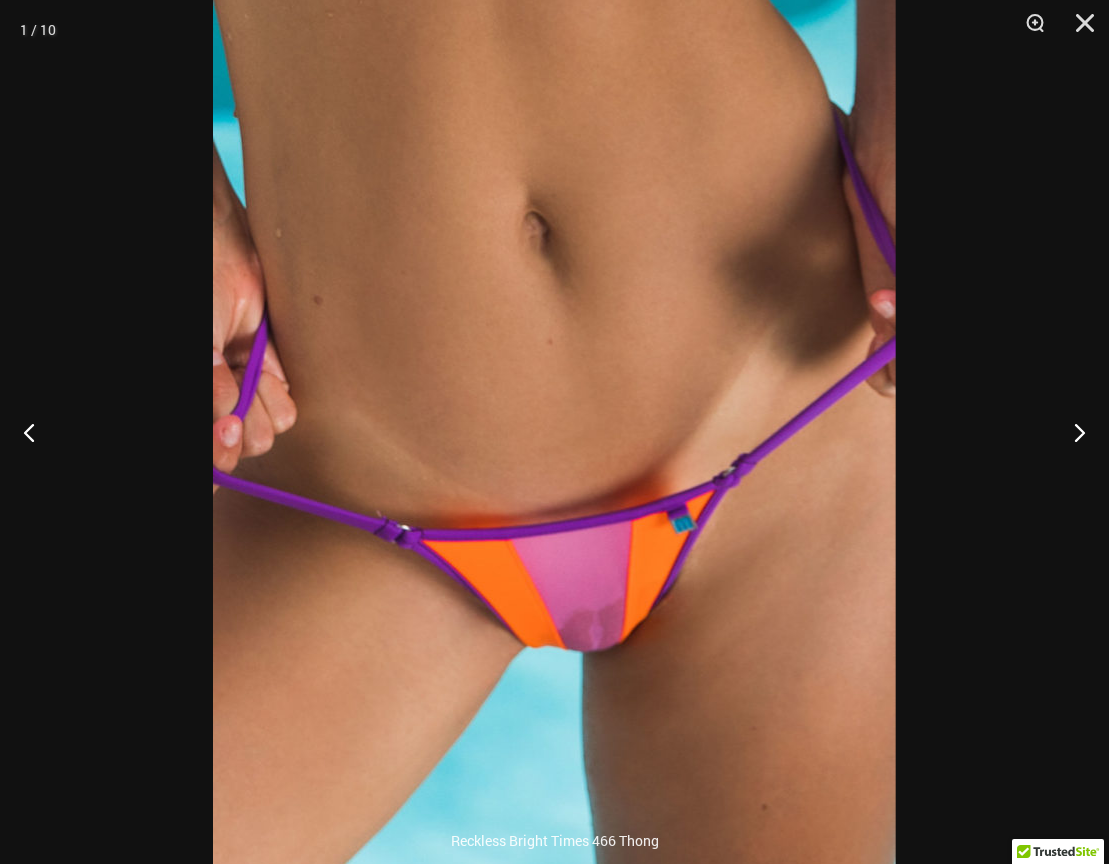 type on "**********" 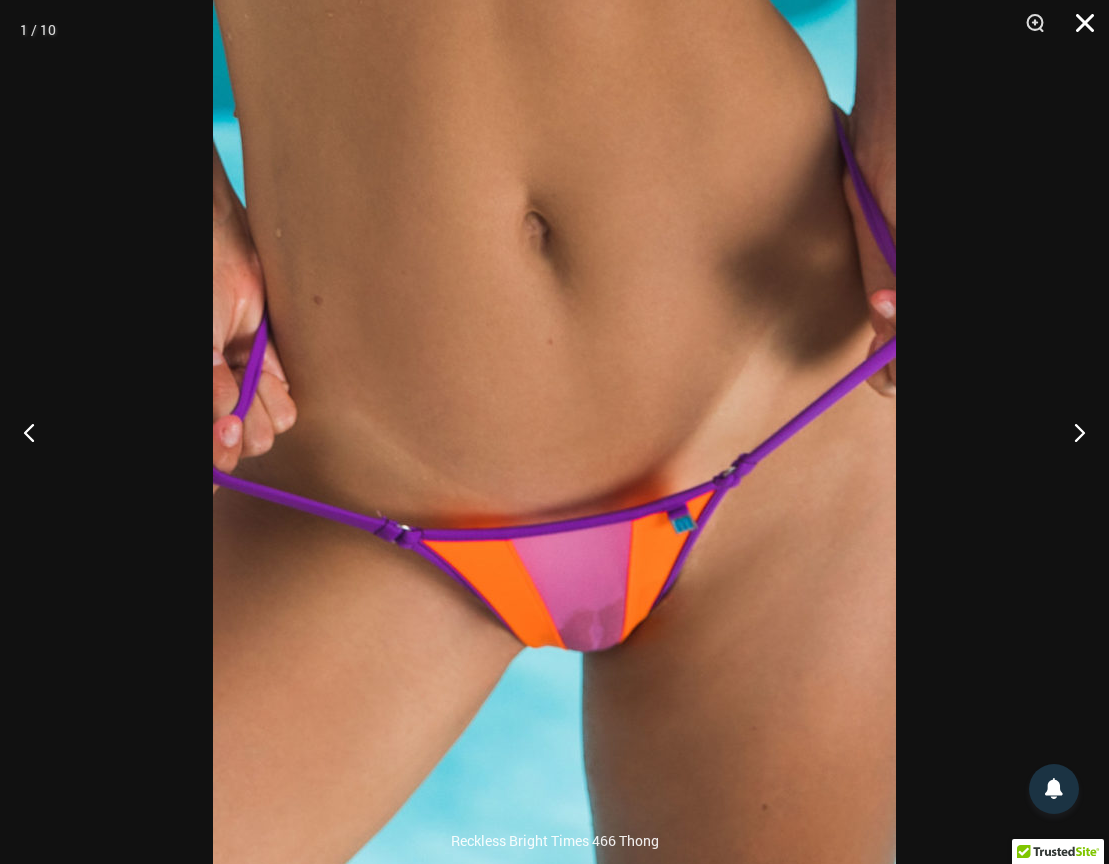 click at bounding box center (1078, 30) 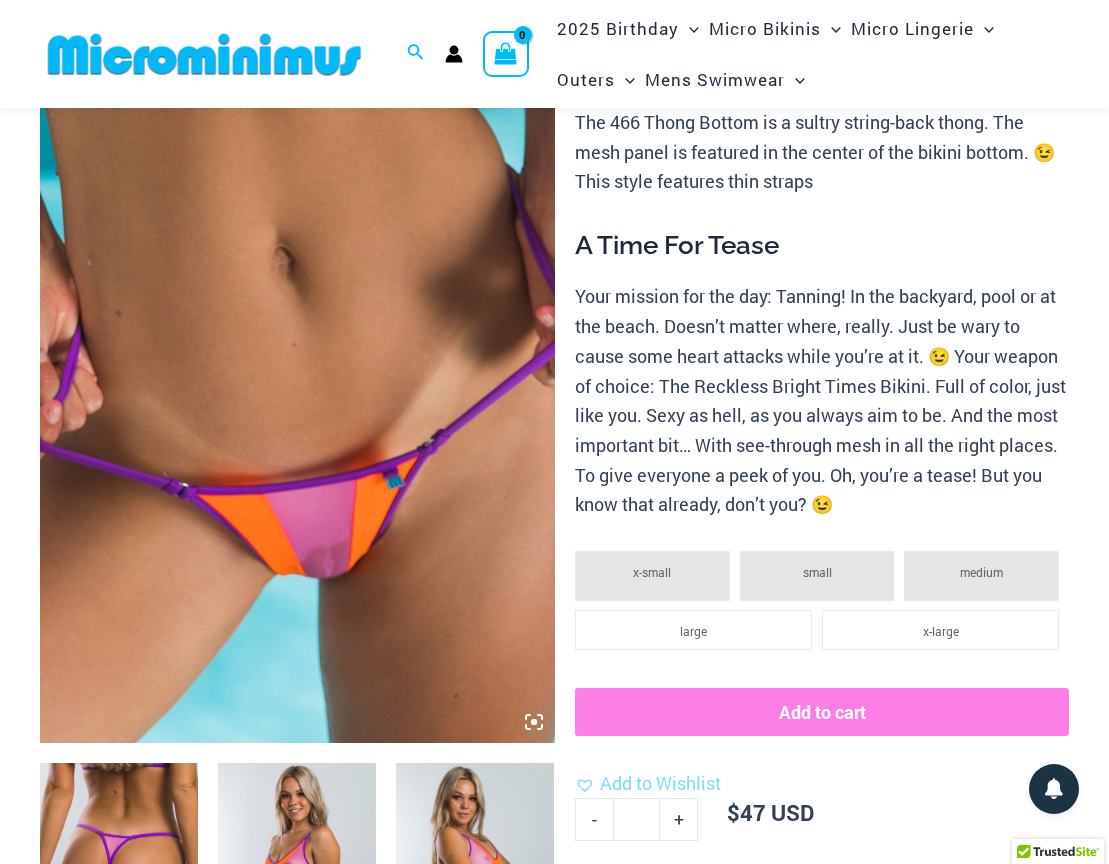 click on "A Time For Tease" at bounding box center (822, 246) 